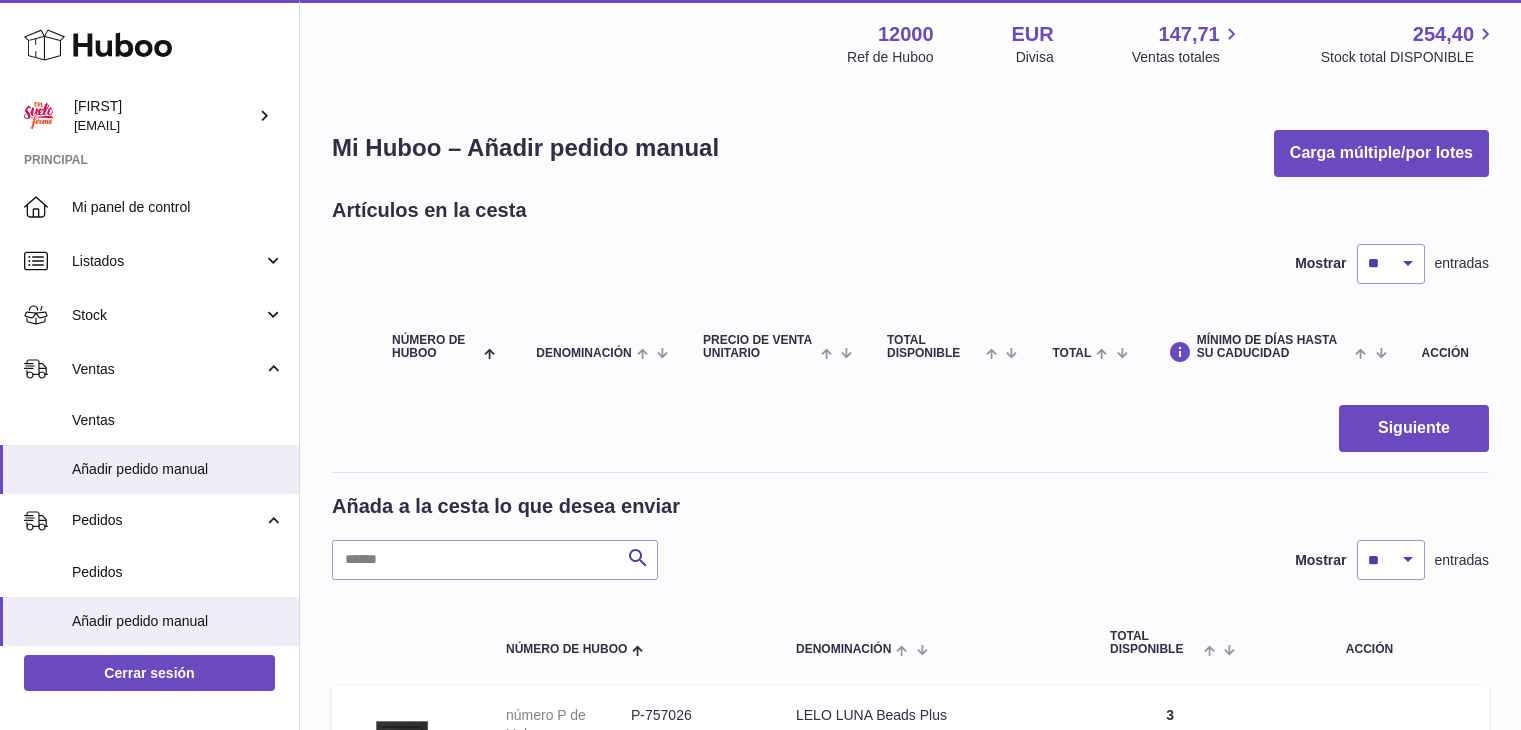 scroll, scrollTop: 0, scrollLeft: 0, axis: both 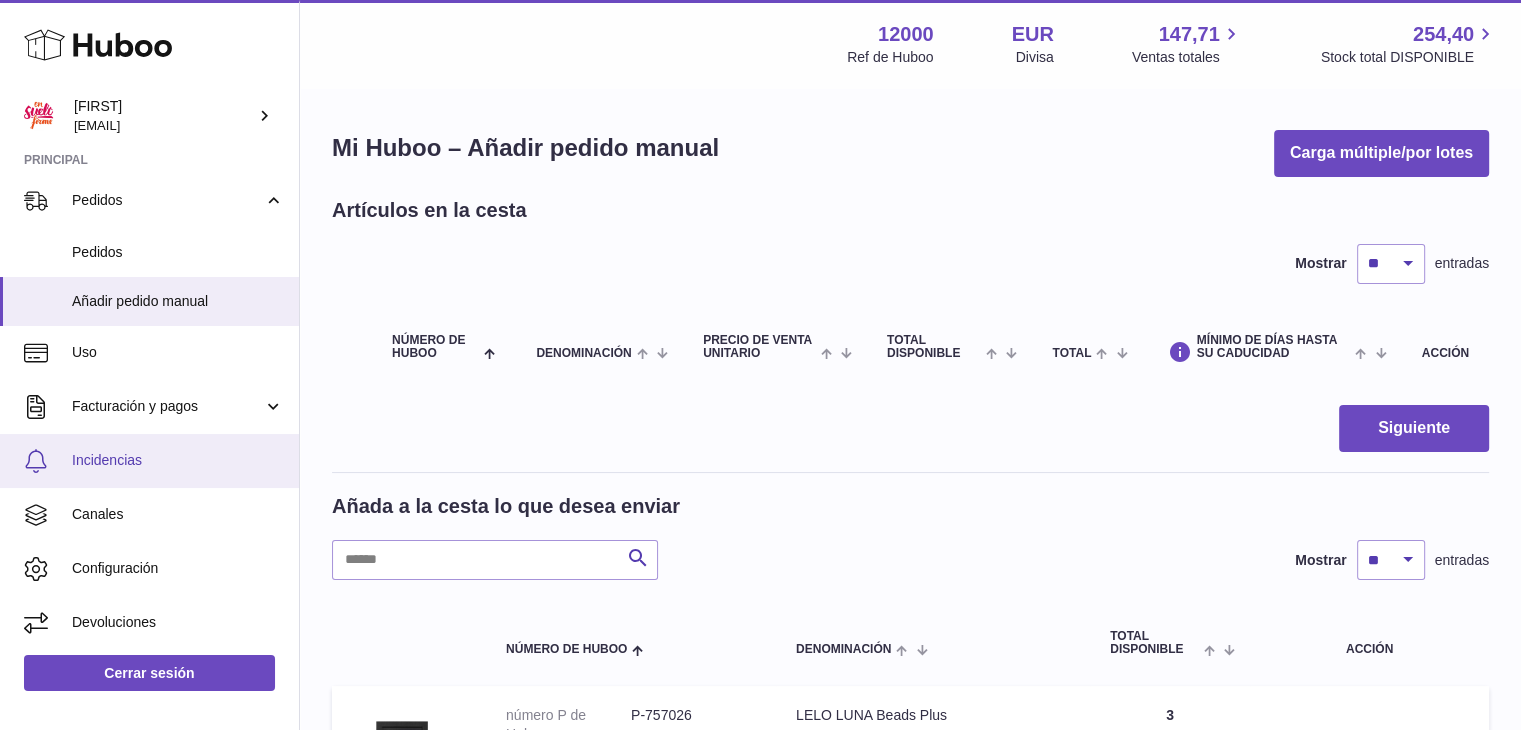 click on "Incidencias" at bounding box center [178, 460] 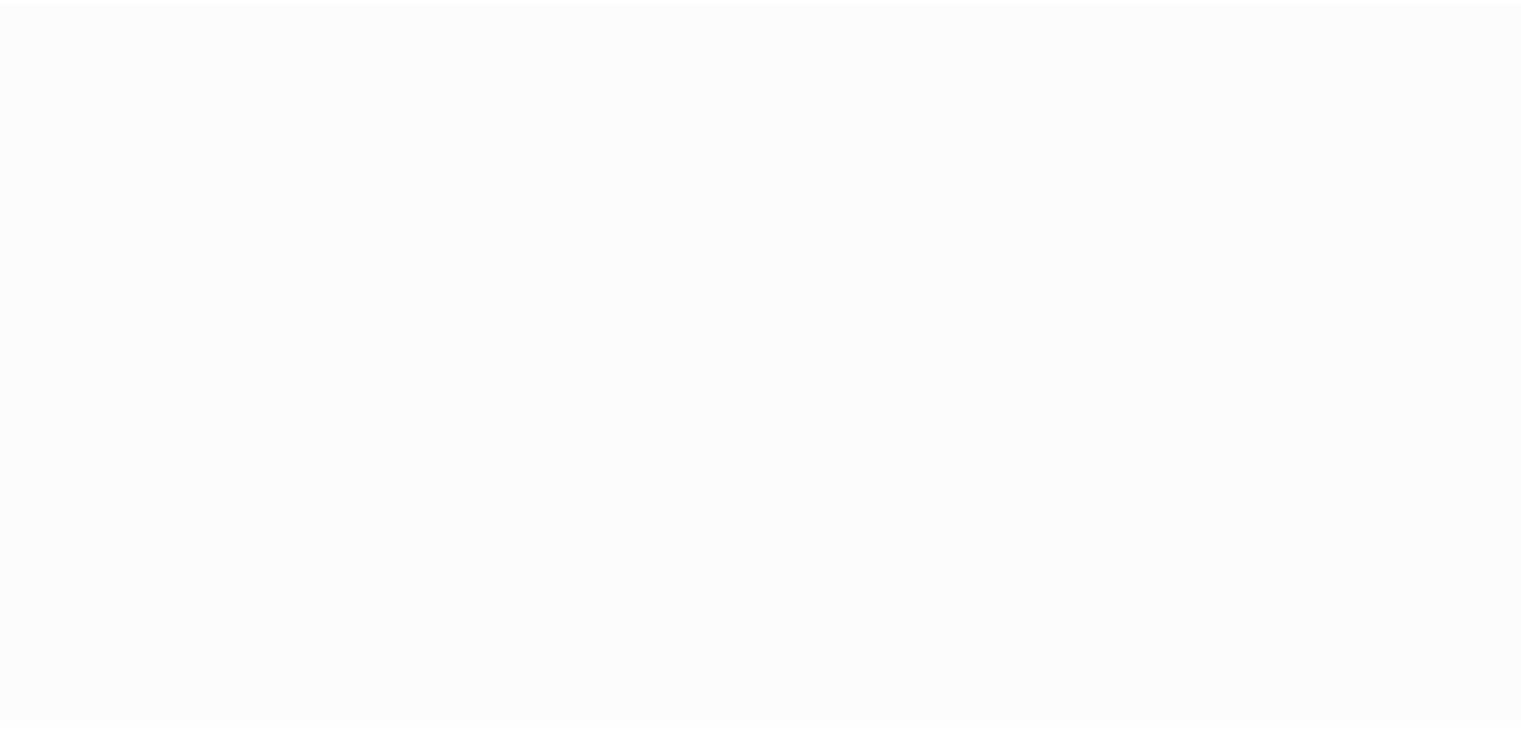 scroll, scrollTop: 0, scrollLeft: 0, axis: both 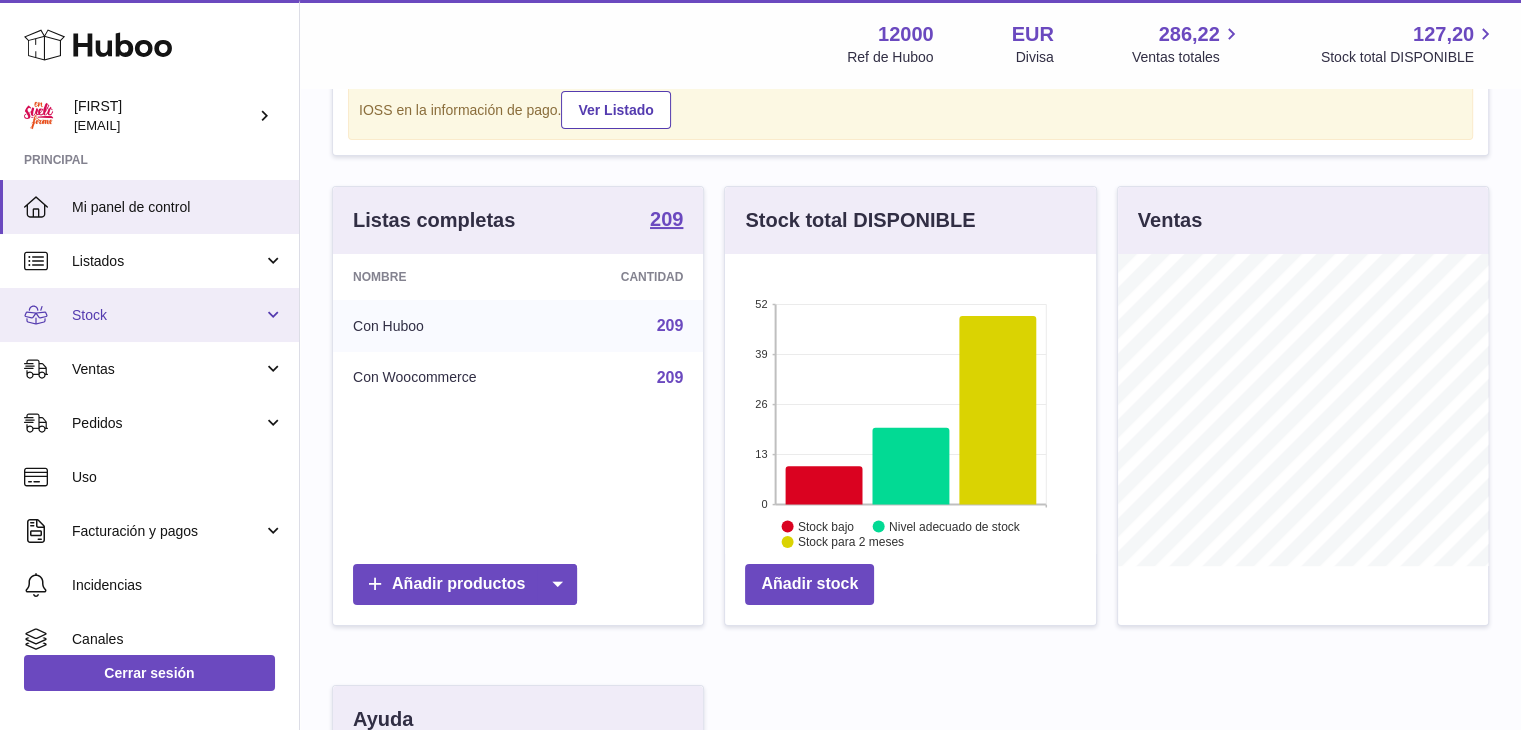 click on "Stock" at bounding box center (167, 315) 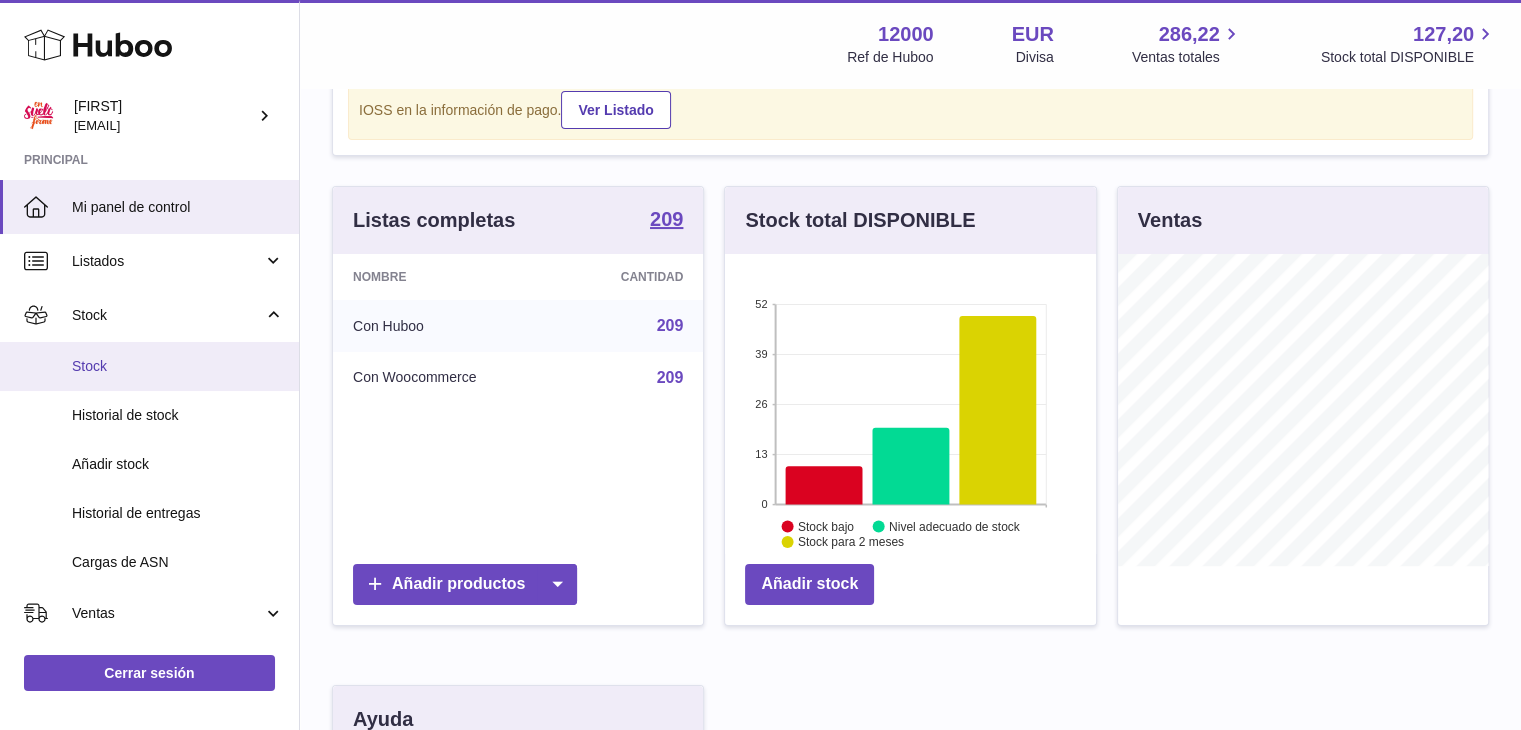click on "Stock" at bounding box center [178, 366] 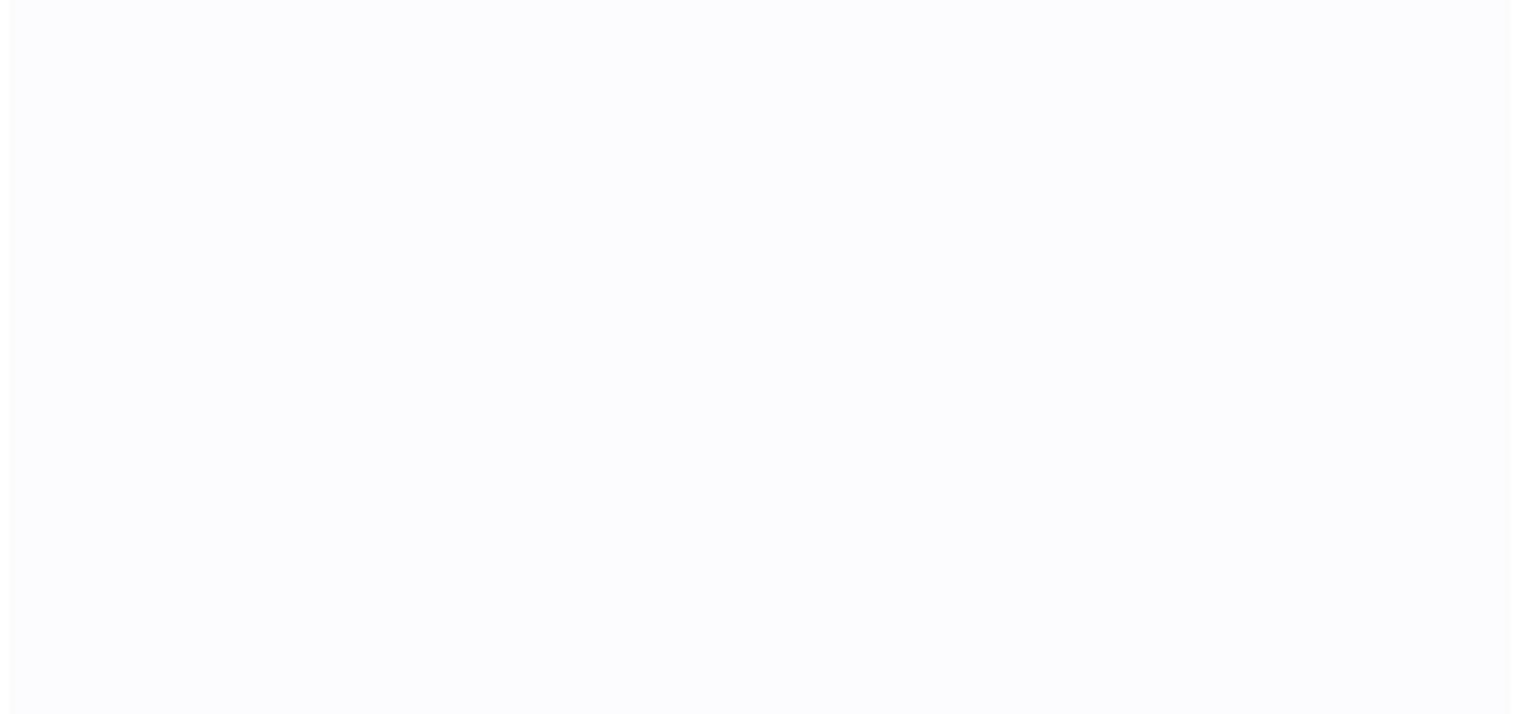 scroll, scrollTop: 0, scrollLeft: 0, axis: both 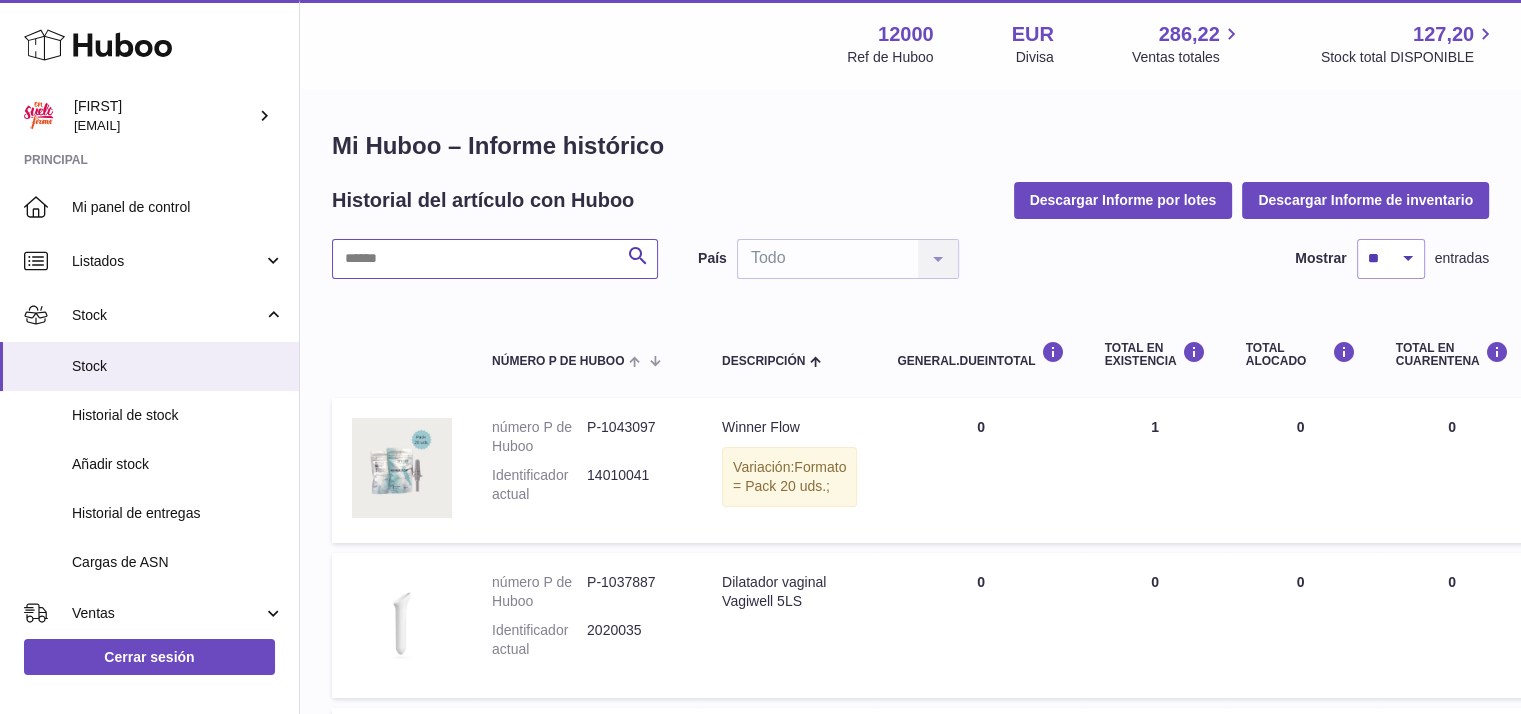 click at bounding box center (495, 259) 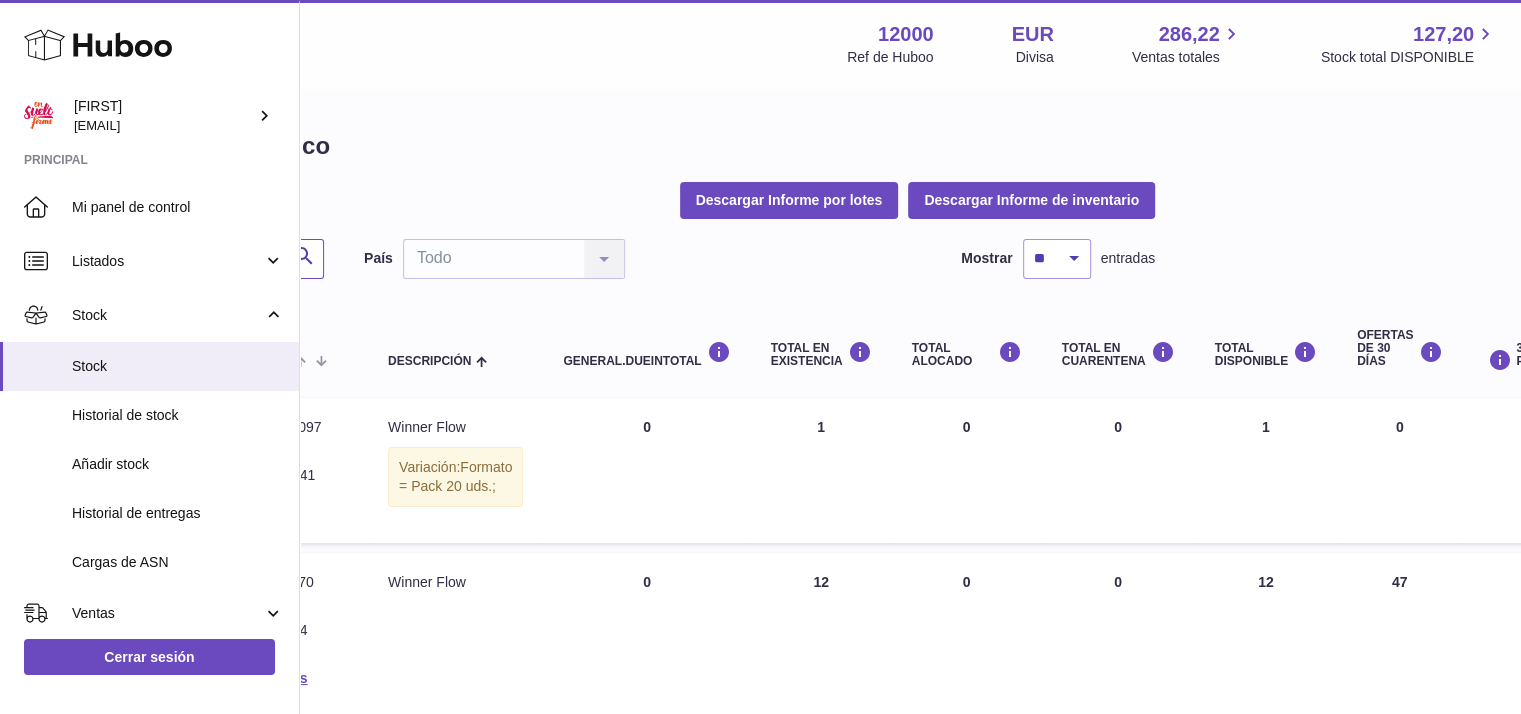 scroll, scrollTop: 0, scrollLeft: 20, axis: horizontal 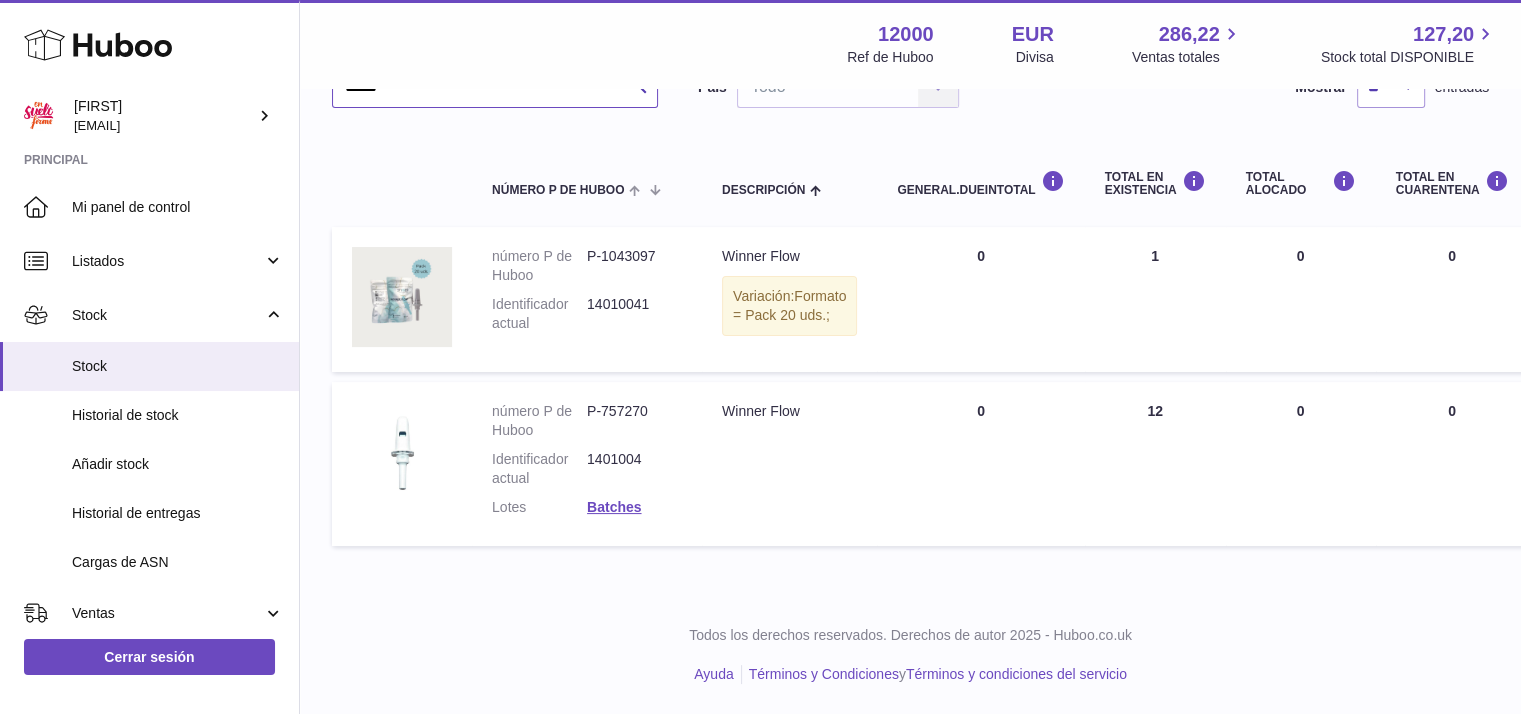 type on "******" 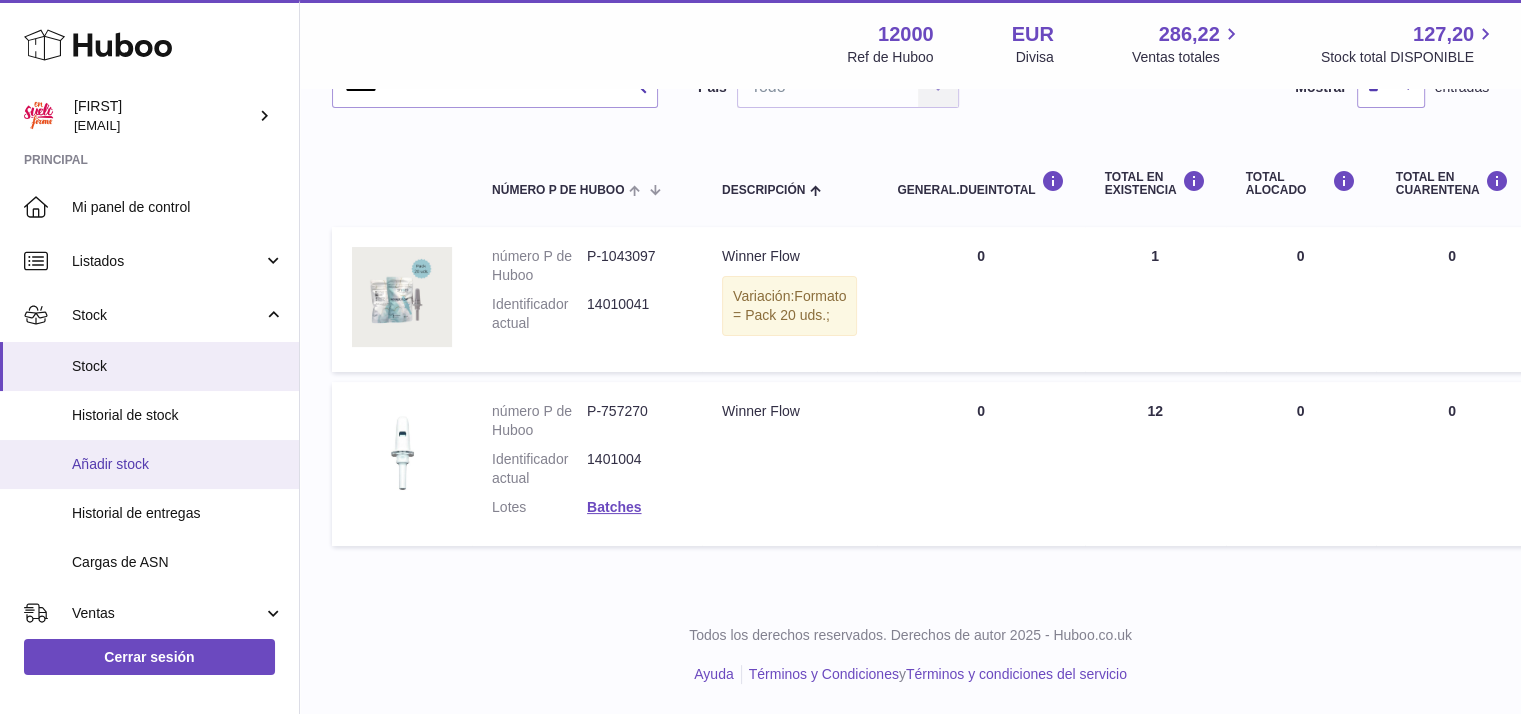 click on "Añadir stock" at bounding box center (178, 464) 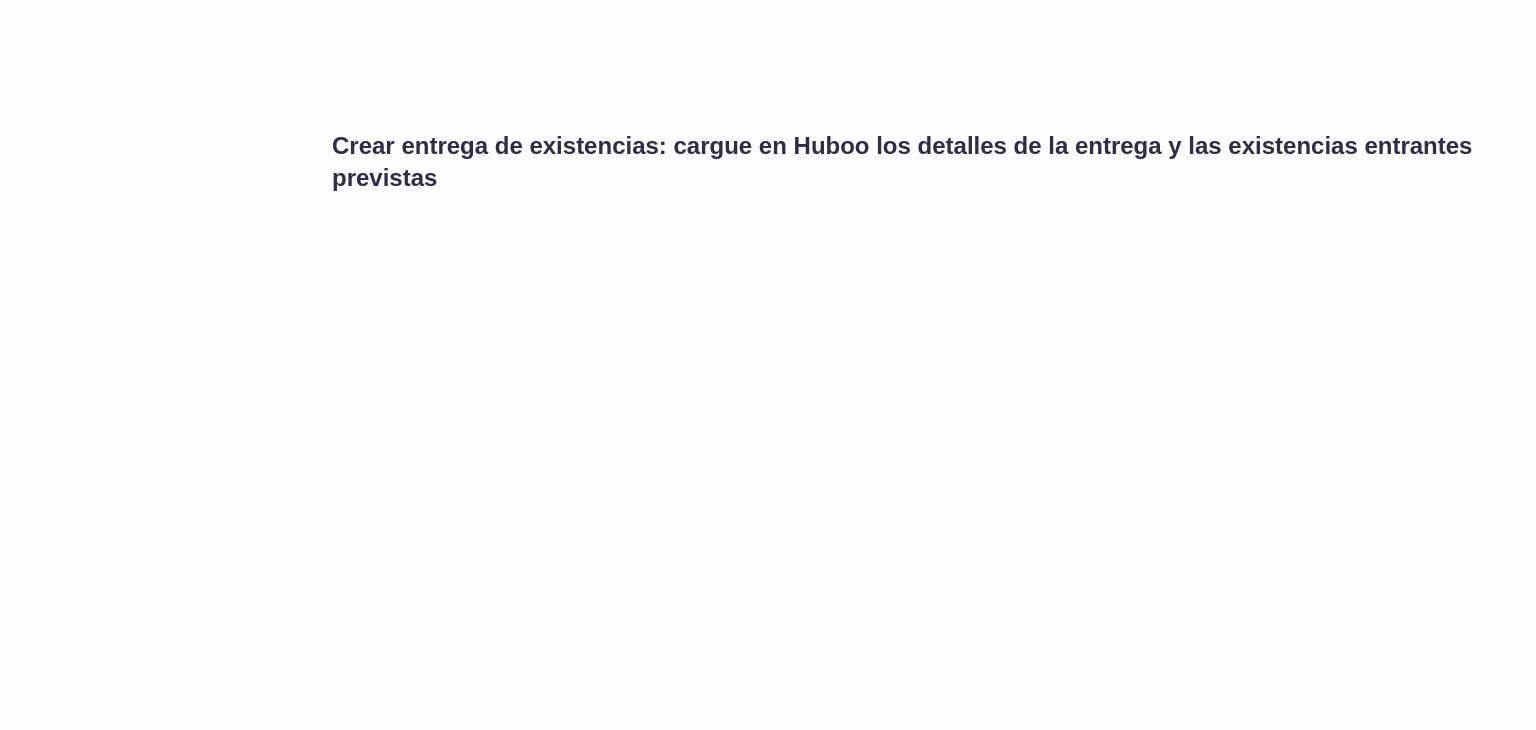 scroll, scrollTop: 0, scrollLeft: 0, axis: both 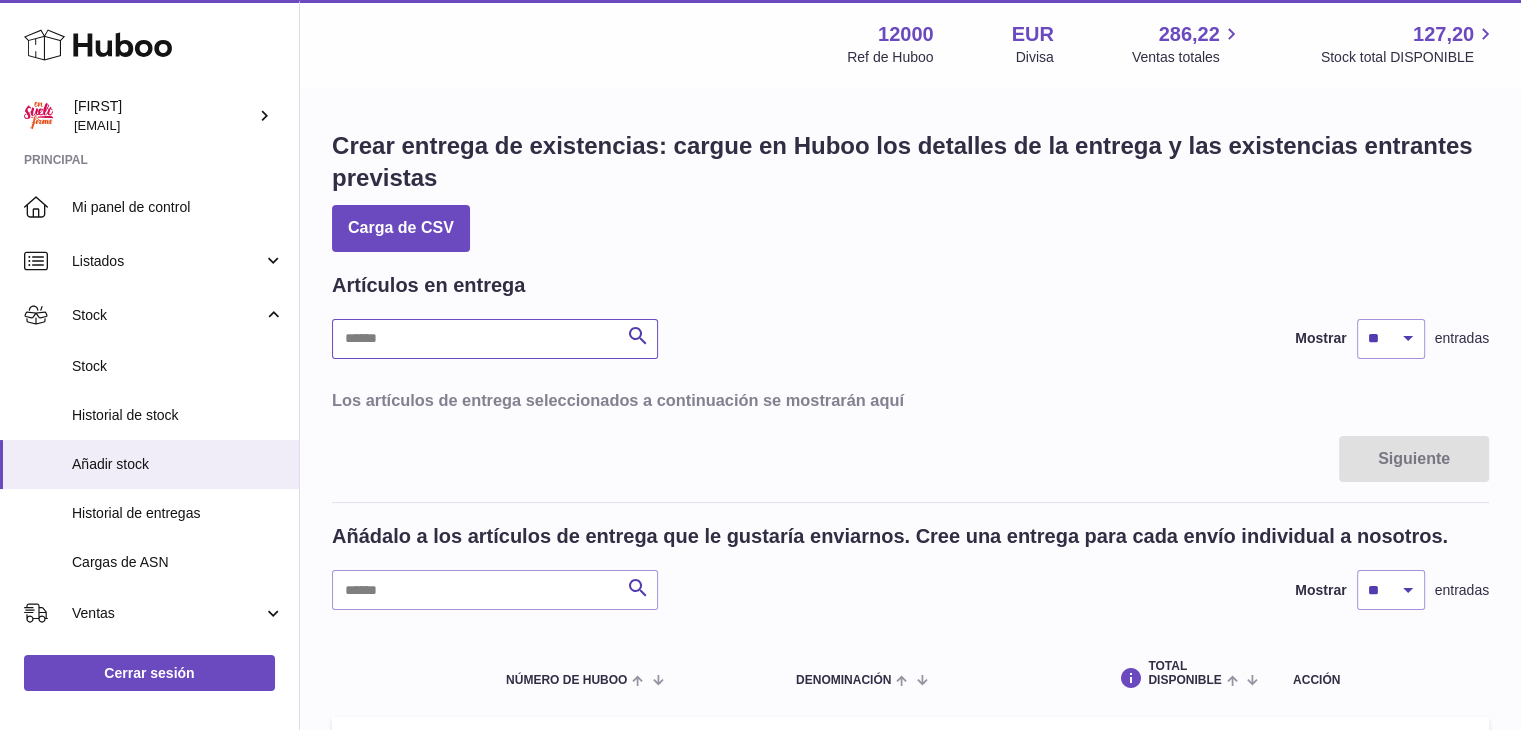 click at bounding box center (495, 339) 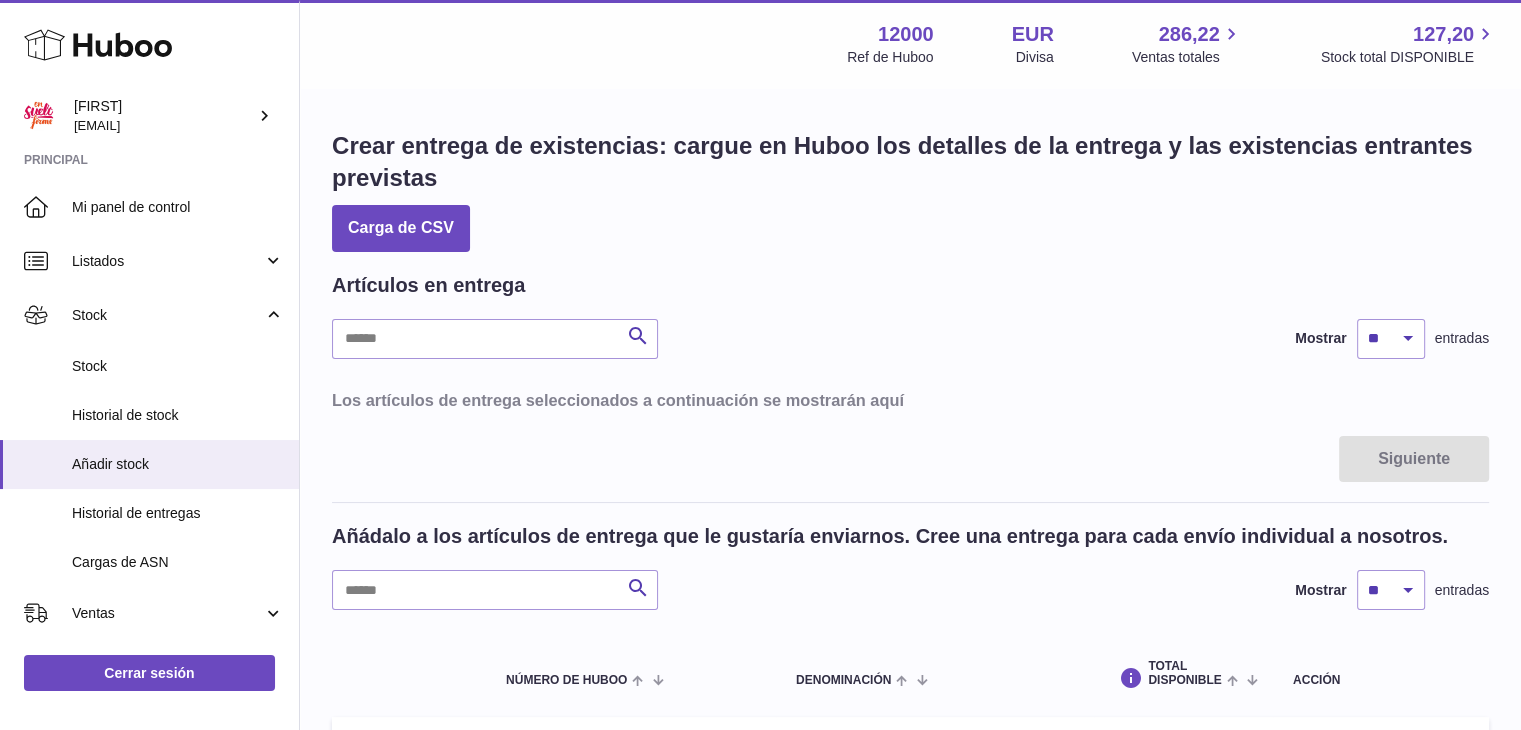 click on "Los artículos de entrega seleccionados a continuación se mostrarán aquí" at bounding box center [910, 400] 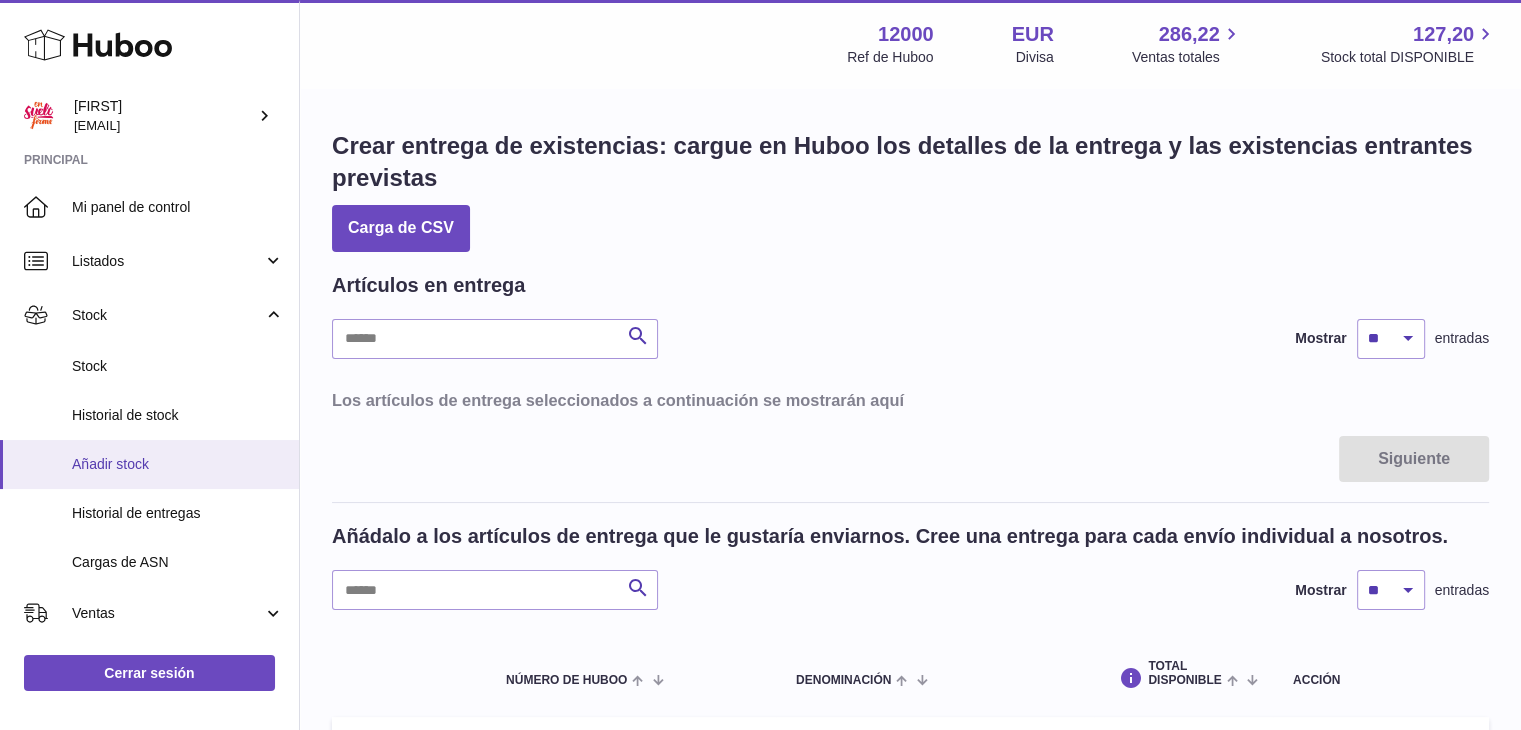 click on "Añadir stock" at bounding box center (178, 464) 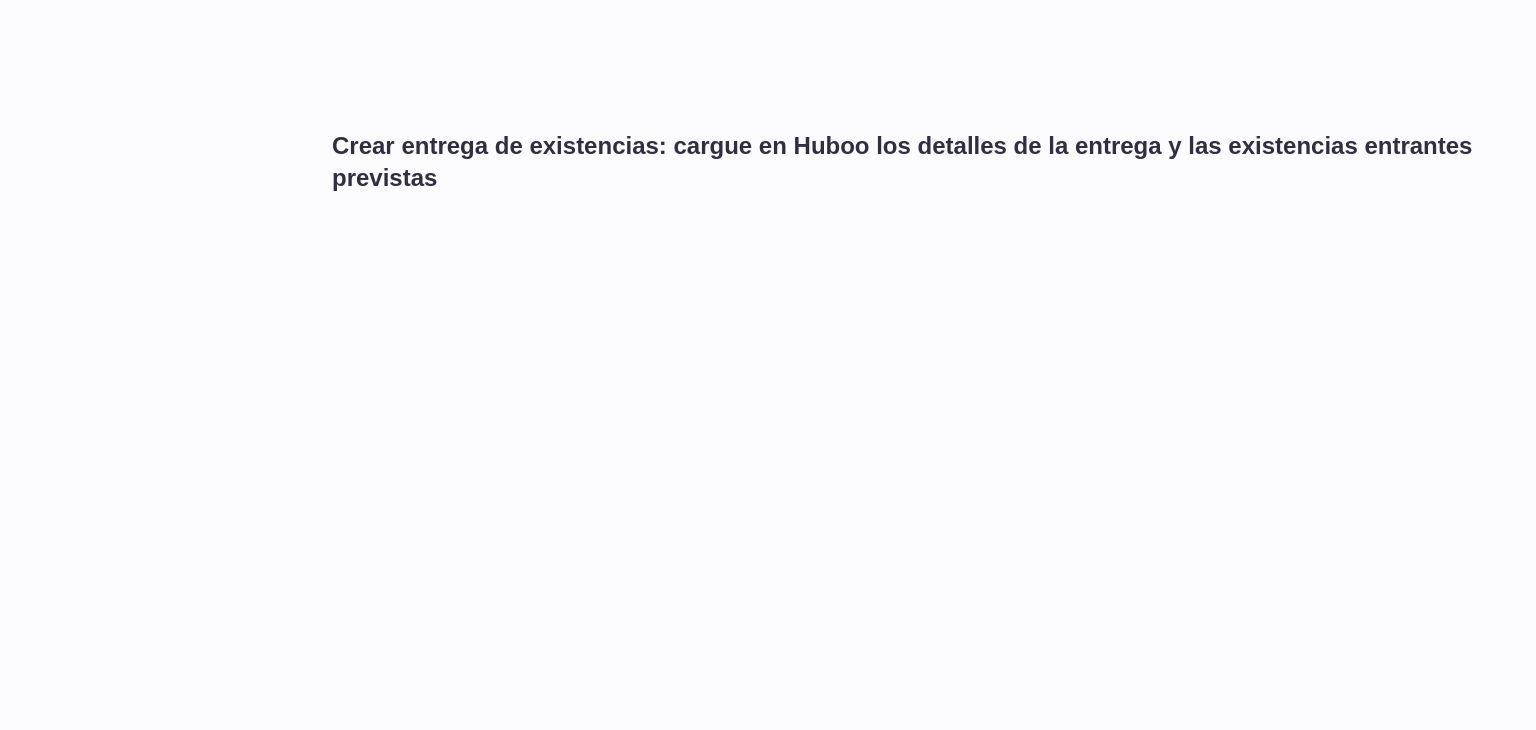 scroll, scrollTop: 0, scrollLeft: 0, axis: both 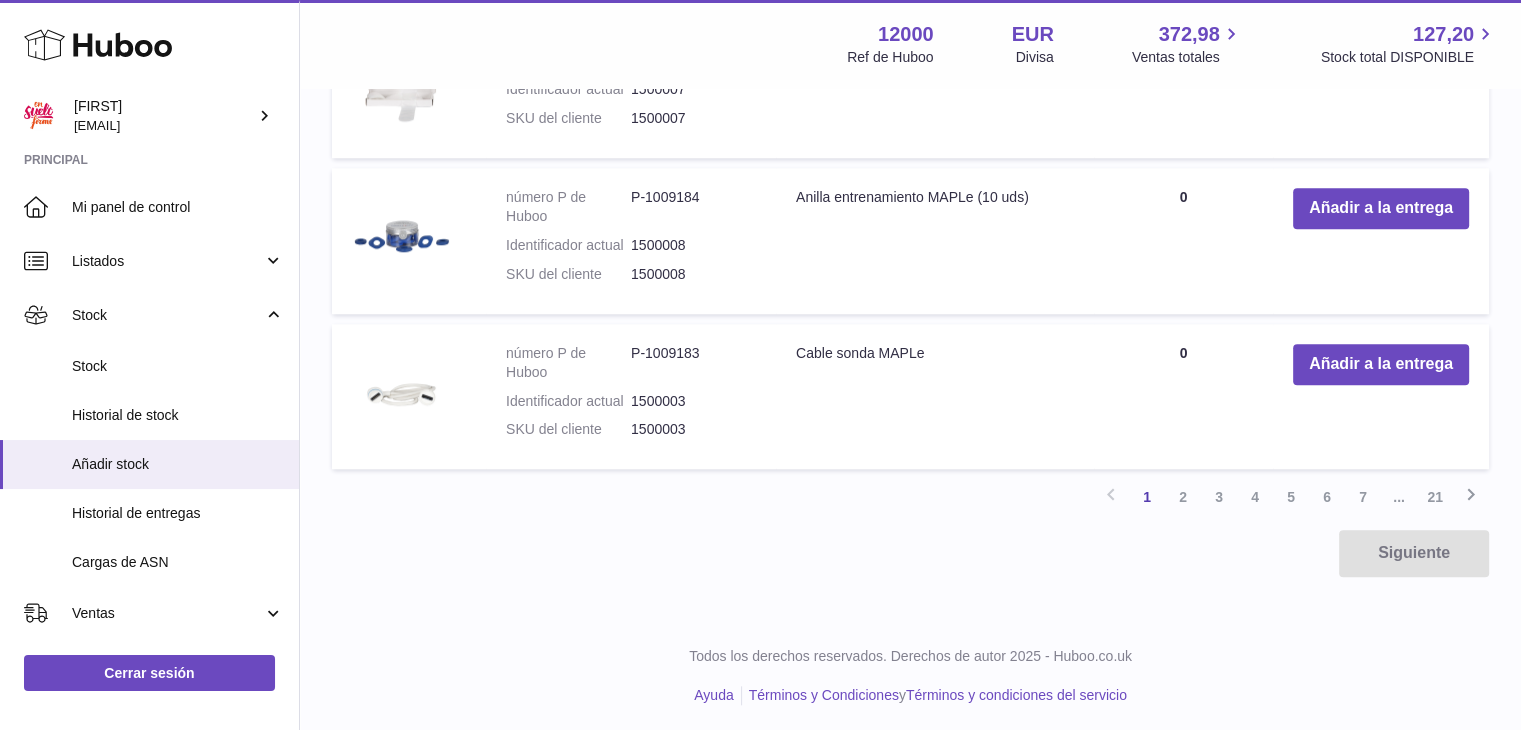 click on "Siguiente" at bounding box center [910, 553] 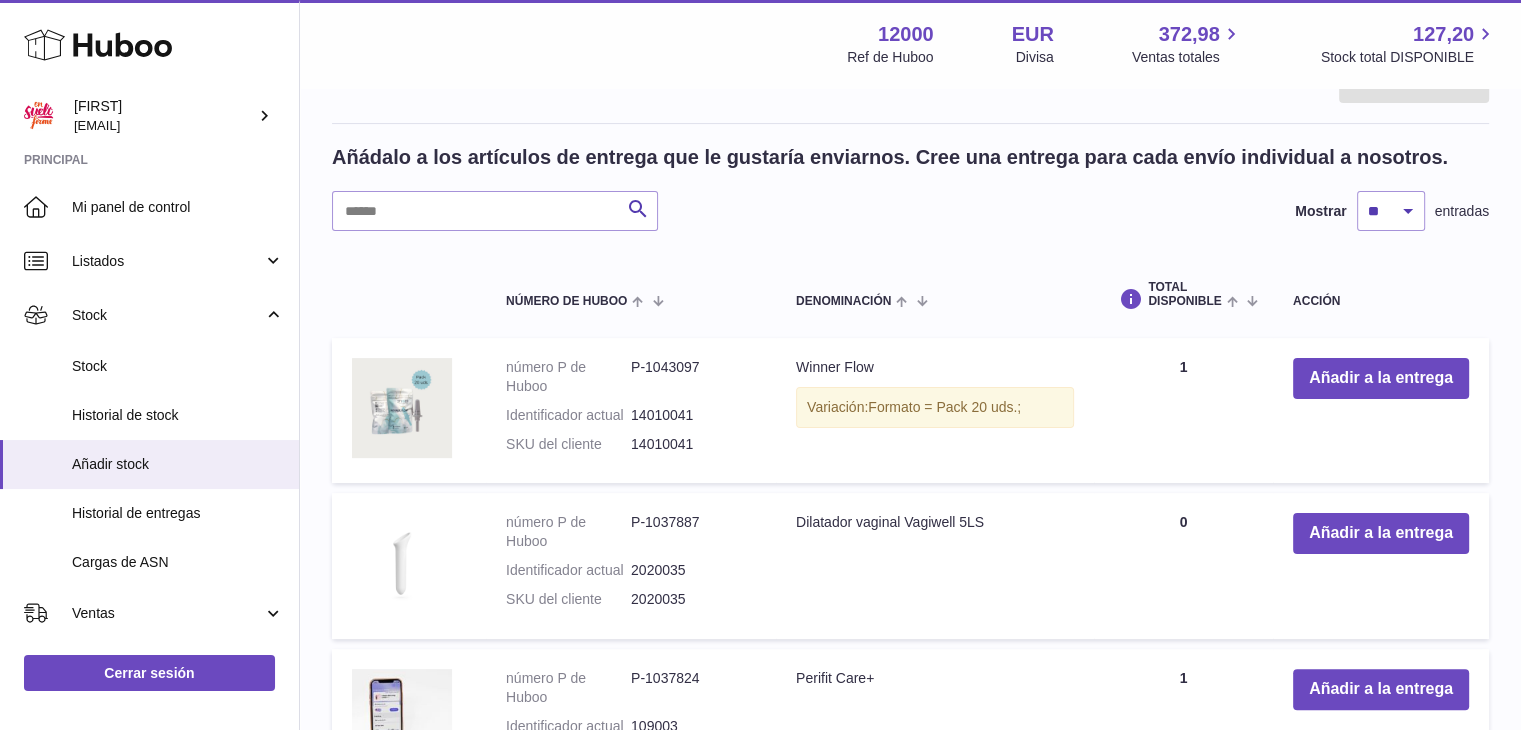 scroll, scrollTop: 353, scrollLeft: 0, axis: vertical 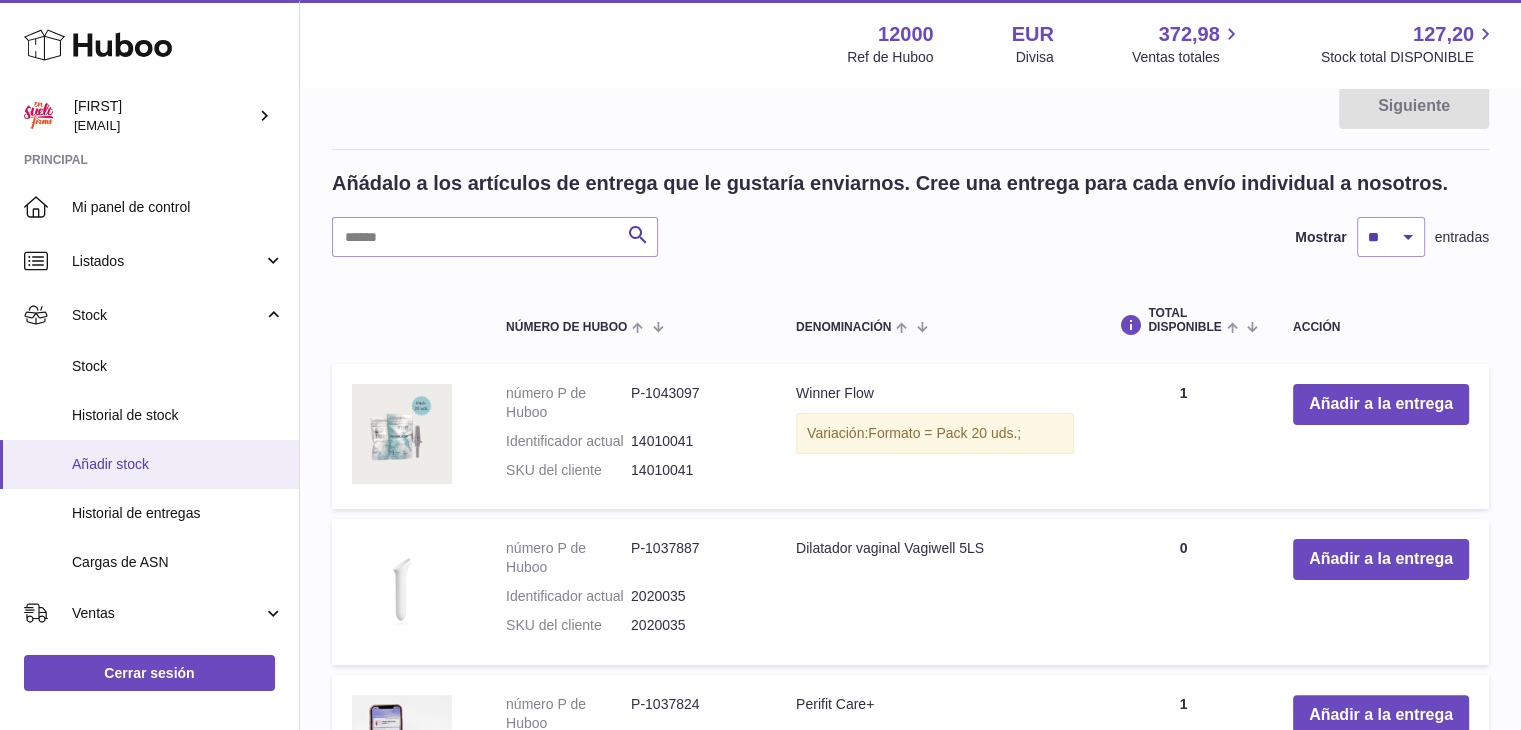 click on "Añadir stock" at bounding box center (178, 464) 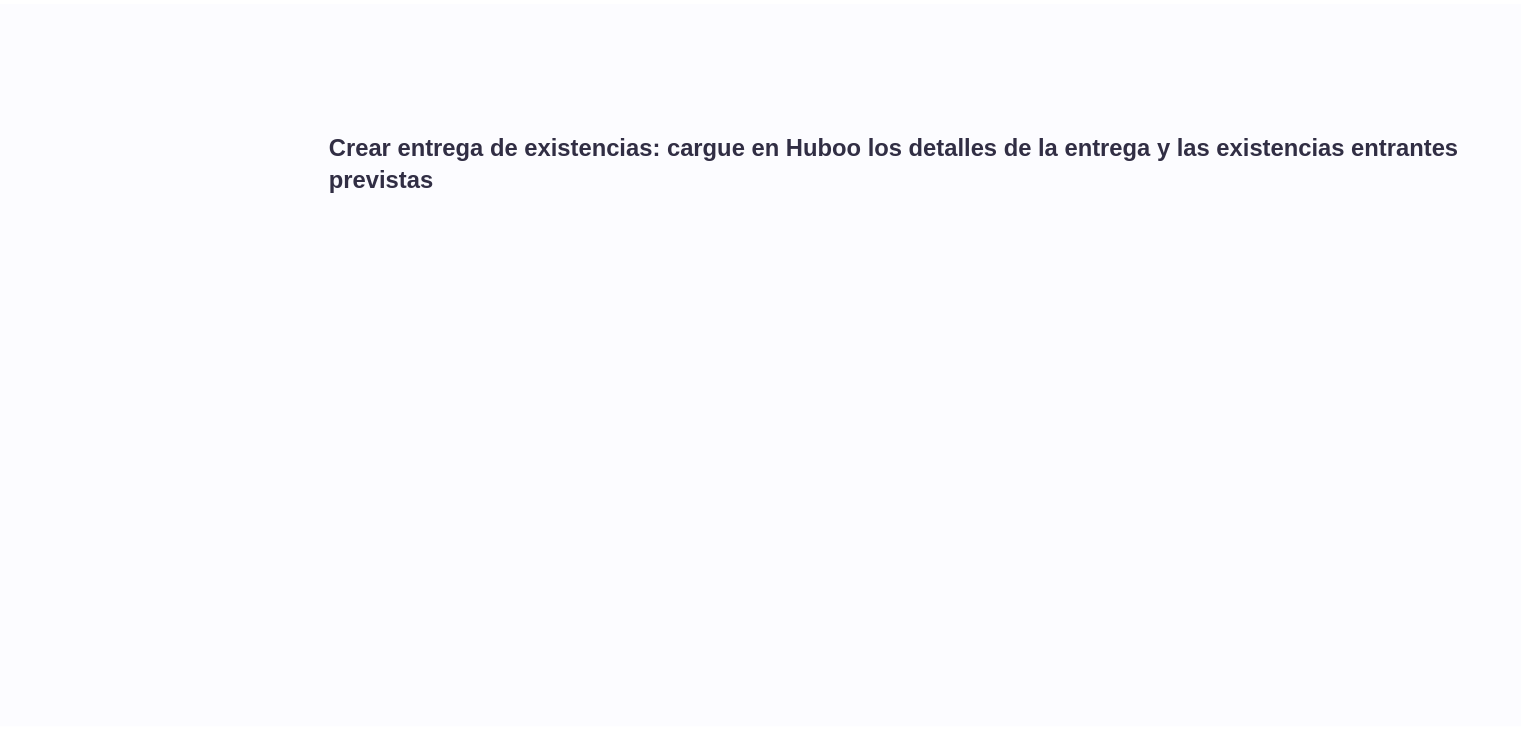 scroll, scrollTop: 0, scrollLeft: 0, axis: both 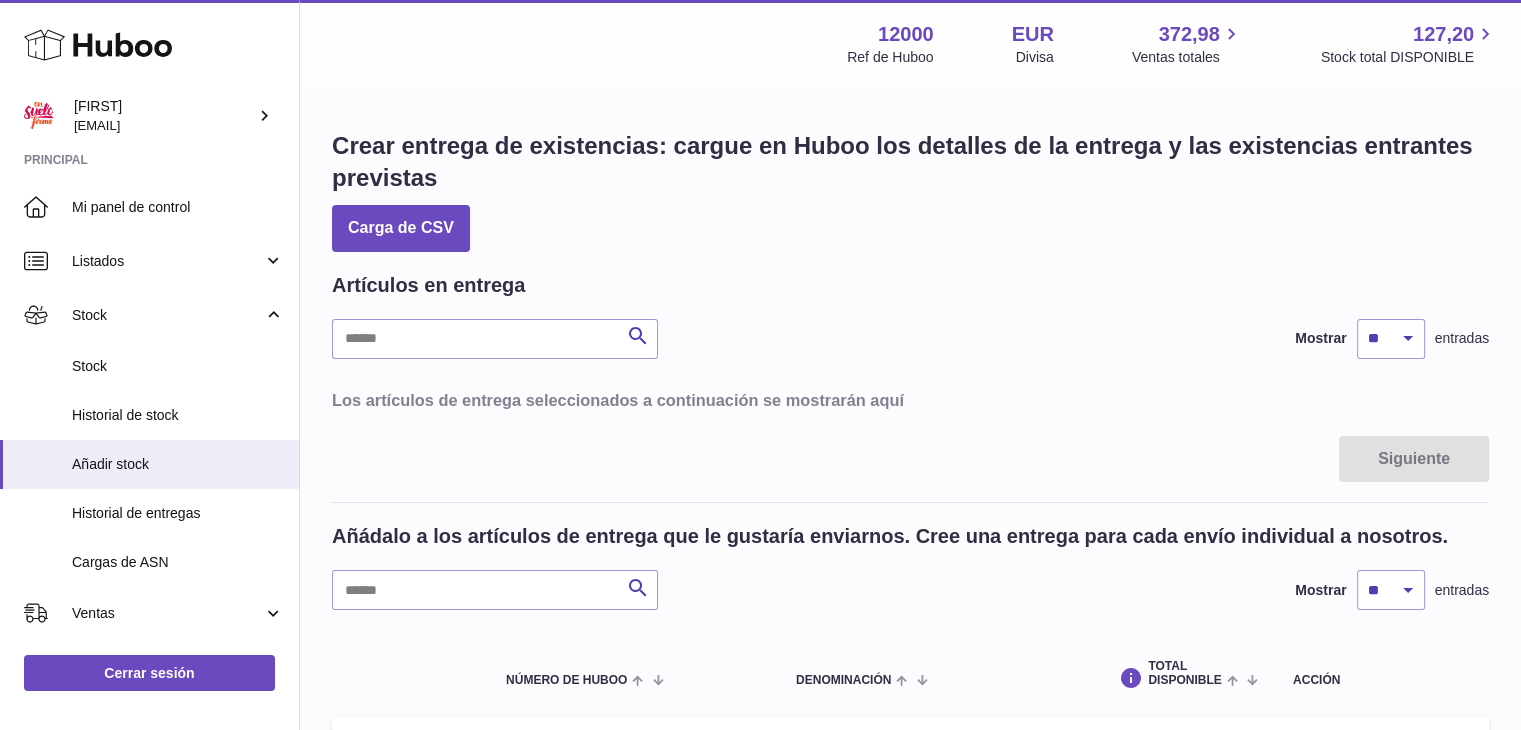 click on "Siguiente" at bounding box center (910, 459) 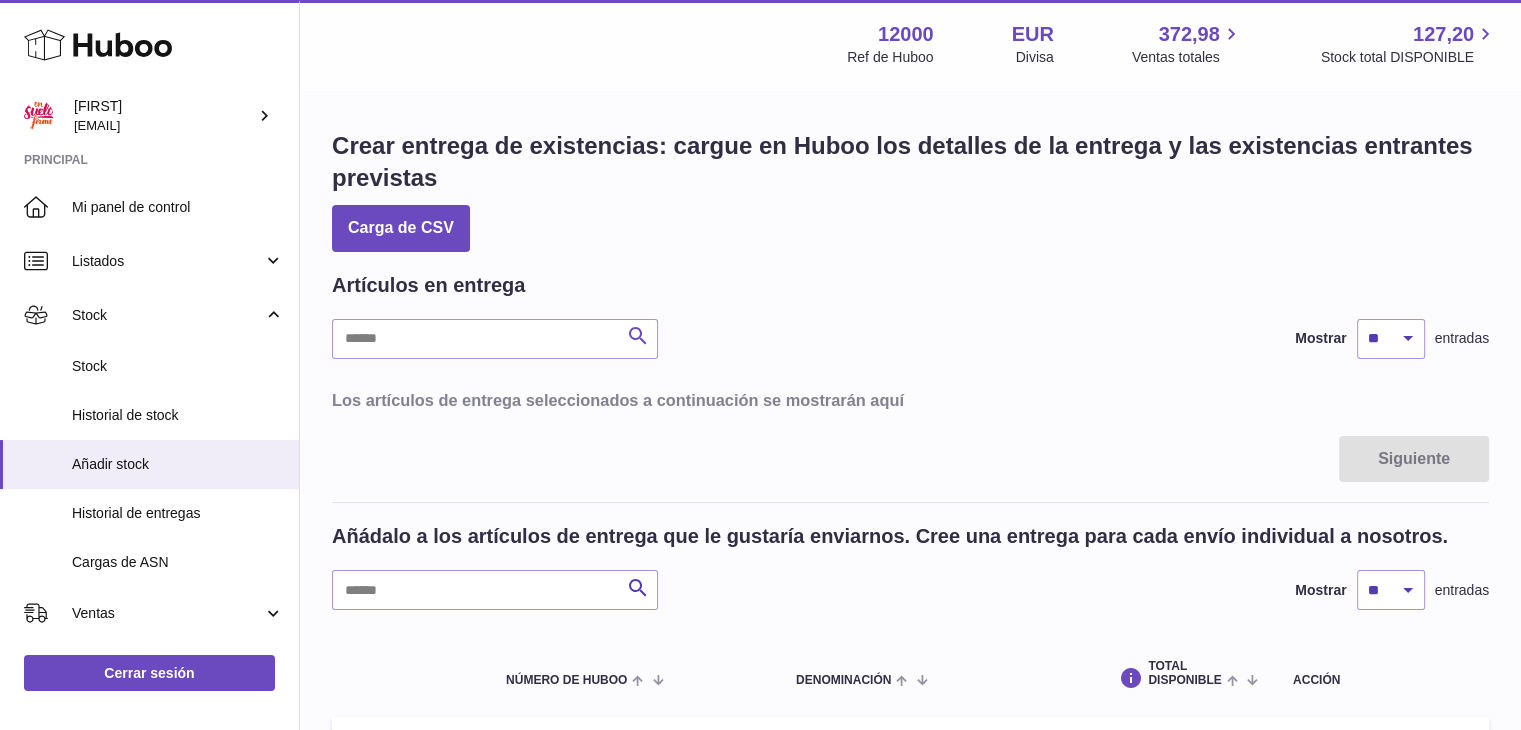 click at bounding box center (638, 336) 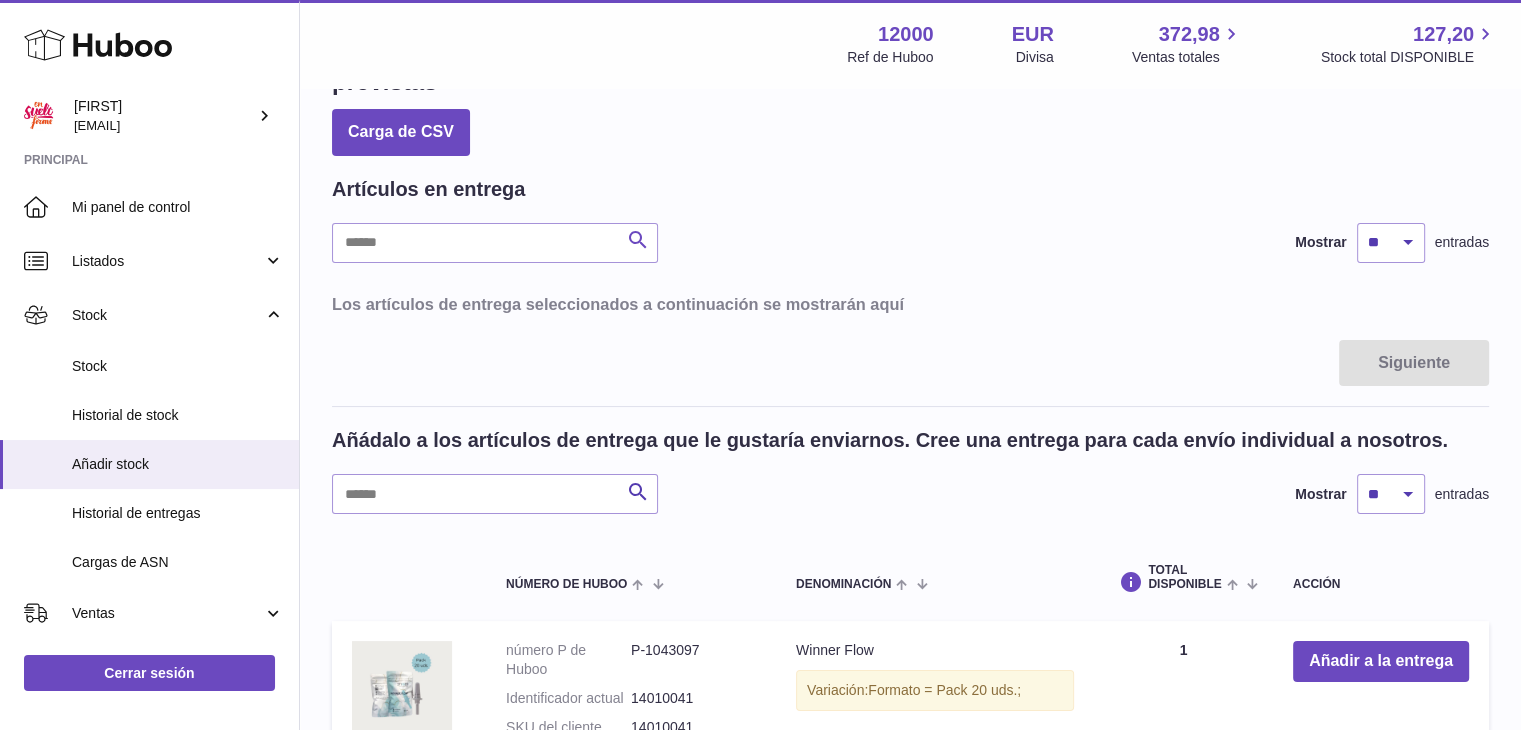 scroll, scrollTop: 0, scrollLeft: 0, axis: both 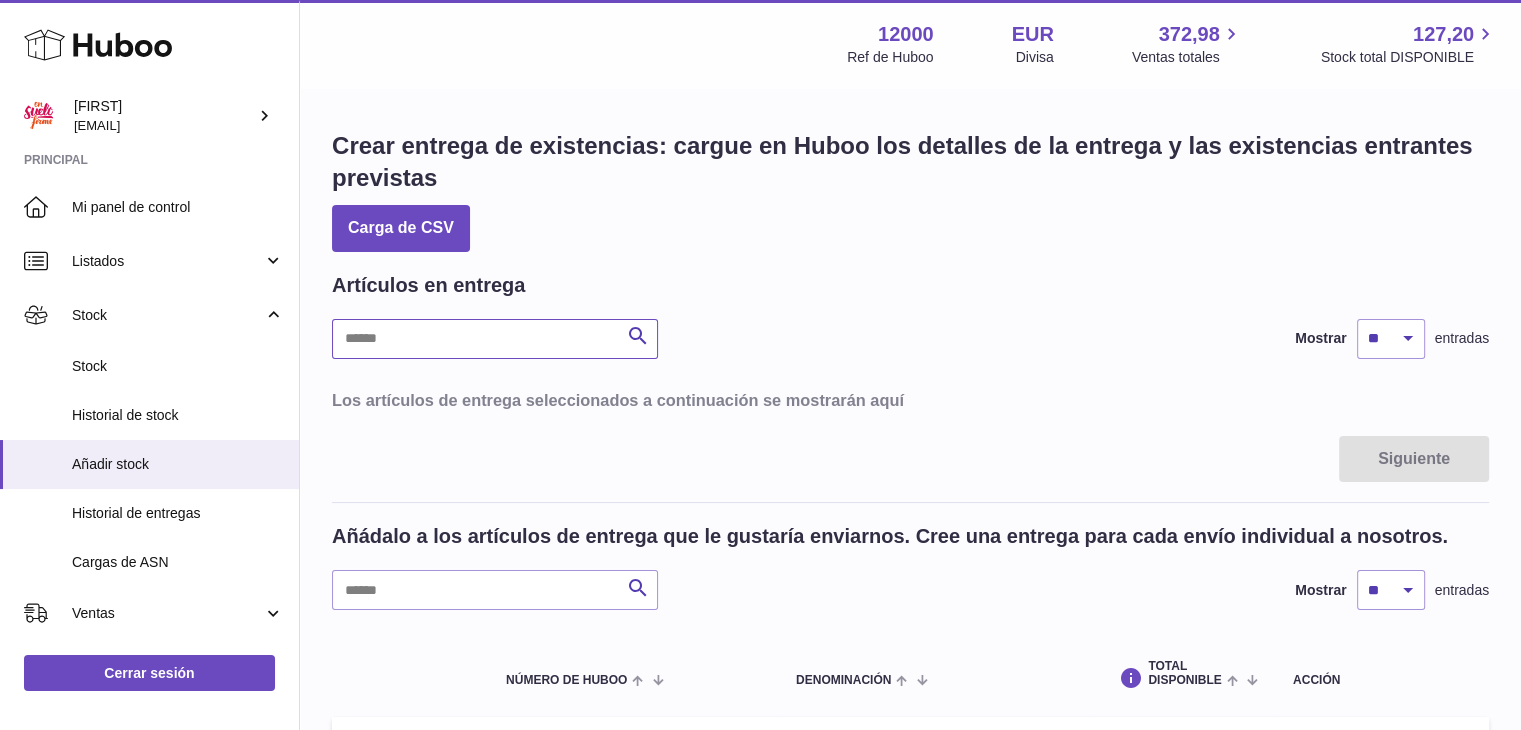 click at bounding box center [495, 339] 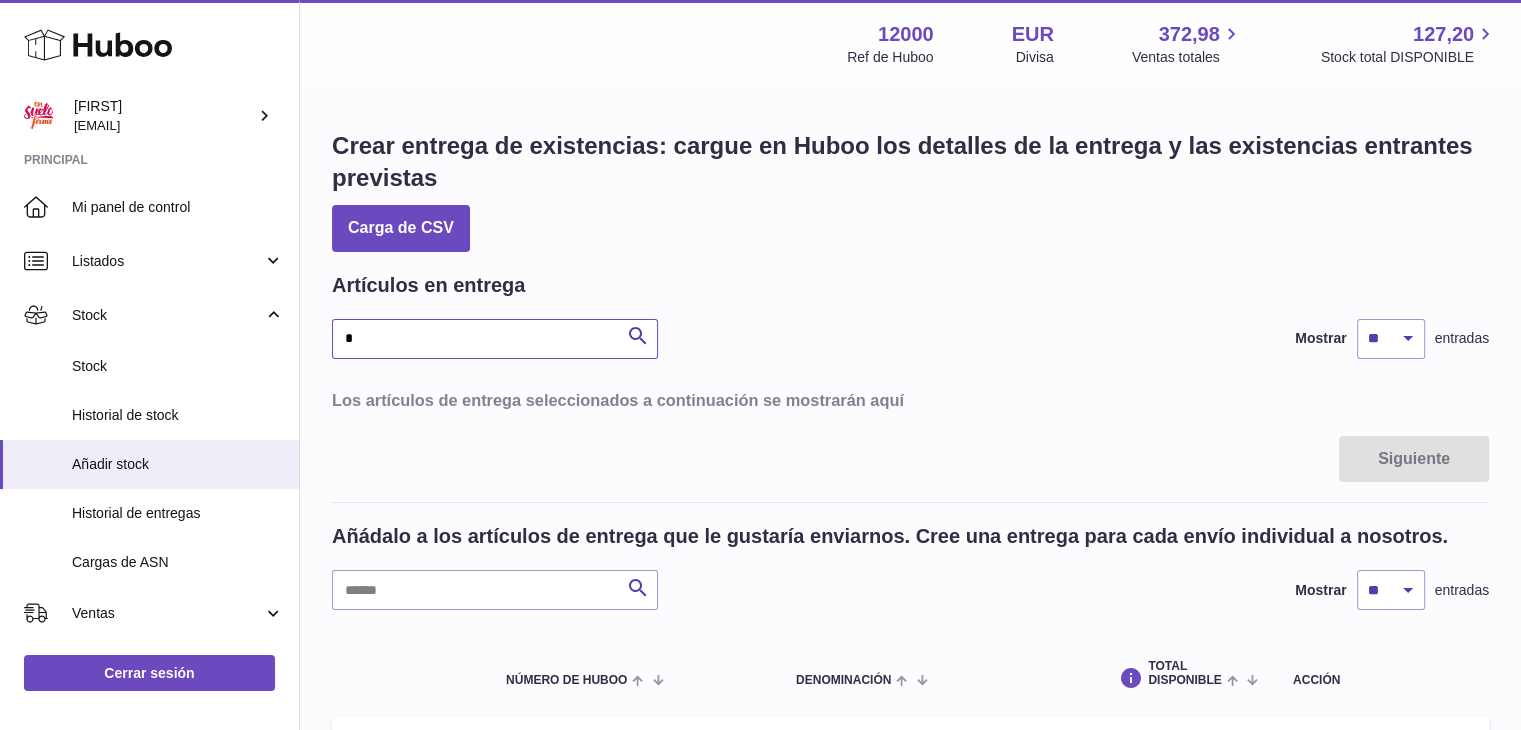 click on "*" at bounding box center [495, 339] 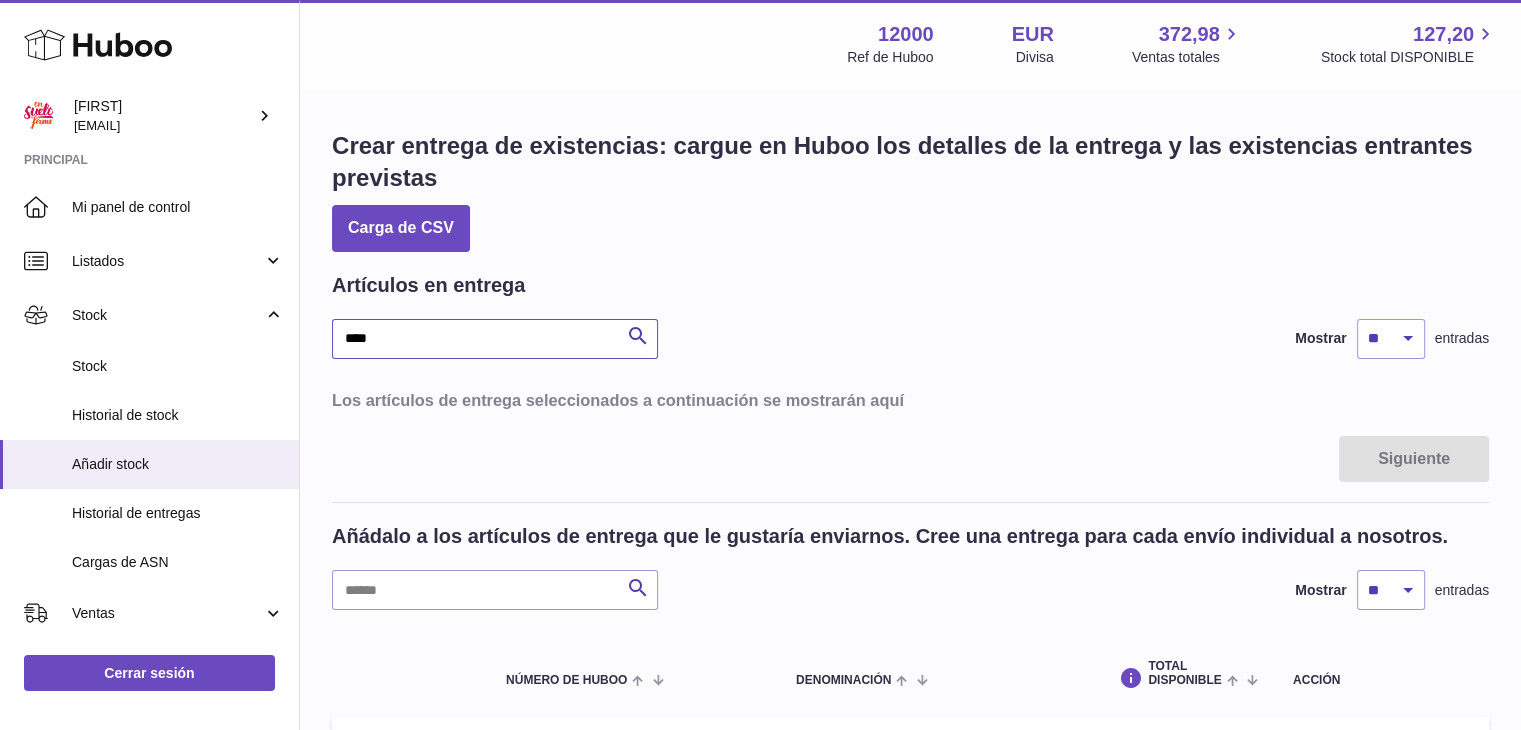 scroll, scrollTop: 200, scrollLeft: 0, axis: vertical 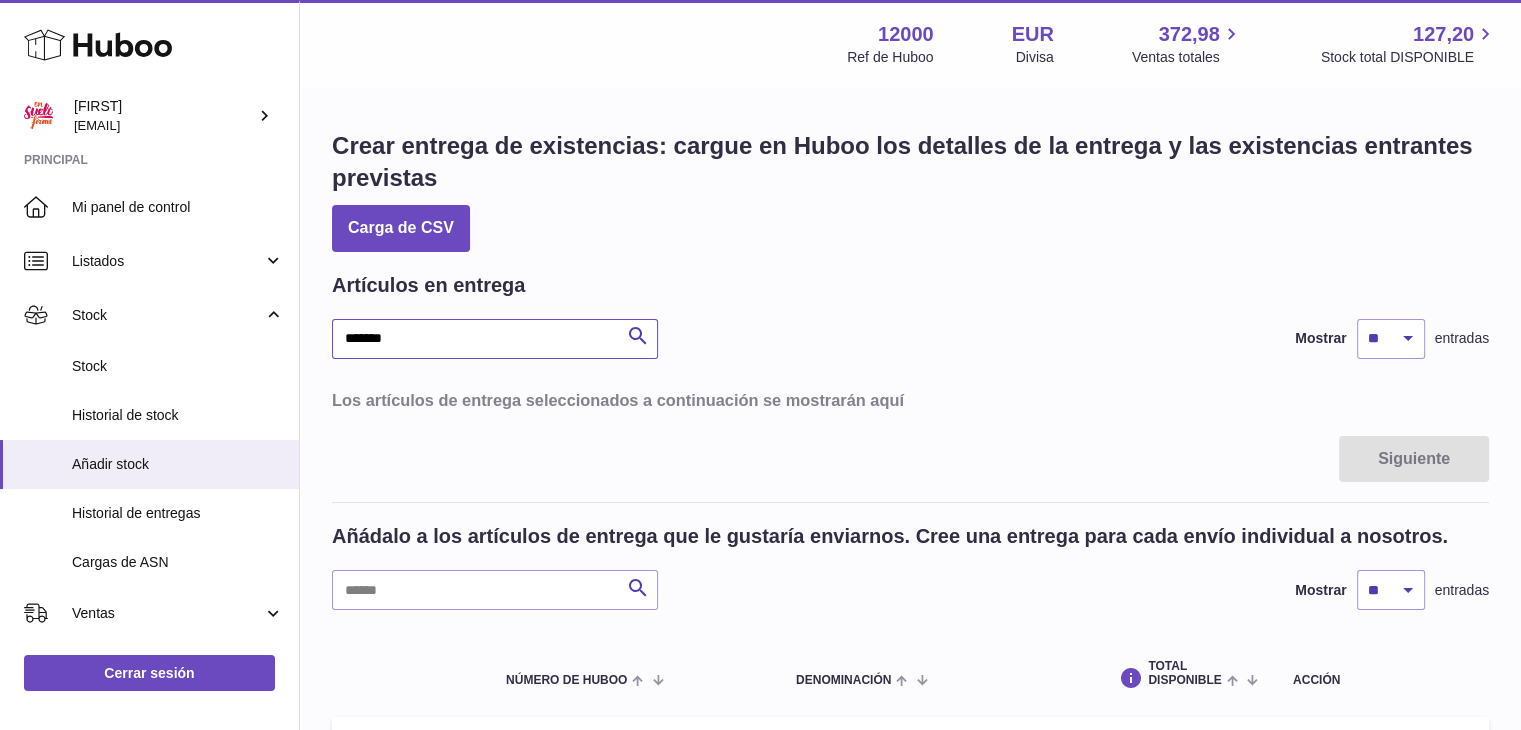 click on "*******" at bounding box center [495, 339] 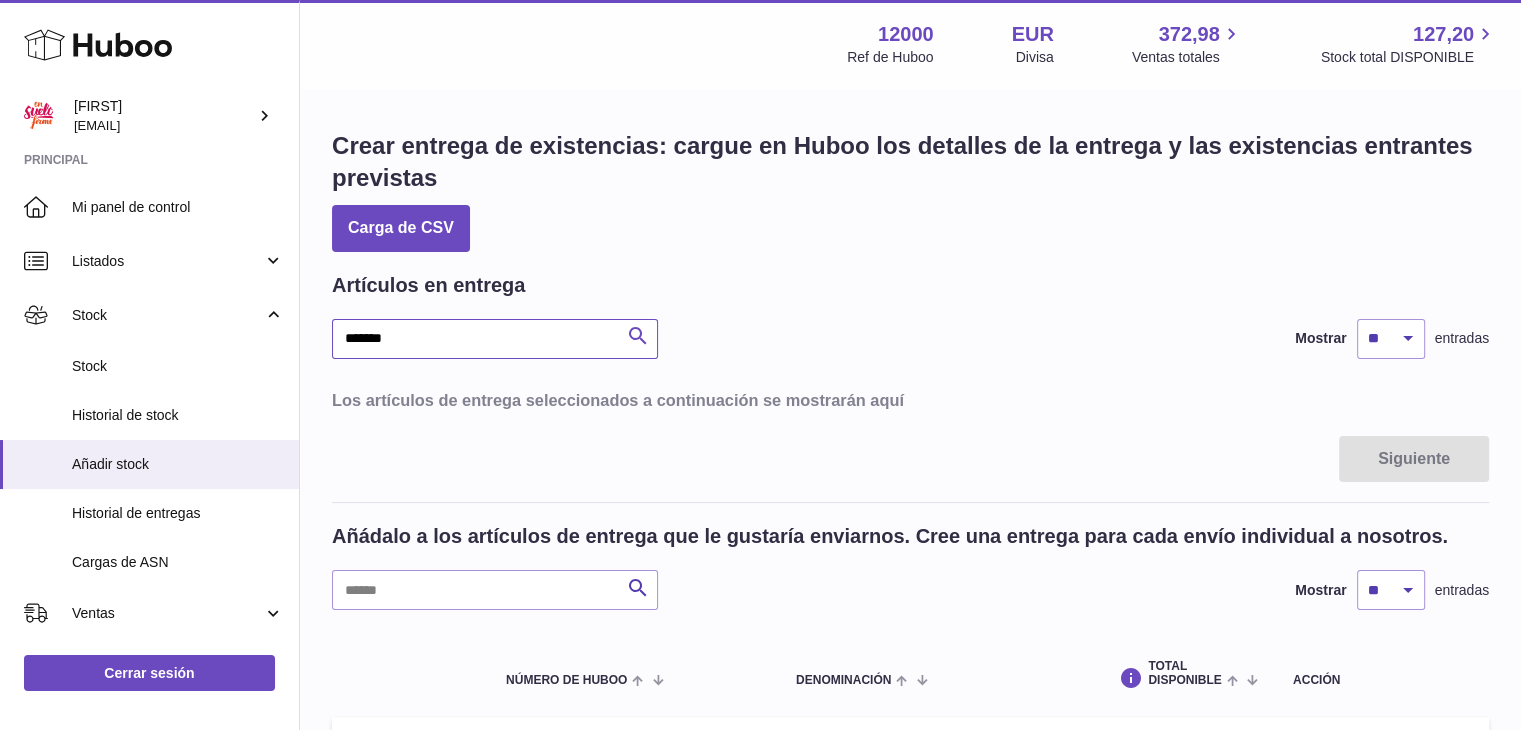 type on "*******" 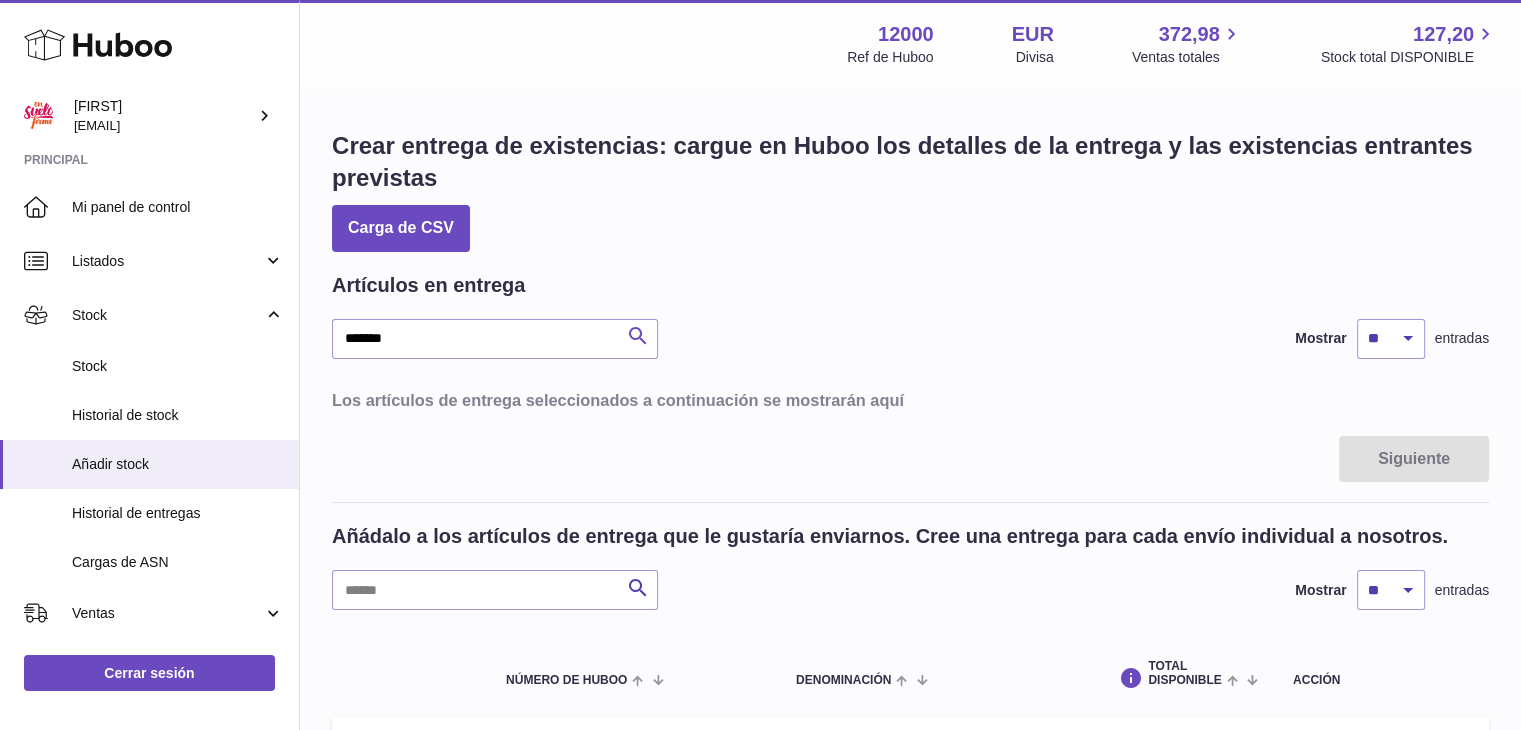 click at bounding box center (638, 336) 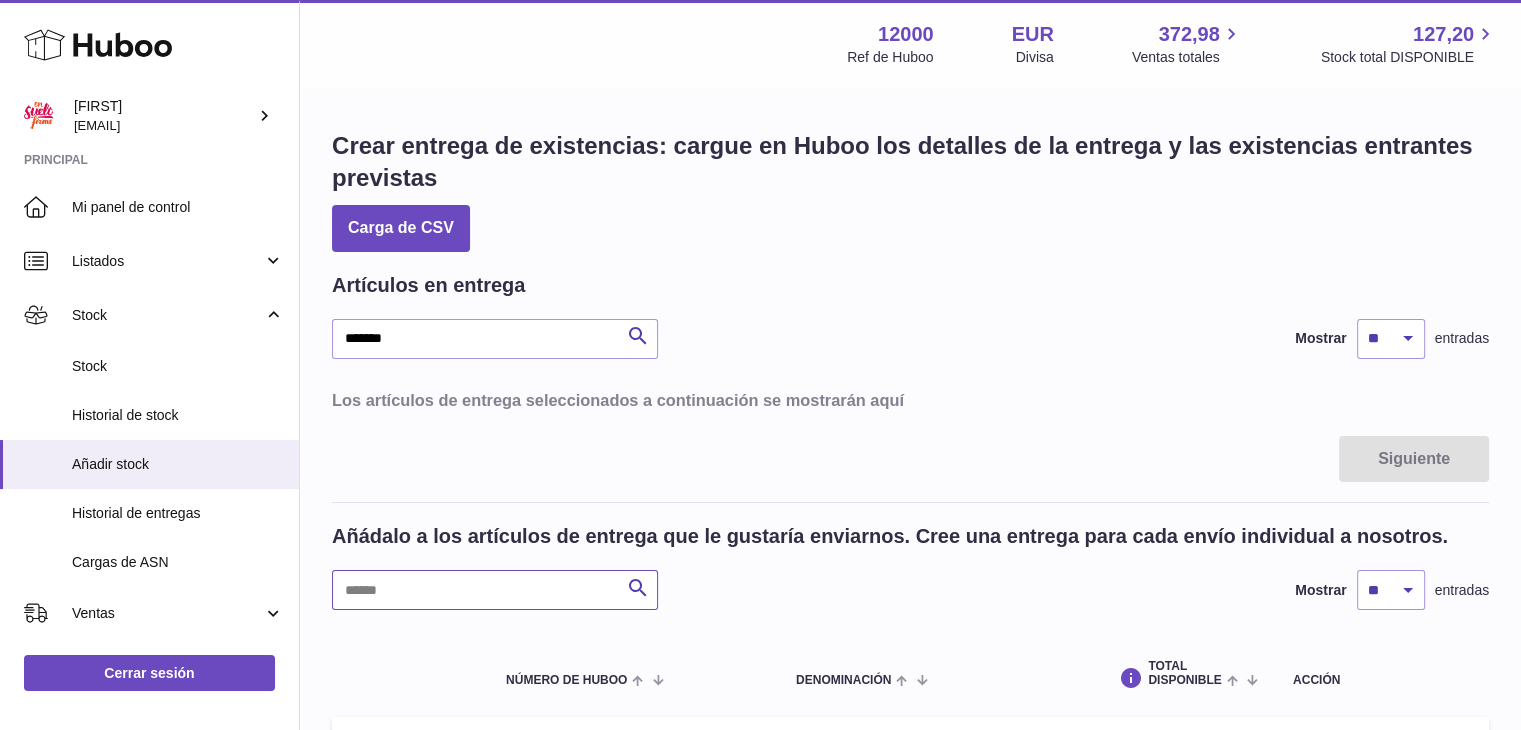 click at bounding box center [495, 590] 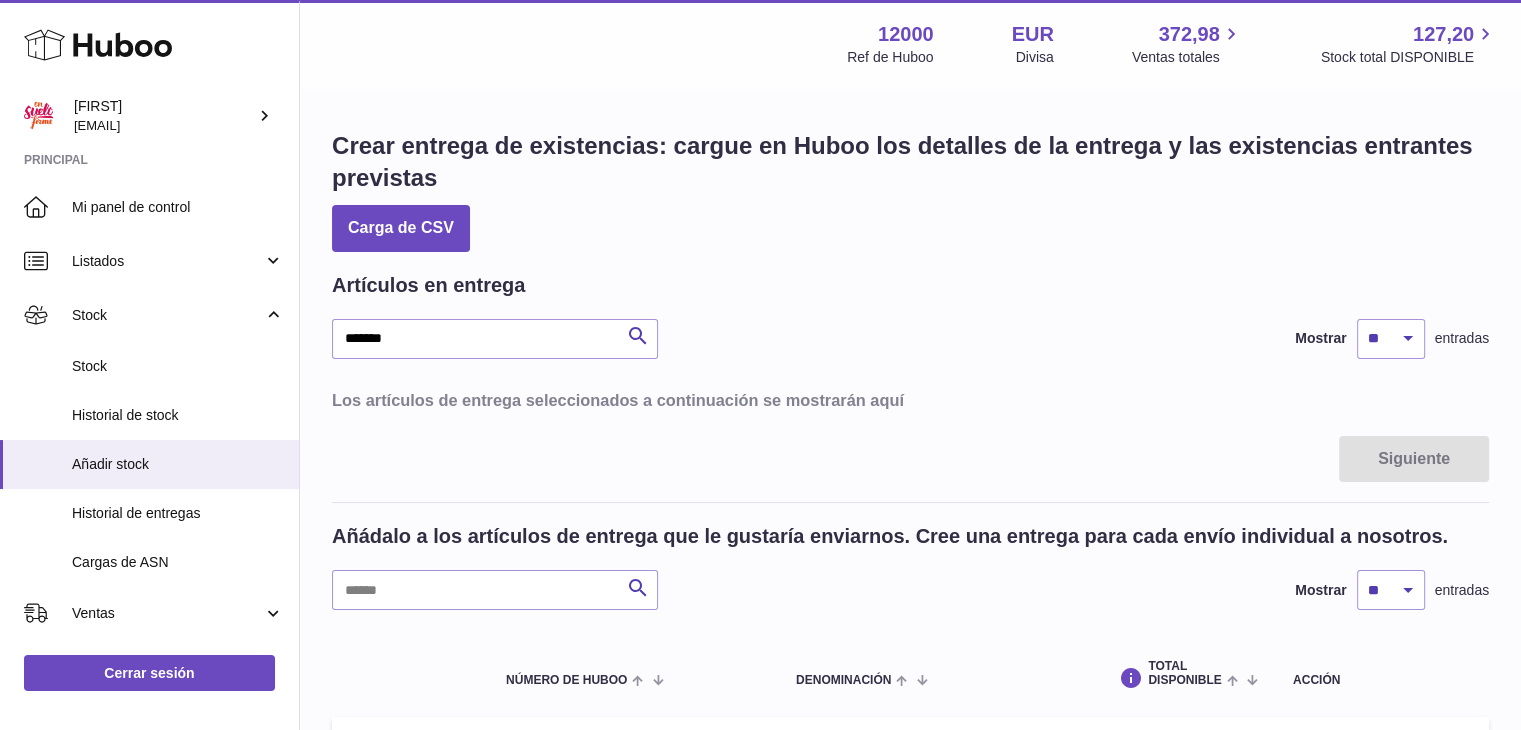 click on "Los artículos de entrega seleccionados a continuación se mostrarán aquí" at bounding box center [910, 400] 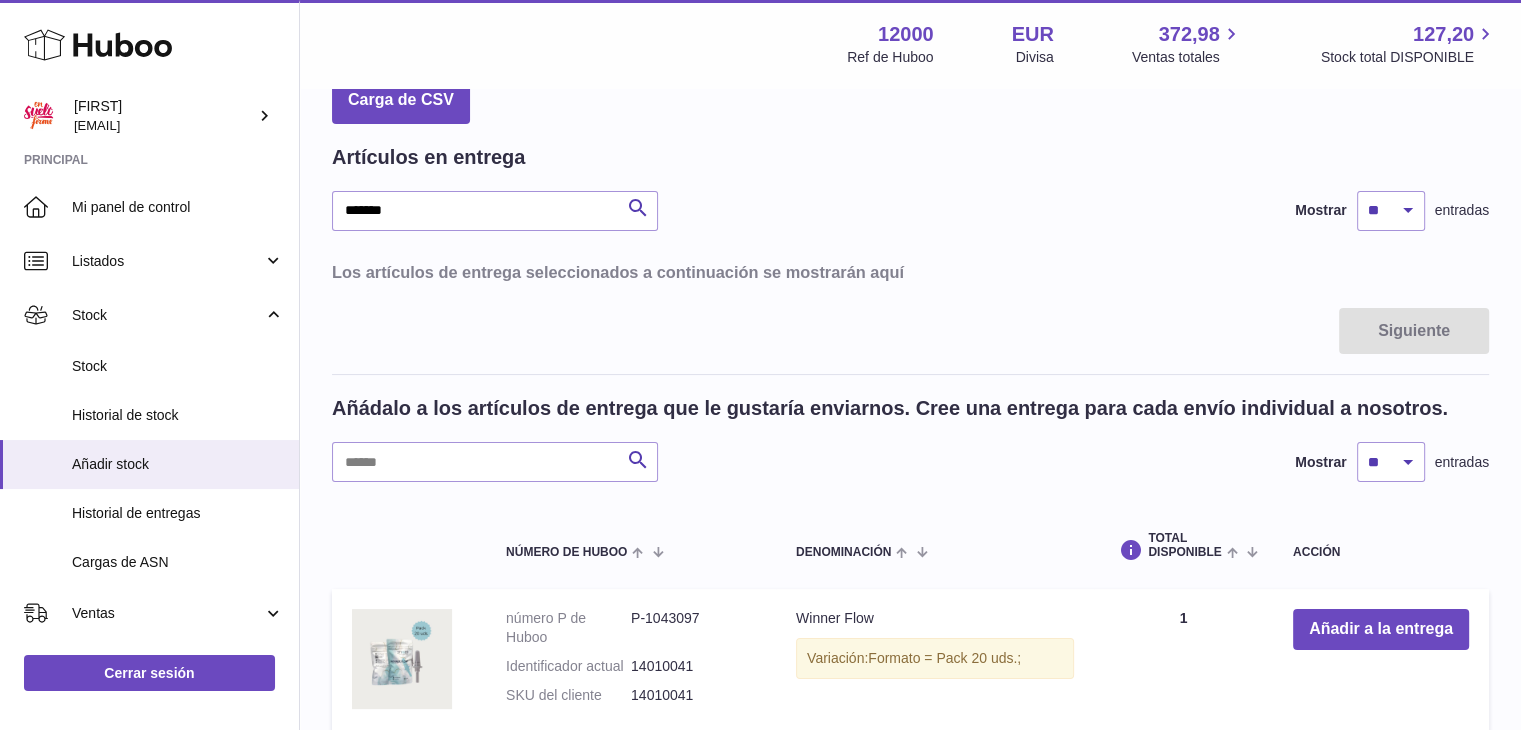 scroll, scrollTop: 300, scrollLeft: 0, axis: vertical 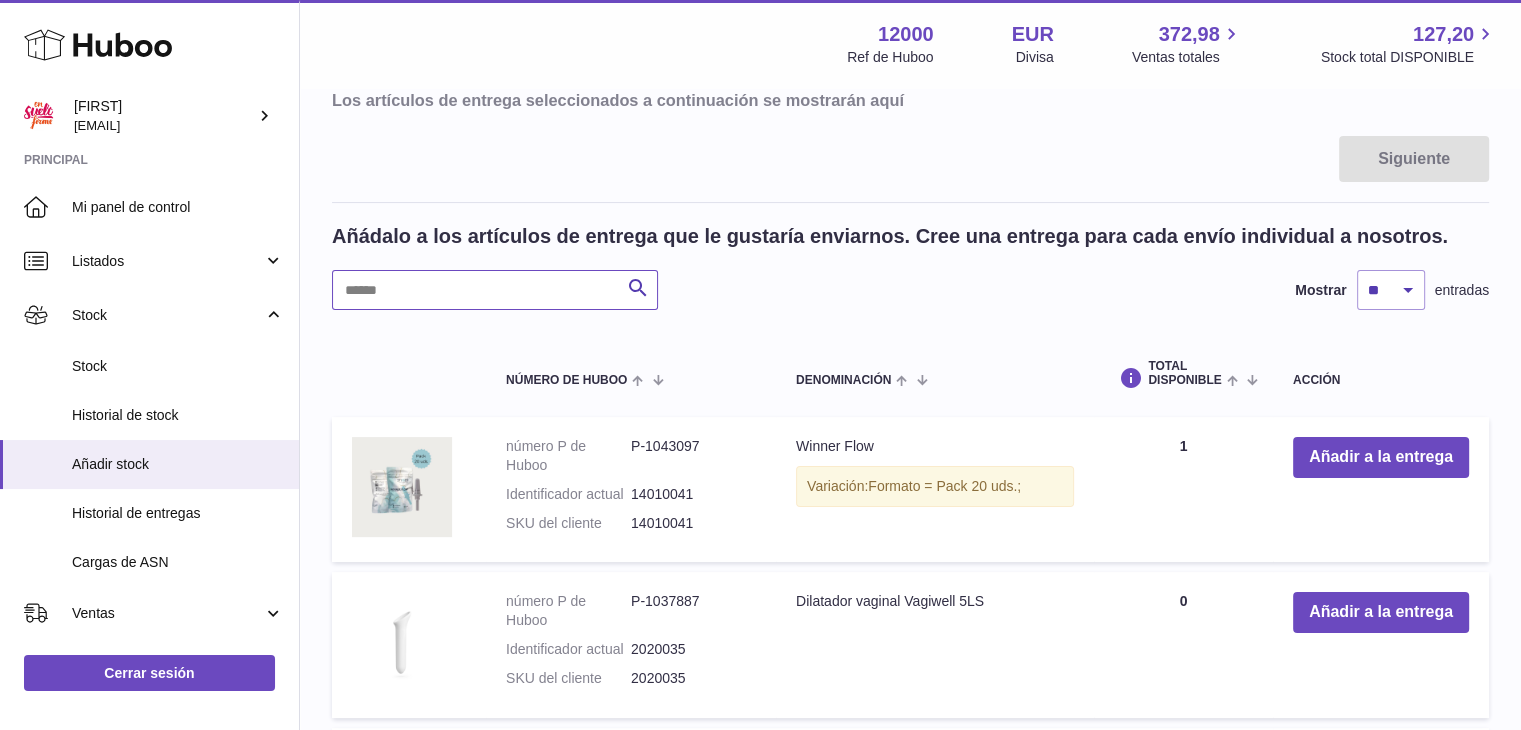 click at bounding box center (495, 290) 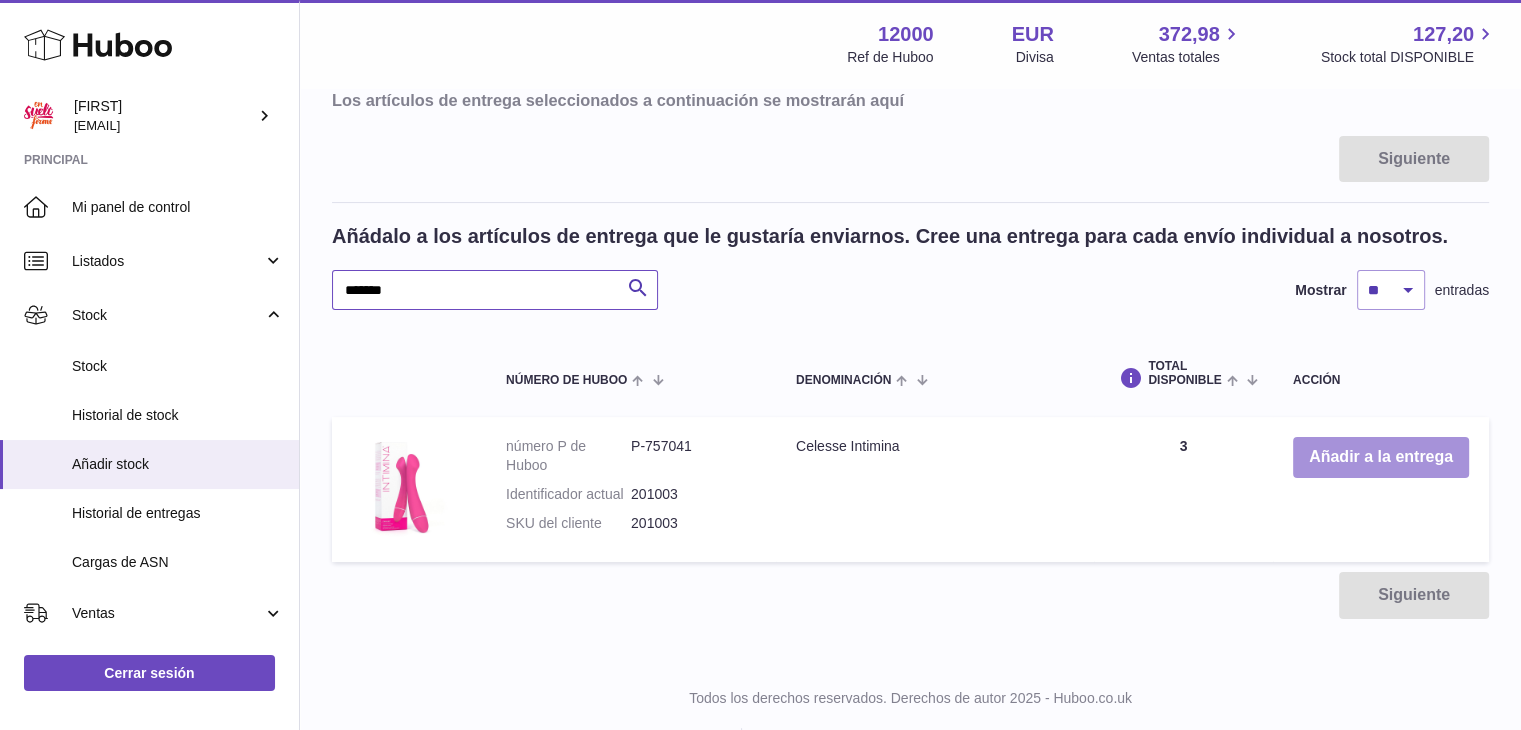 type on "*******" 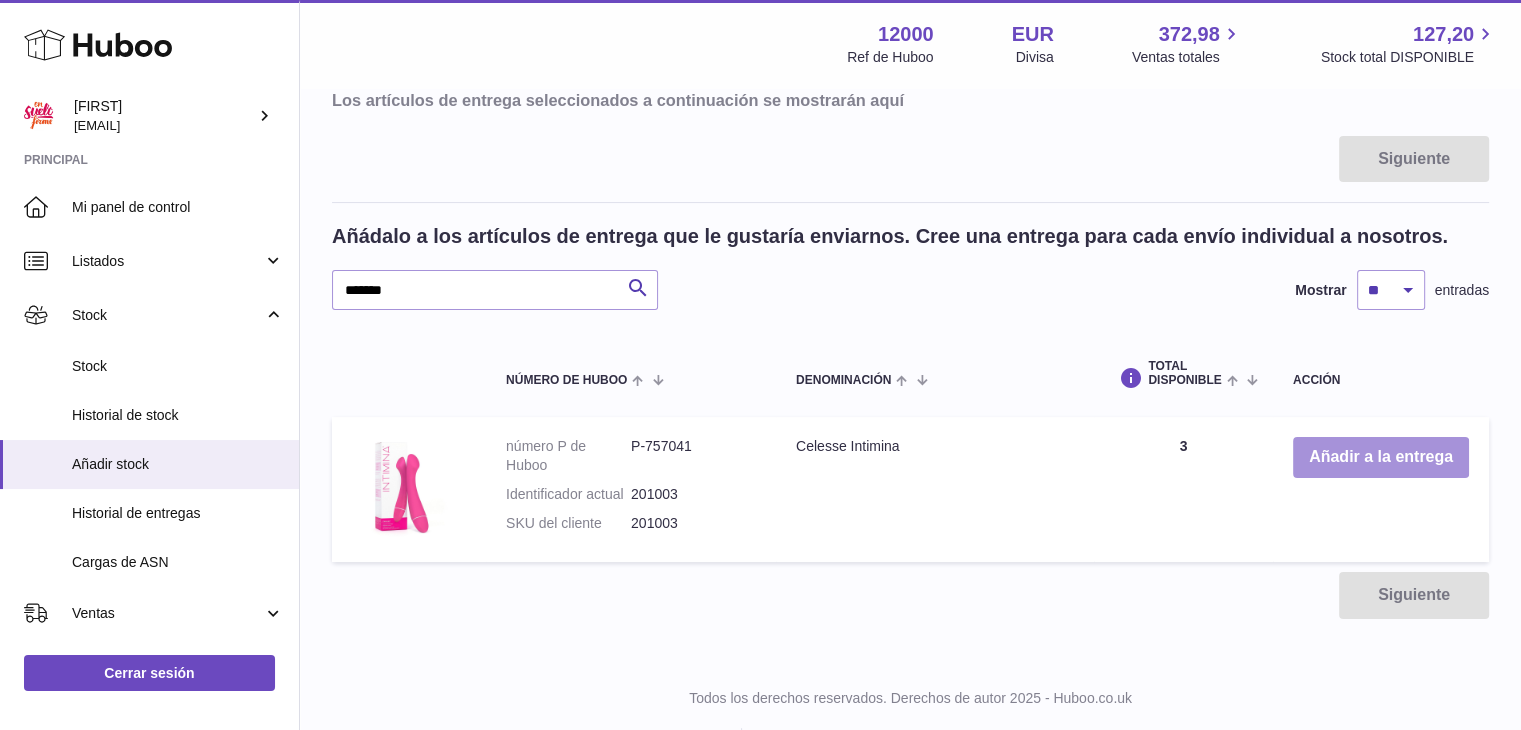 click on "Añadir a la entrega" at bounding box center [1381, 457] 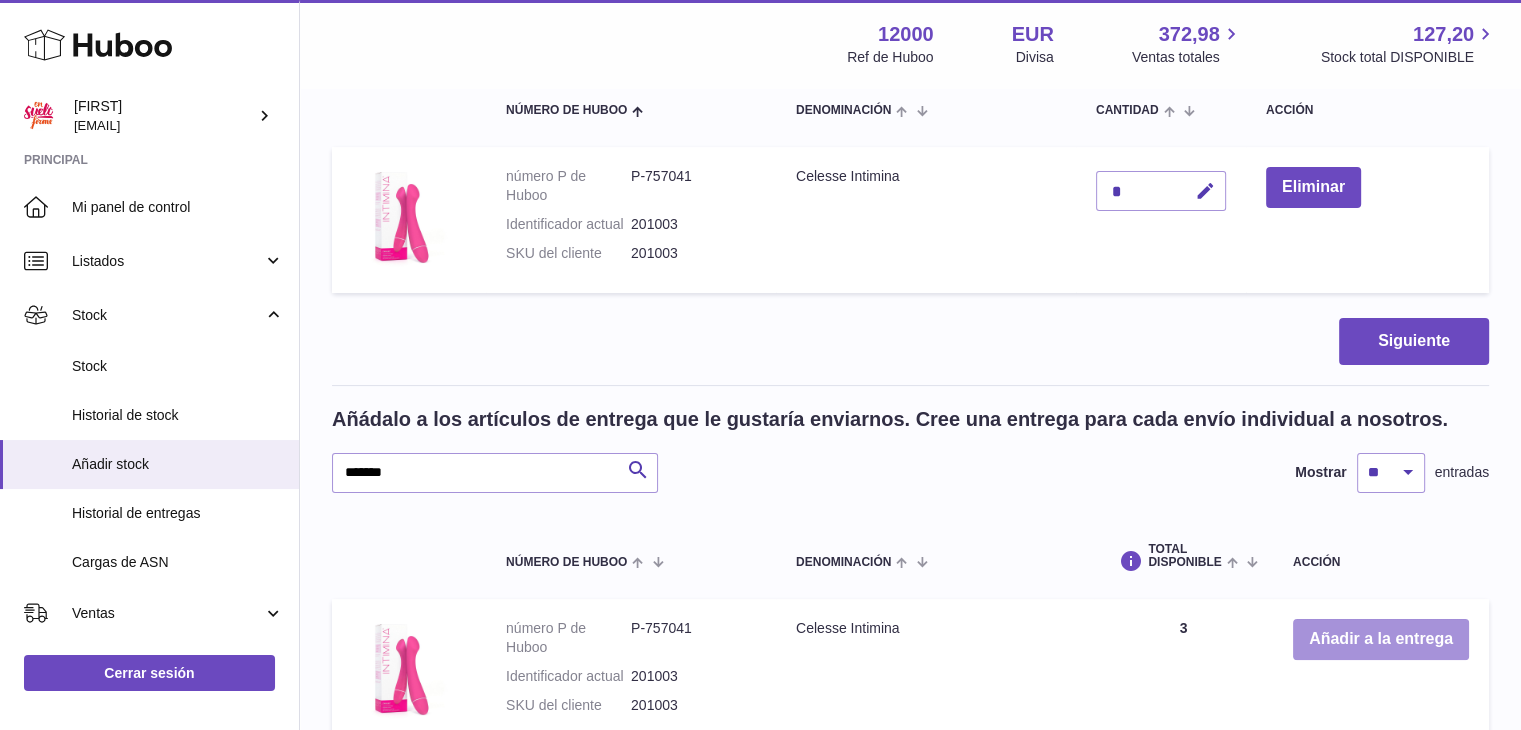 scroll, scrollTop: 300, scrollLeft: 0, axis: vertical 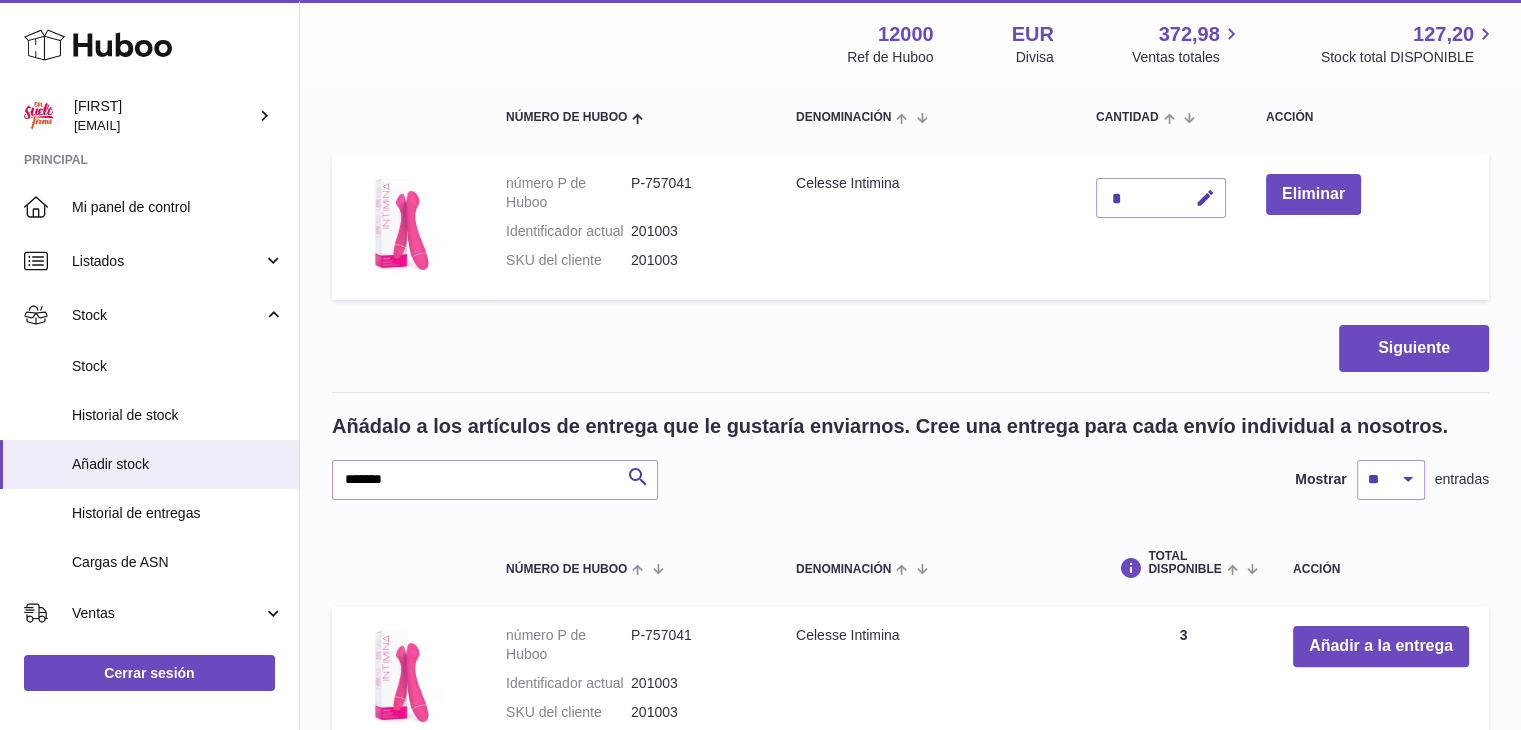 click on "*" at bounding box center (1161, 198) 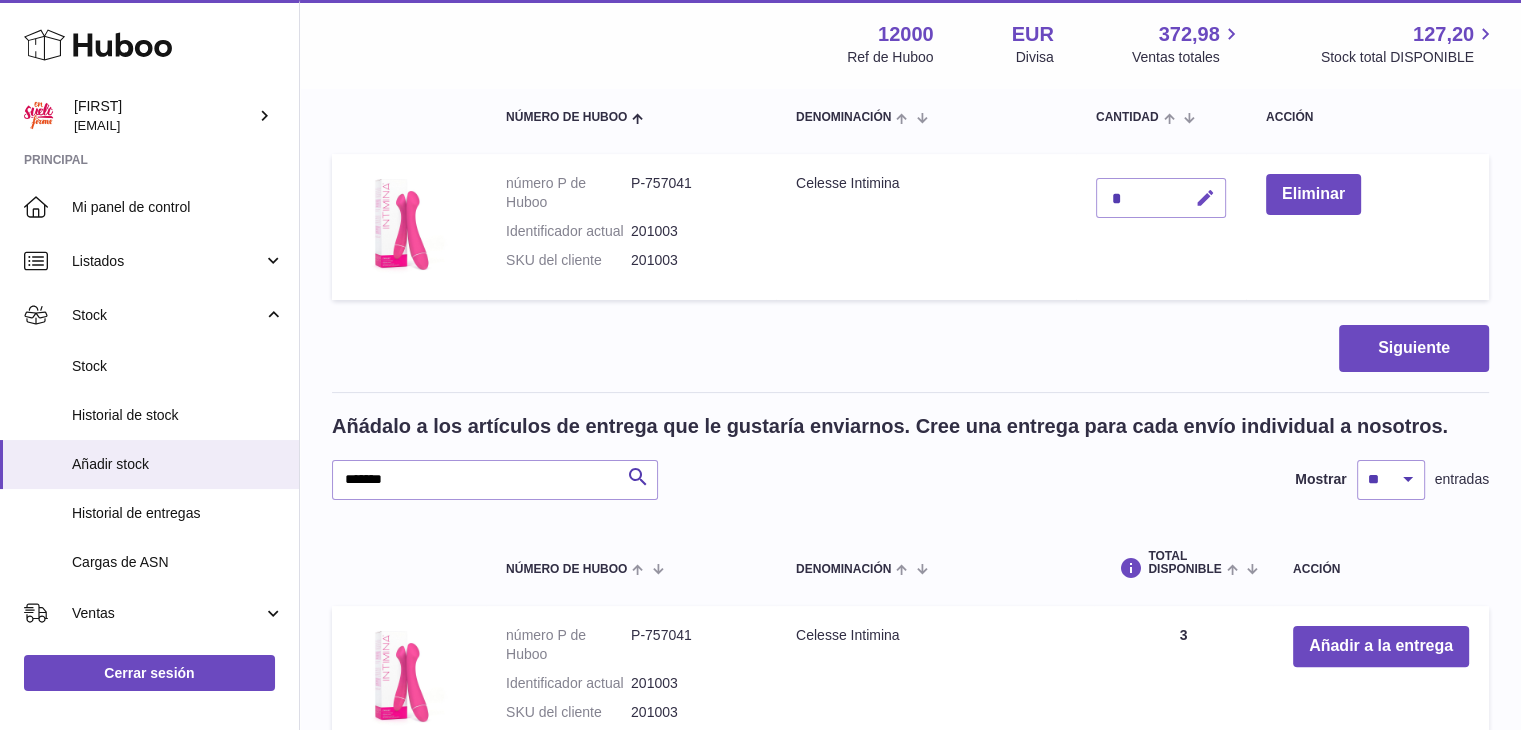 click at bounding box center [1202, 198] 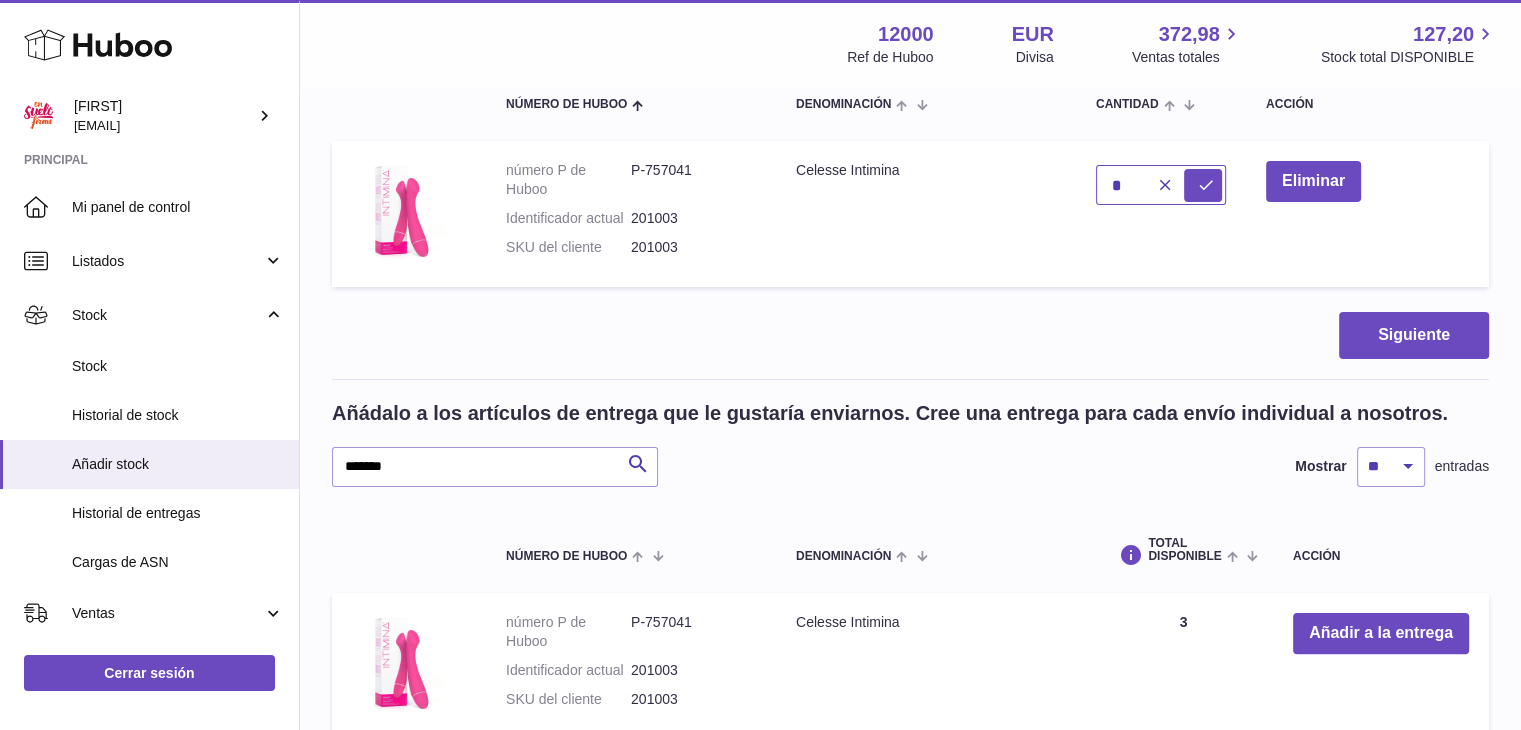 scroll, scrollTop: 500, scrollLeft: 0, axis: vertical 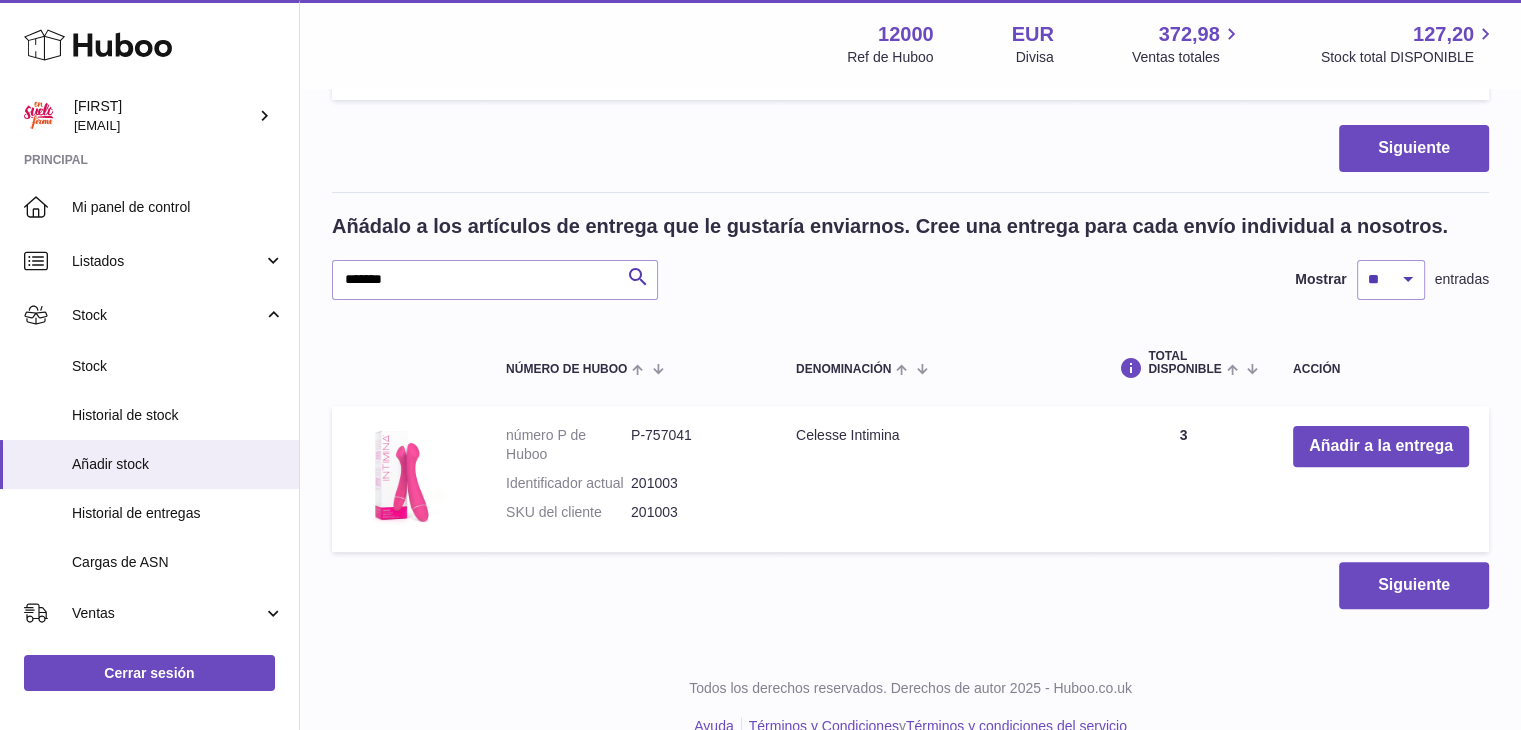 type on "*" 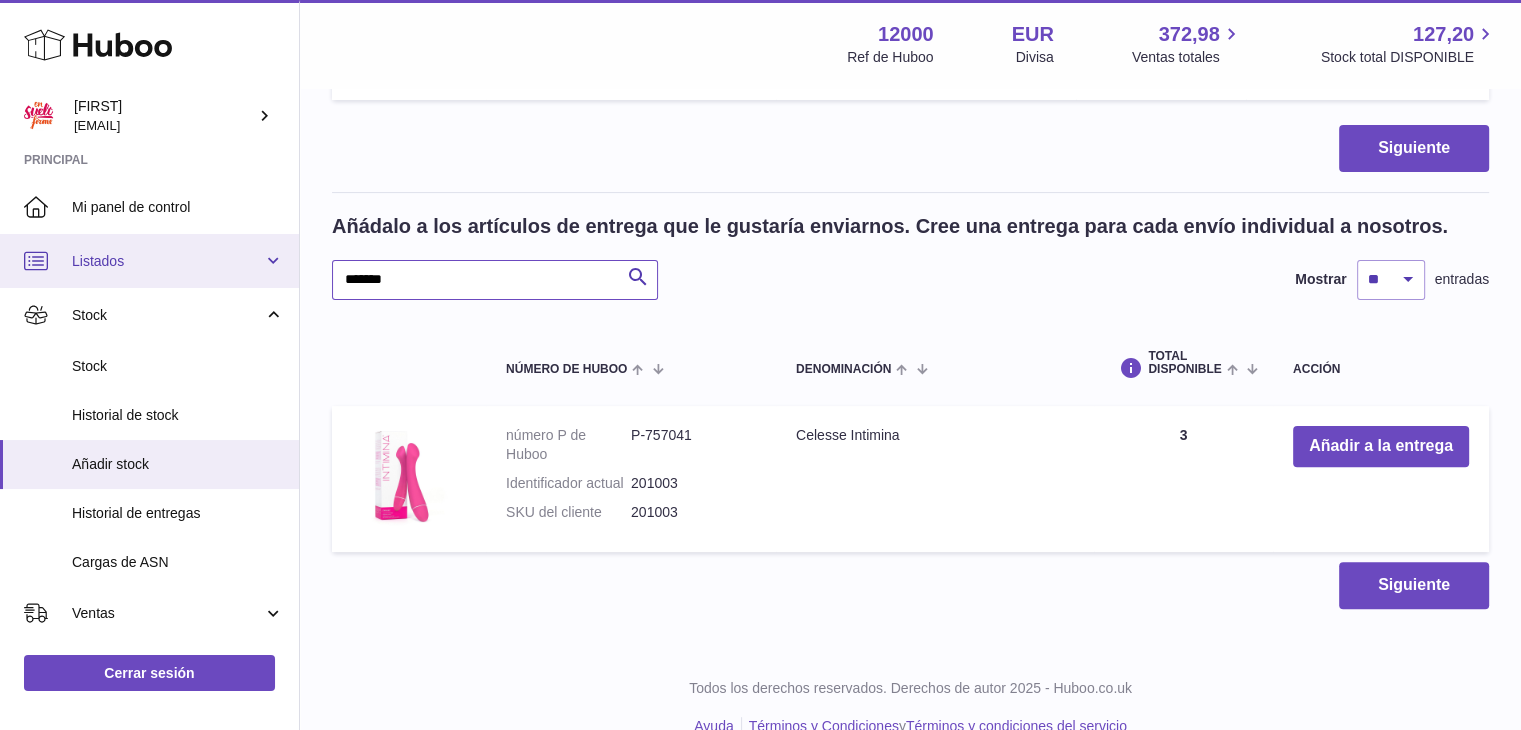 drag, startPoint x: 395, startPoint y: 271, endPoint x: 222, endPoint y: 263, distance: 173.18488 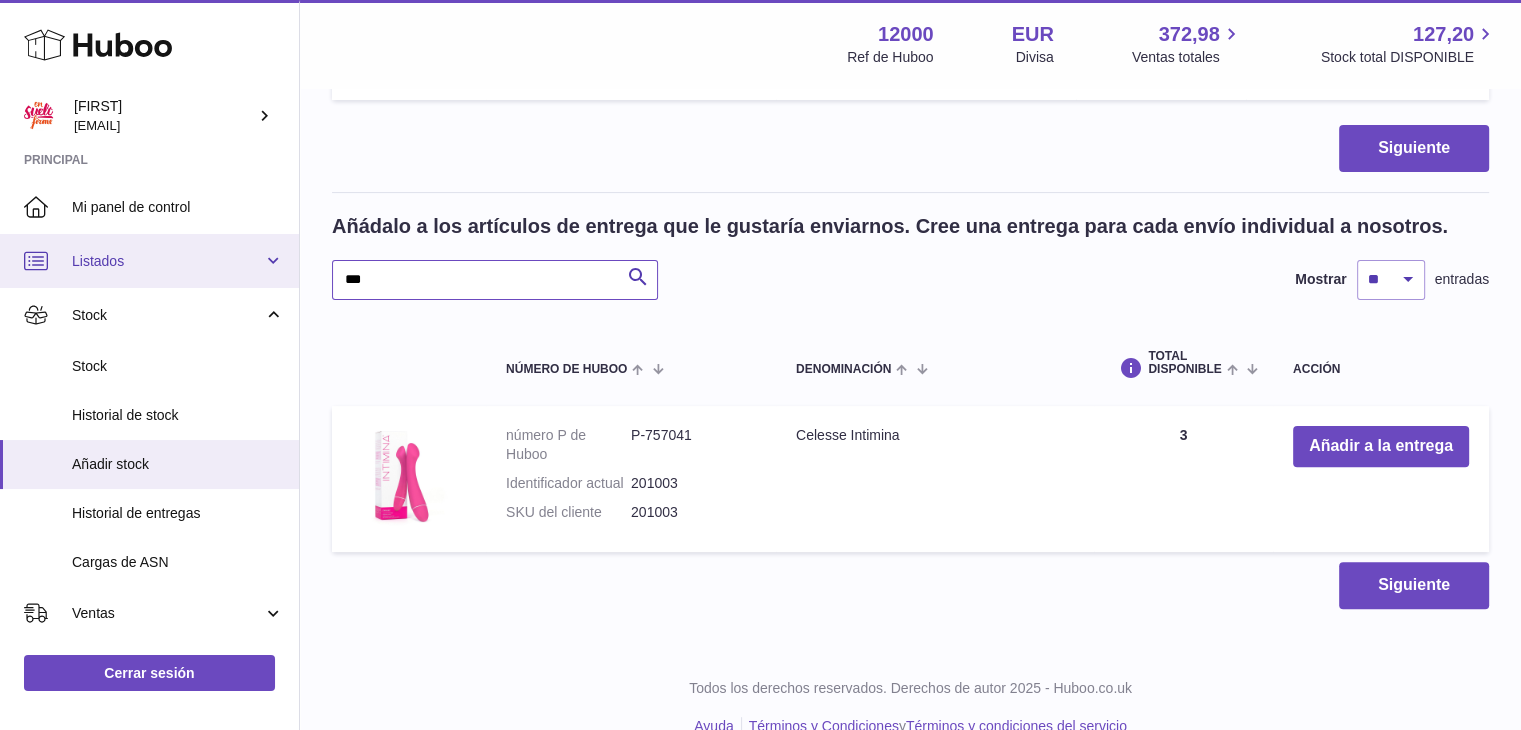 type on "****" 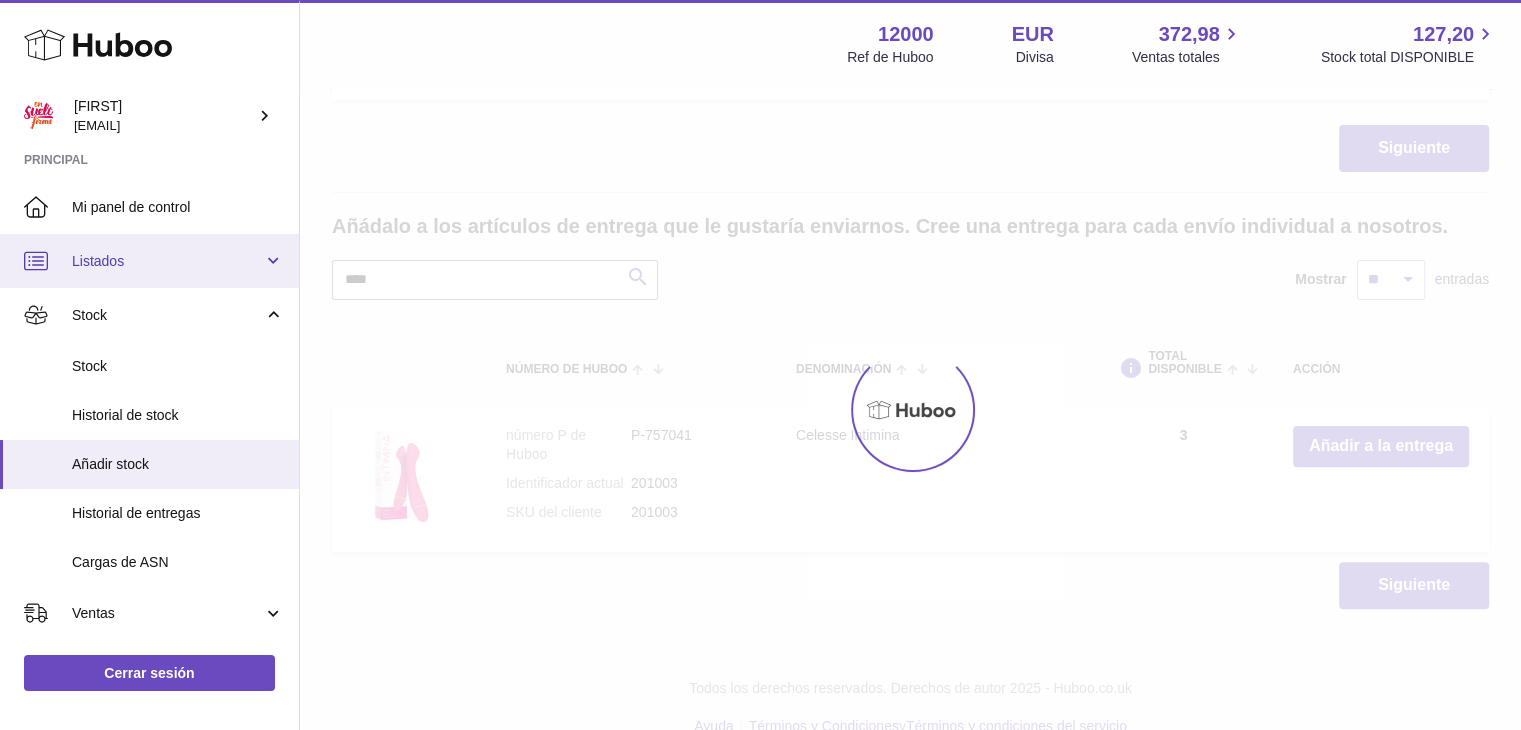 type on "*" 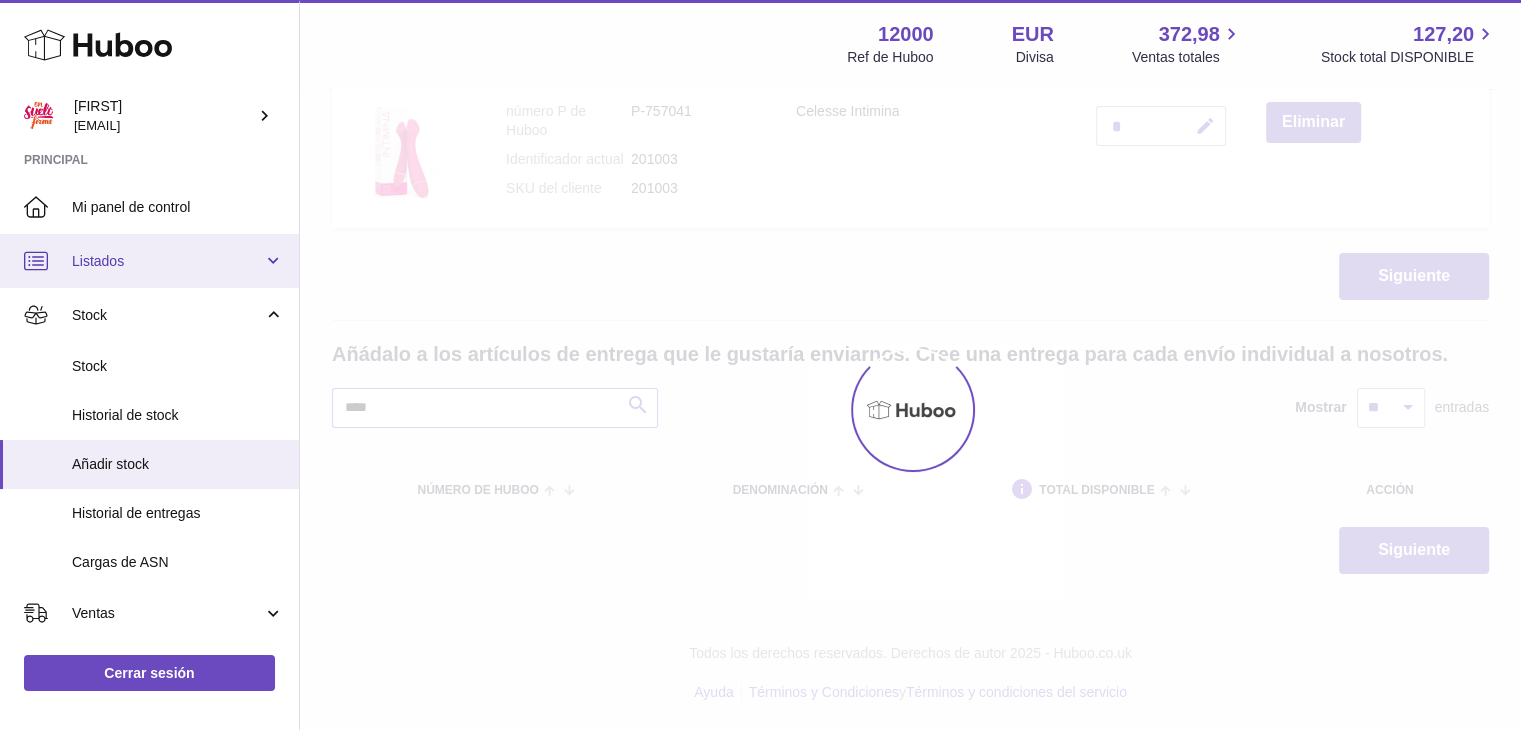 scroll, scrollTop: 500, scrollLeft: 0, axis: vertical 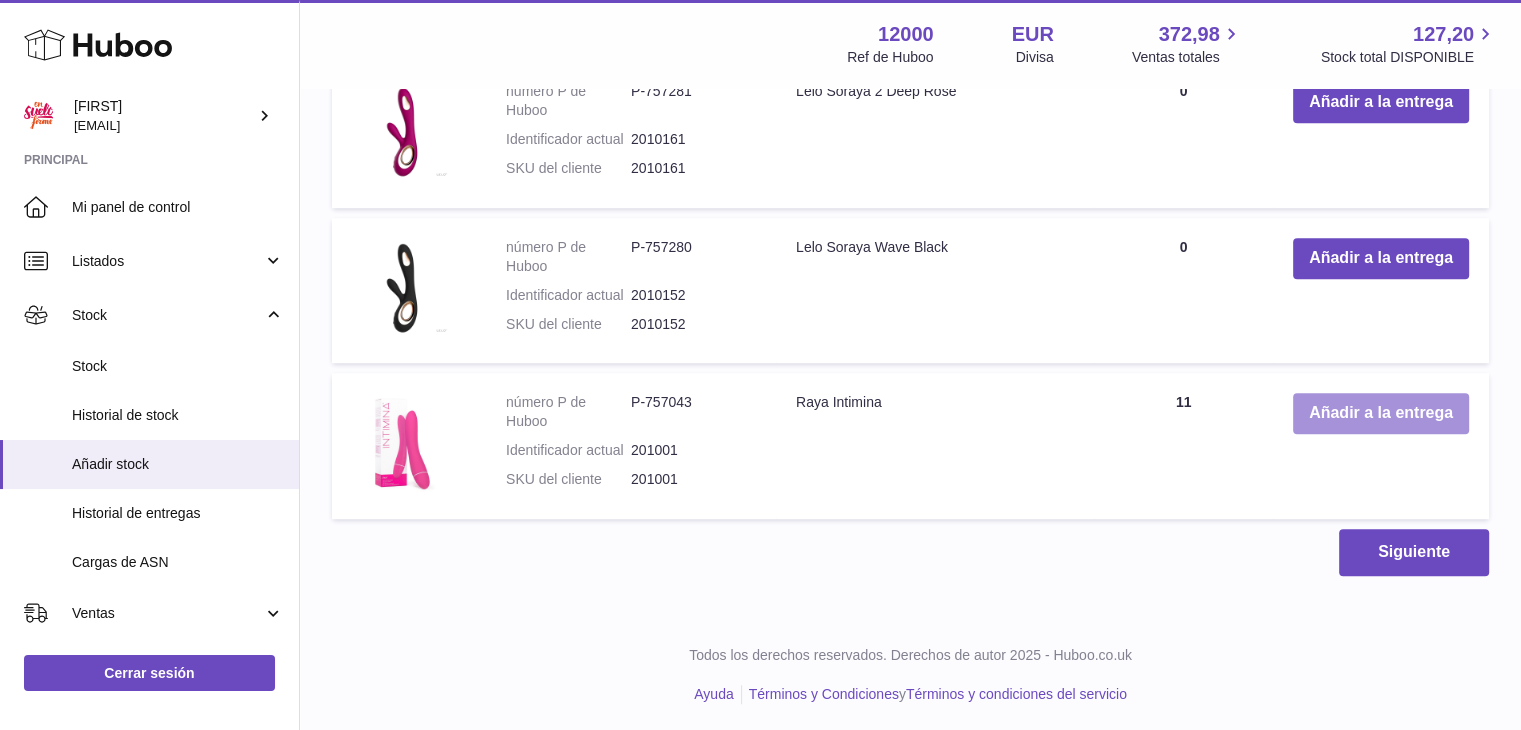 type on "****" 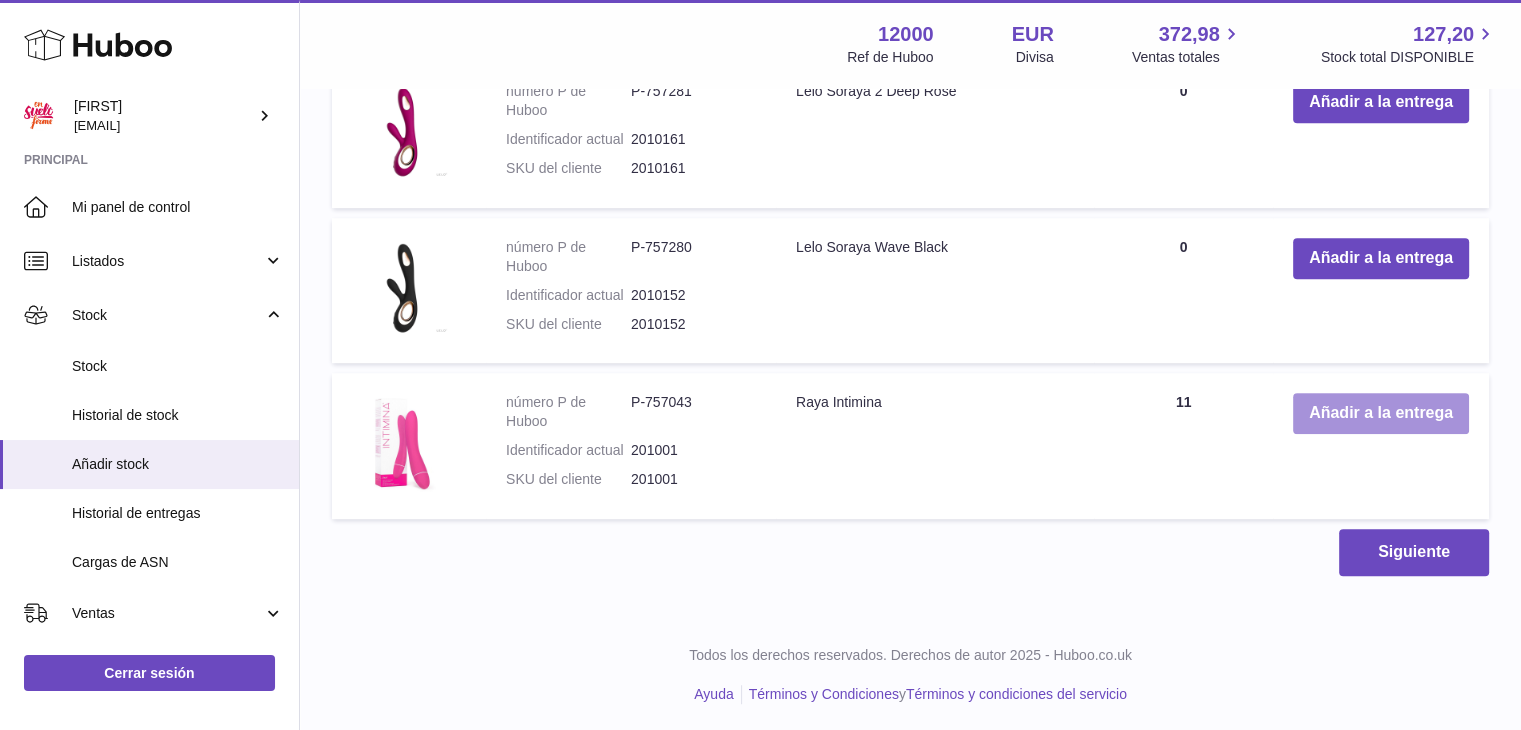 click on "Añadir a la entrega" at bounding box center [1381, 413] 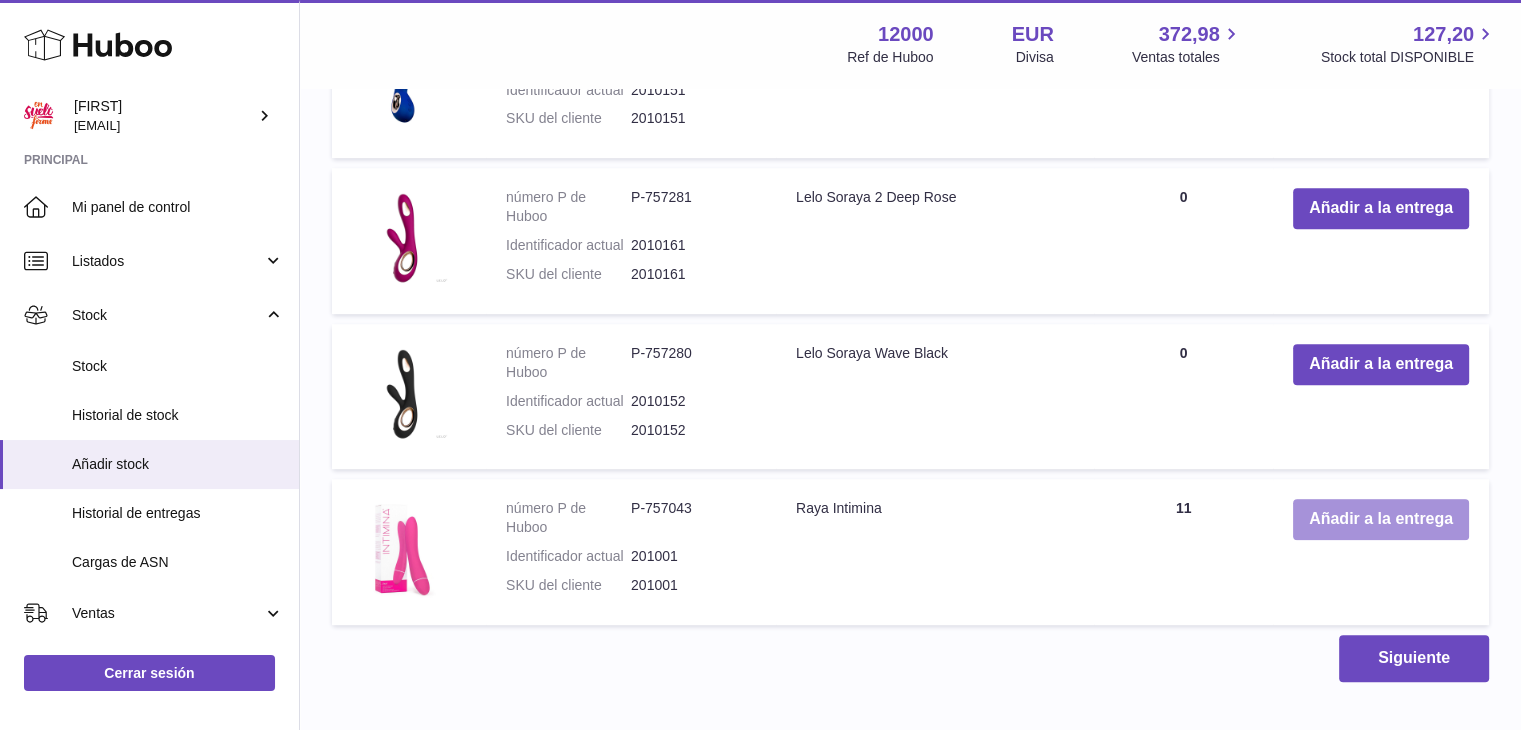 scroll, scrollTop: 1155, scrollLeft: 0, axis: vertical 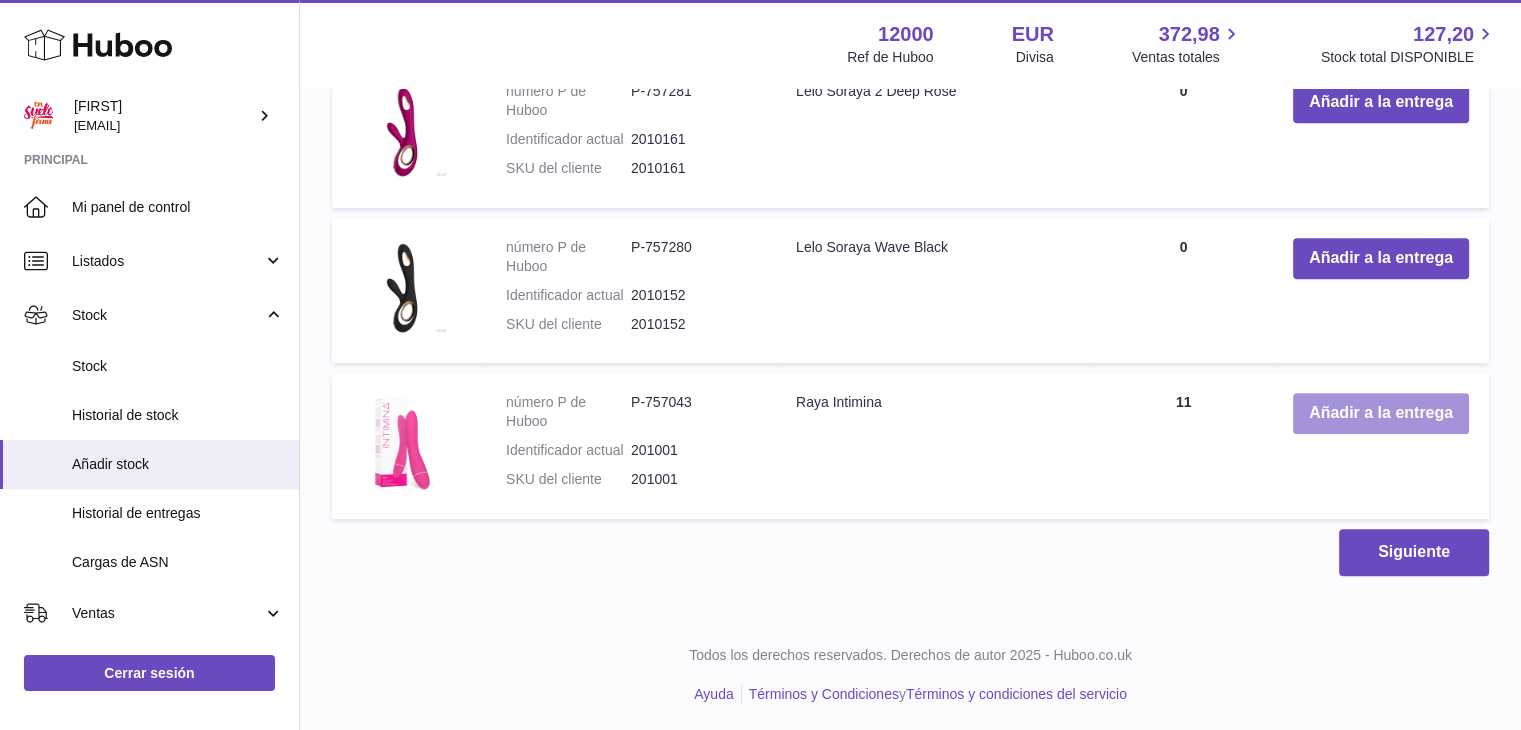click on "Añadir a la entrega" at bounding box center (1381, 413) 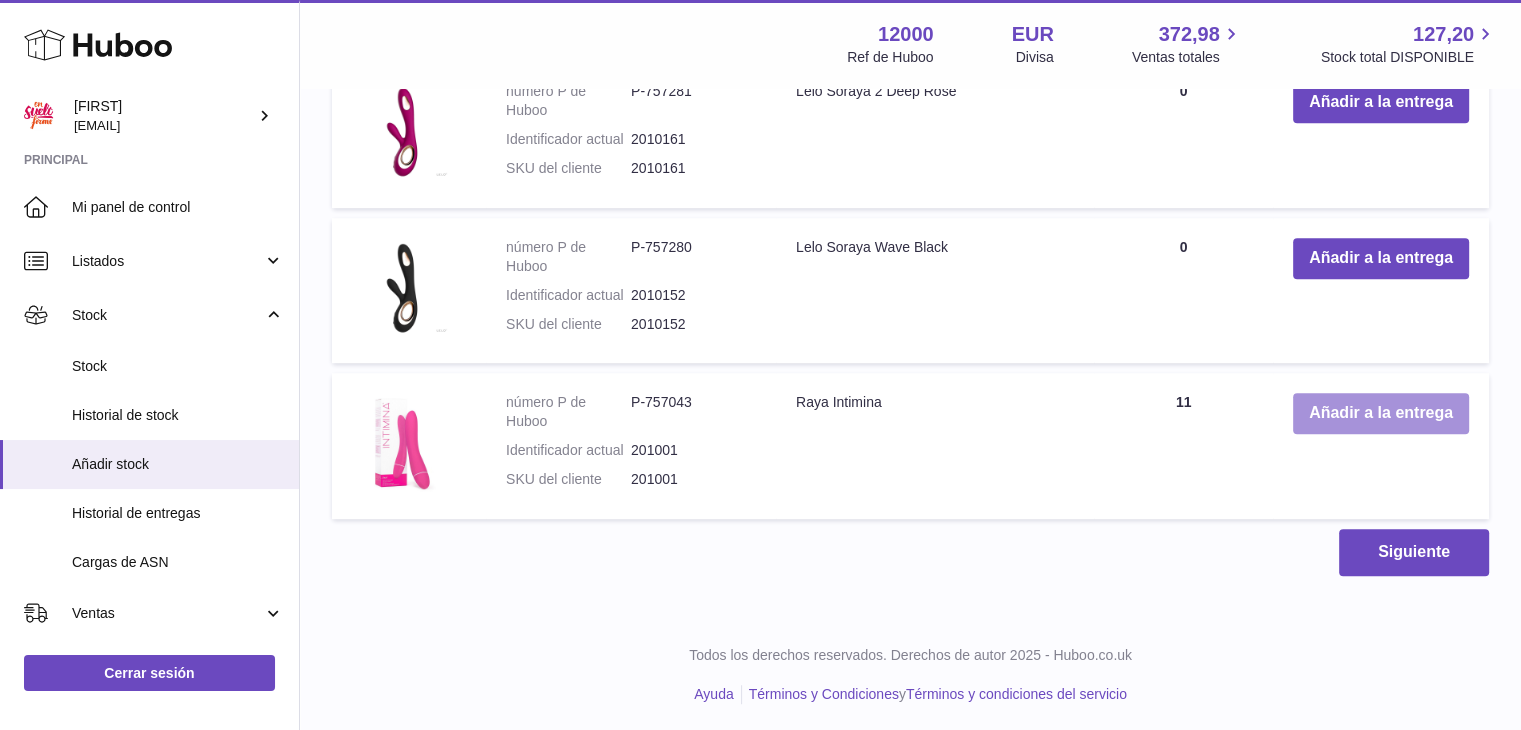 click on "Menú   Huboo     12000   Ref de Huboo    EUR   Divisa   372,98     Ventas totales   127,20     Stock total DISPONIBLE   Divisa   EUR   Ventas totales   372,98   Stock total DISPONIBLE   127,20   Crear entrega de existencias: cargue en Huboo los detalles de la entrega y las existencias entrantes previstas
Carga de CSV
Artículos en entrega   *******     Buscar
Mostrar
** ** ** ***
entradas
Número de Huboo       Denominación       Cantidad
Acción
número P de Huboo   P-757041   Identificador actual   201003   SKU del cliente   201003
Celesse Intimina
*
Eliminar
Siguiente
Añádalo a los artículos de entrega que le gustaría enviarnos. Cree una entrega para cada envío individual a nosotros.   ****     Buscar
Mostrar
** ** ** ***" at bounding box center (910, -270) 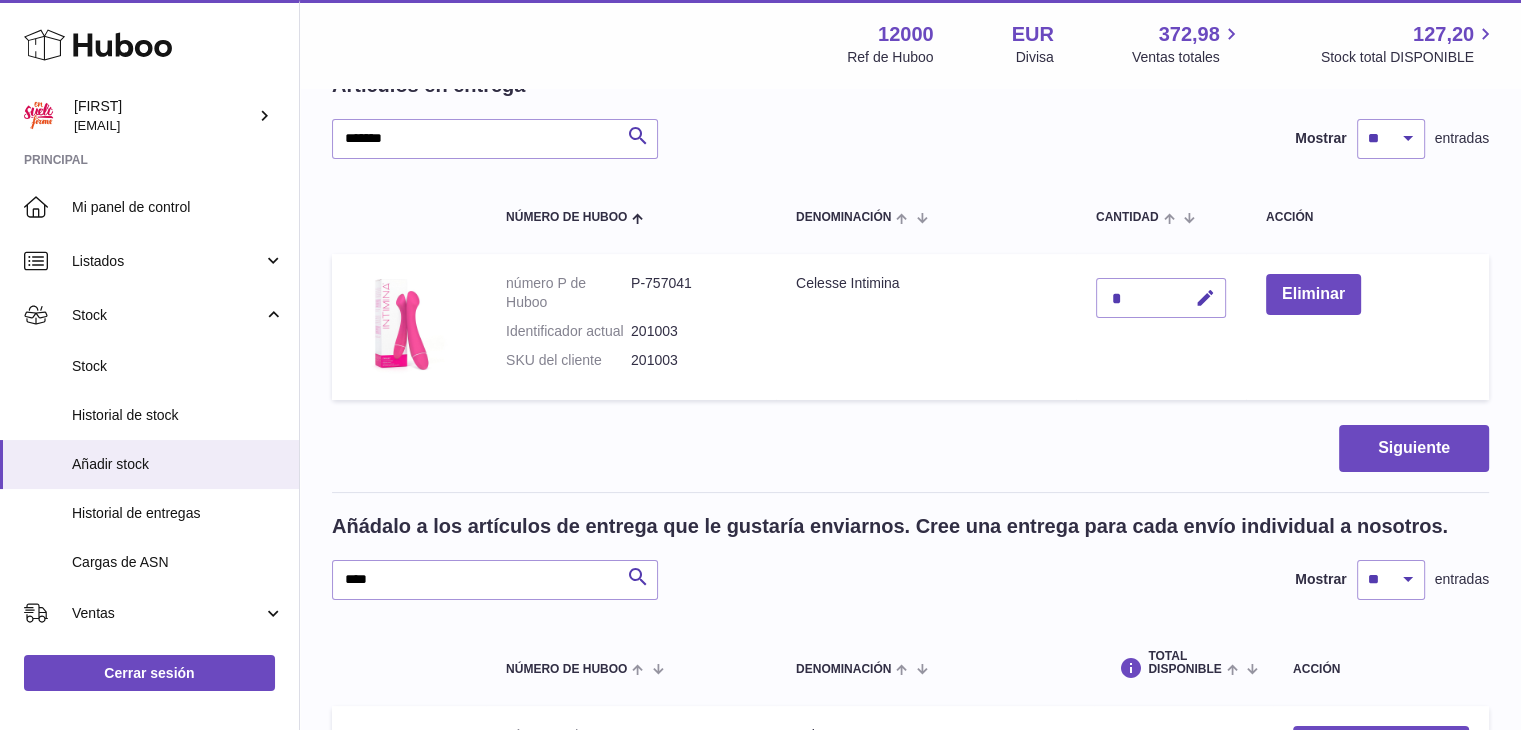 scroll, scrollTop: 200, scrollLeft: 0, axis: vertical 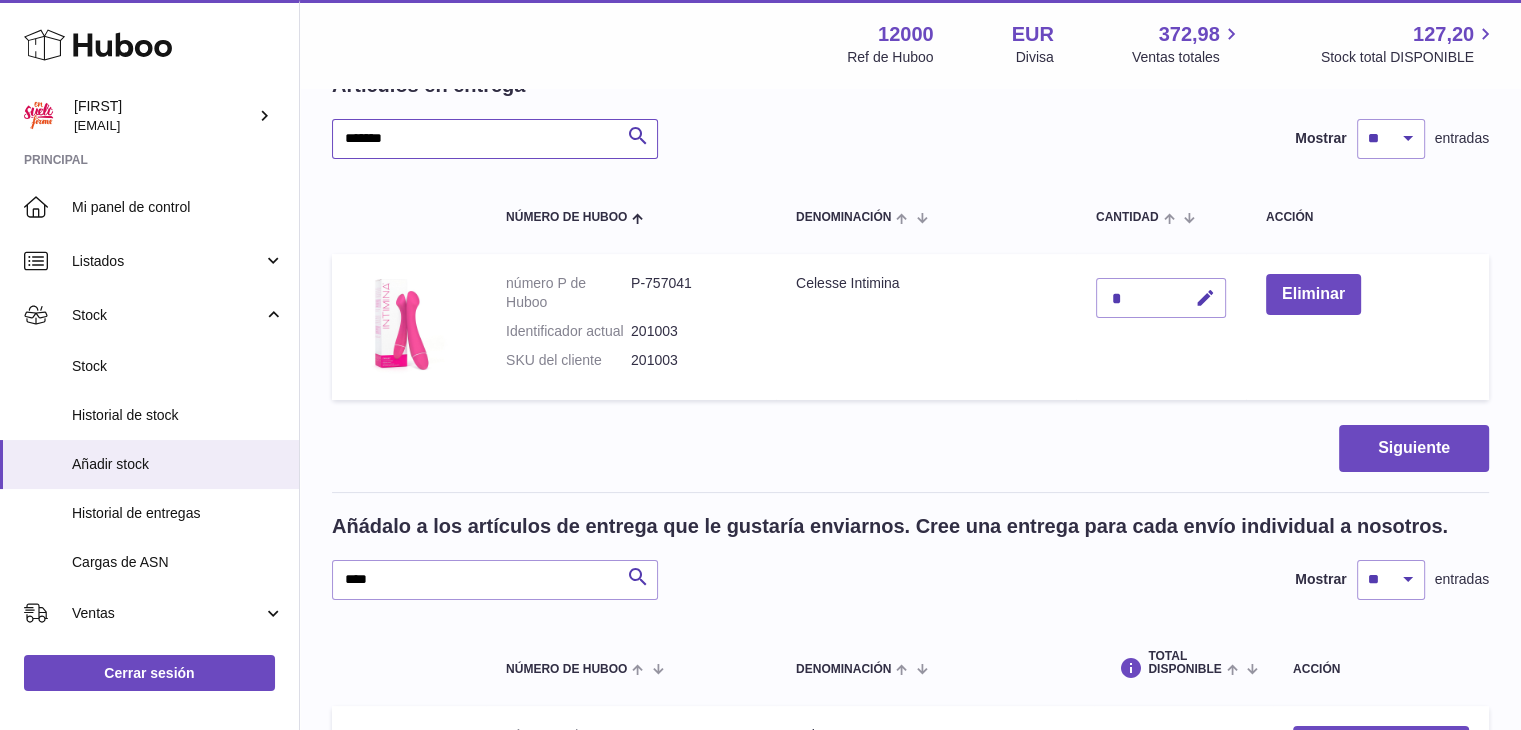 click on "*******" at bounding box center (495, 139) 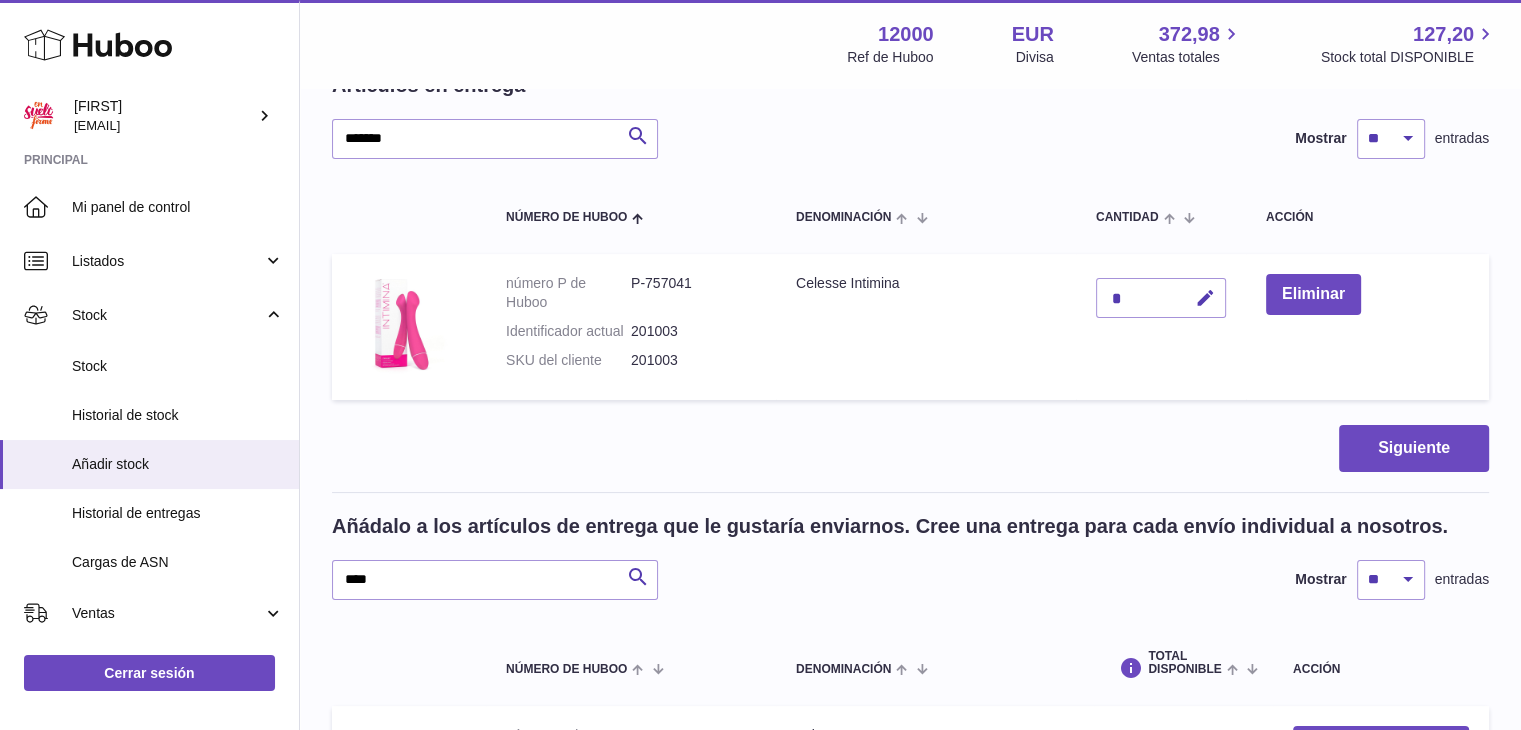 click on "*" at bounding box center (1161, 298) 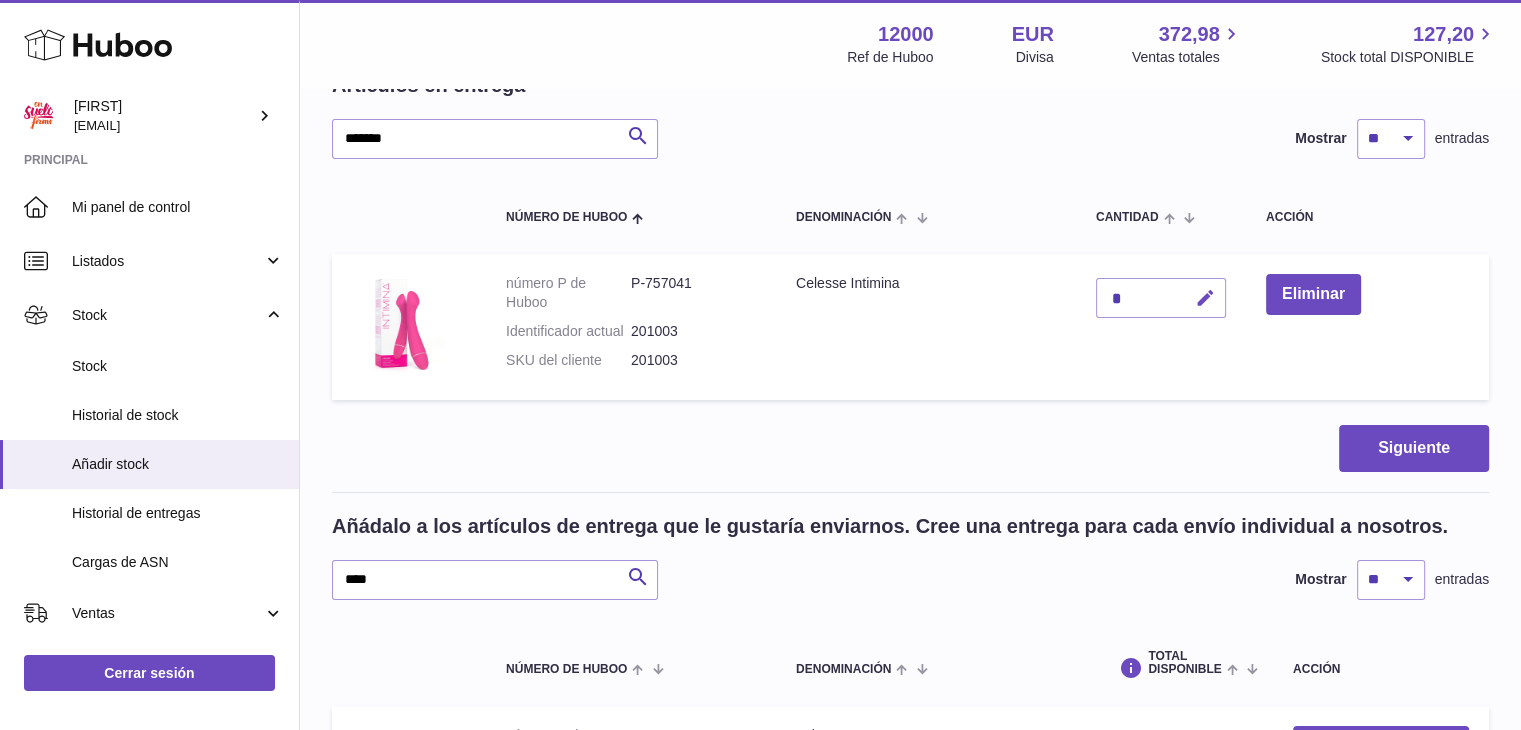 click at bounding box center (1205, 298) 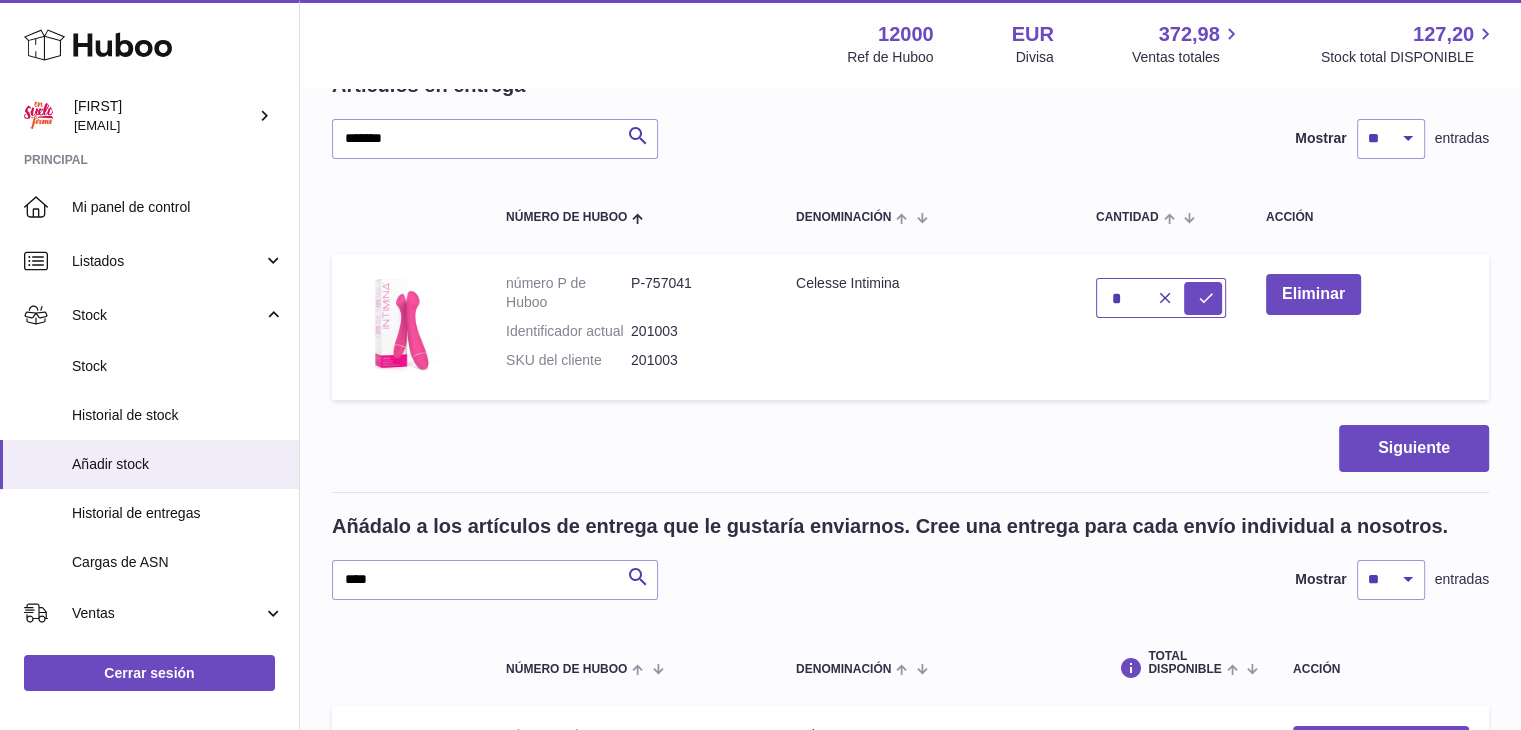 type on "*" 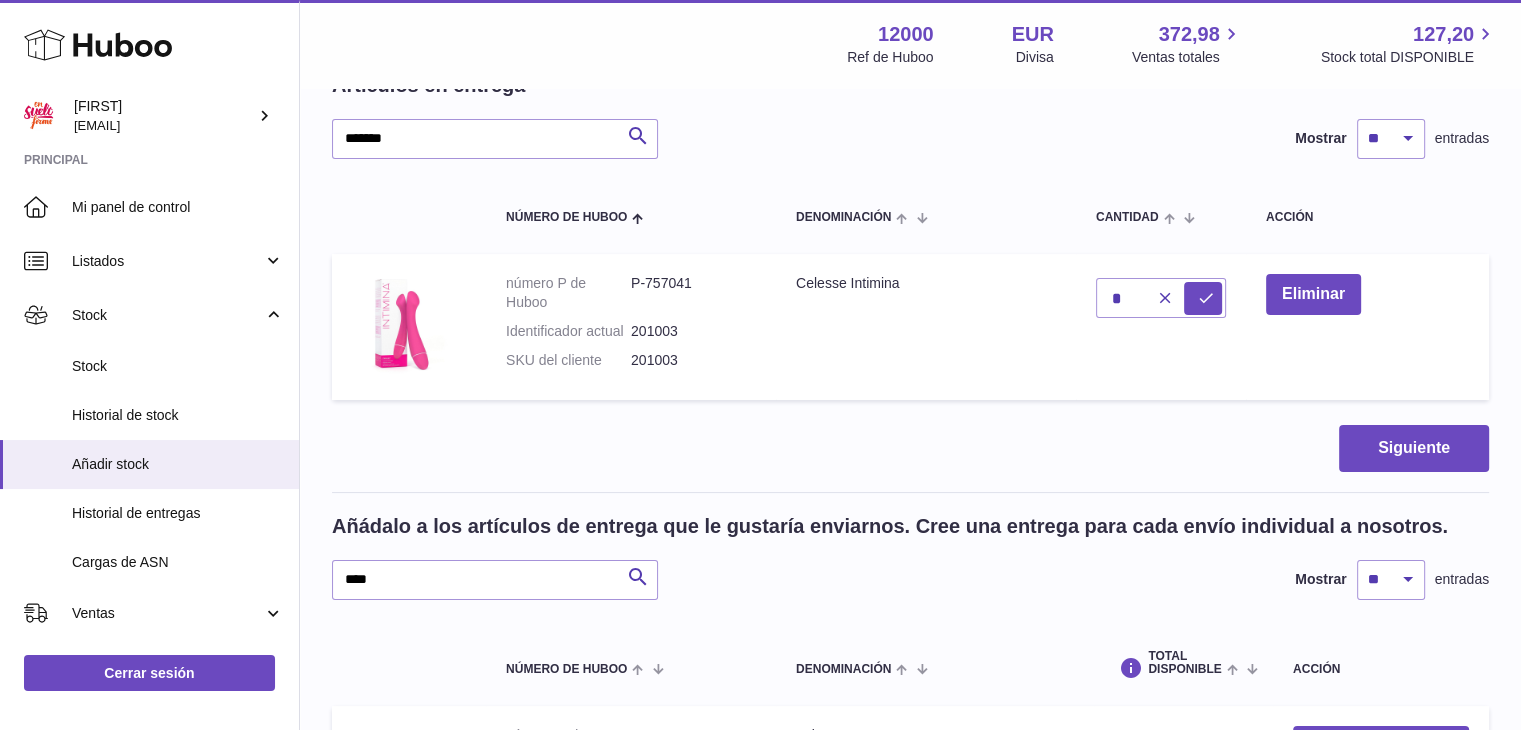 click on "*" at bounding box center (1161, 327) 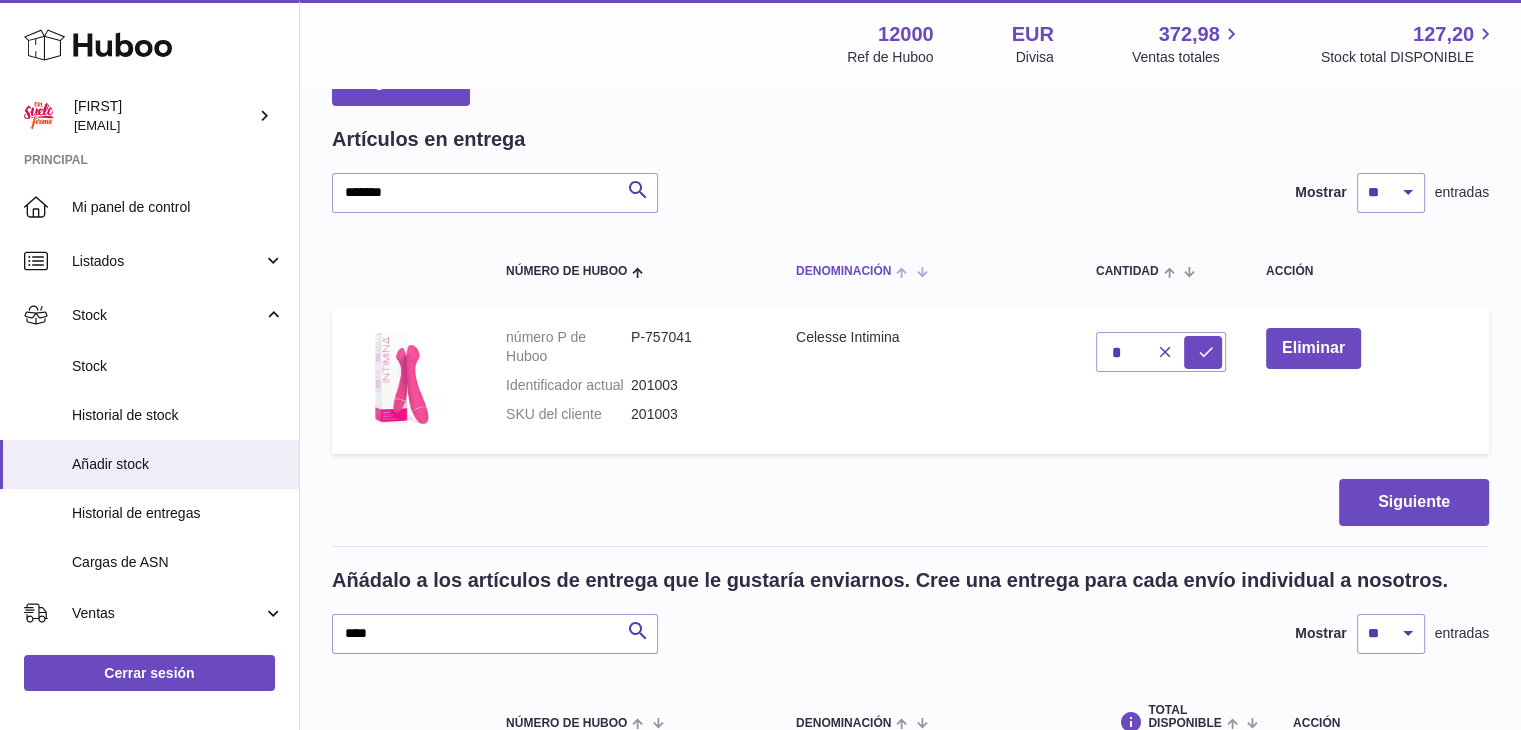 scroll, scrollTop: 100, scrollLeft: 0, axis: vertical 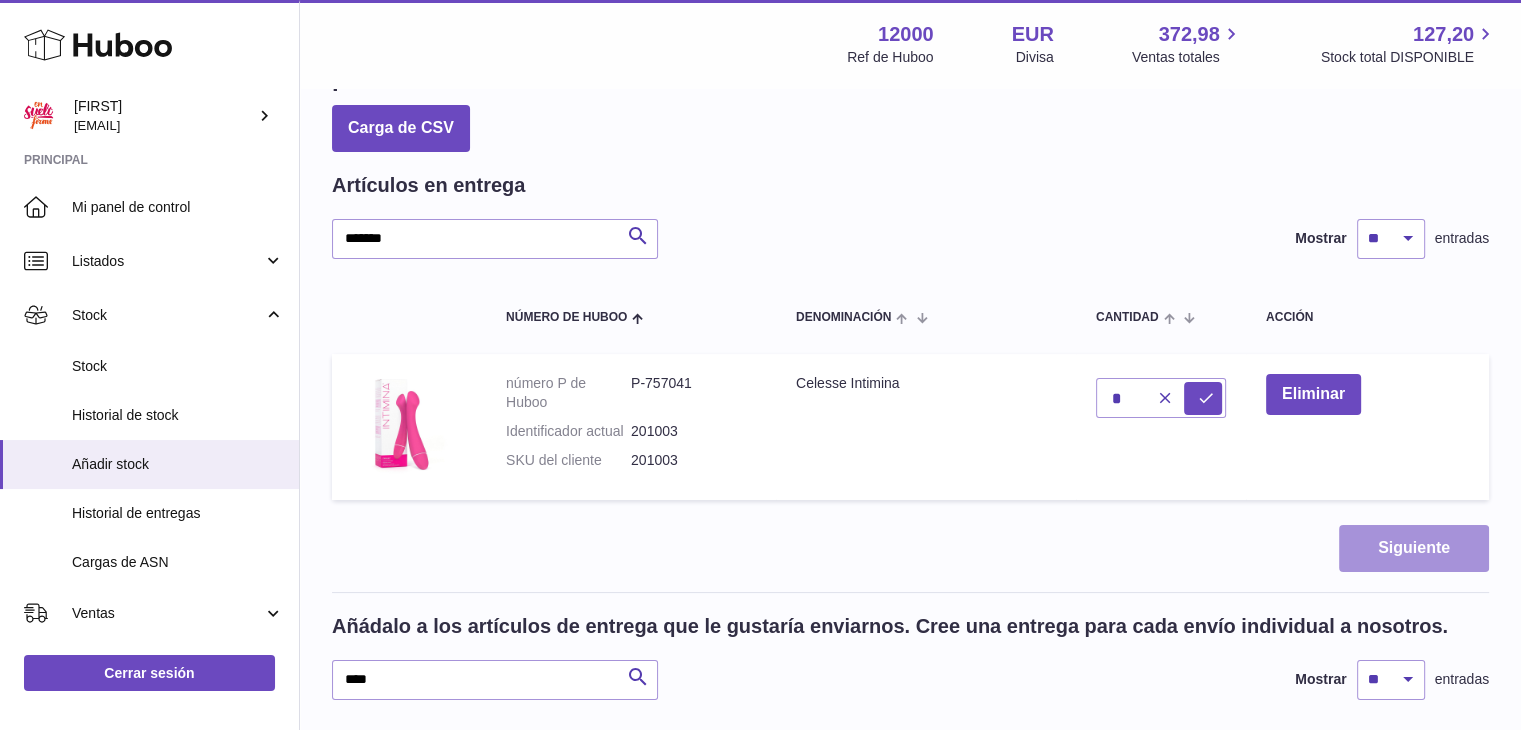 click on "Siguiente" at bounding box center (1414, 548) 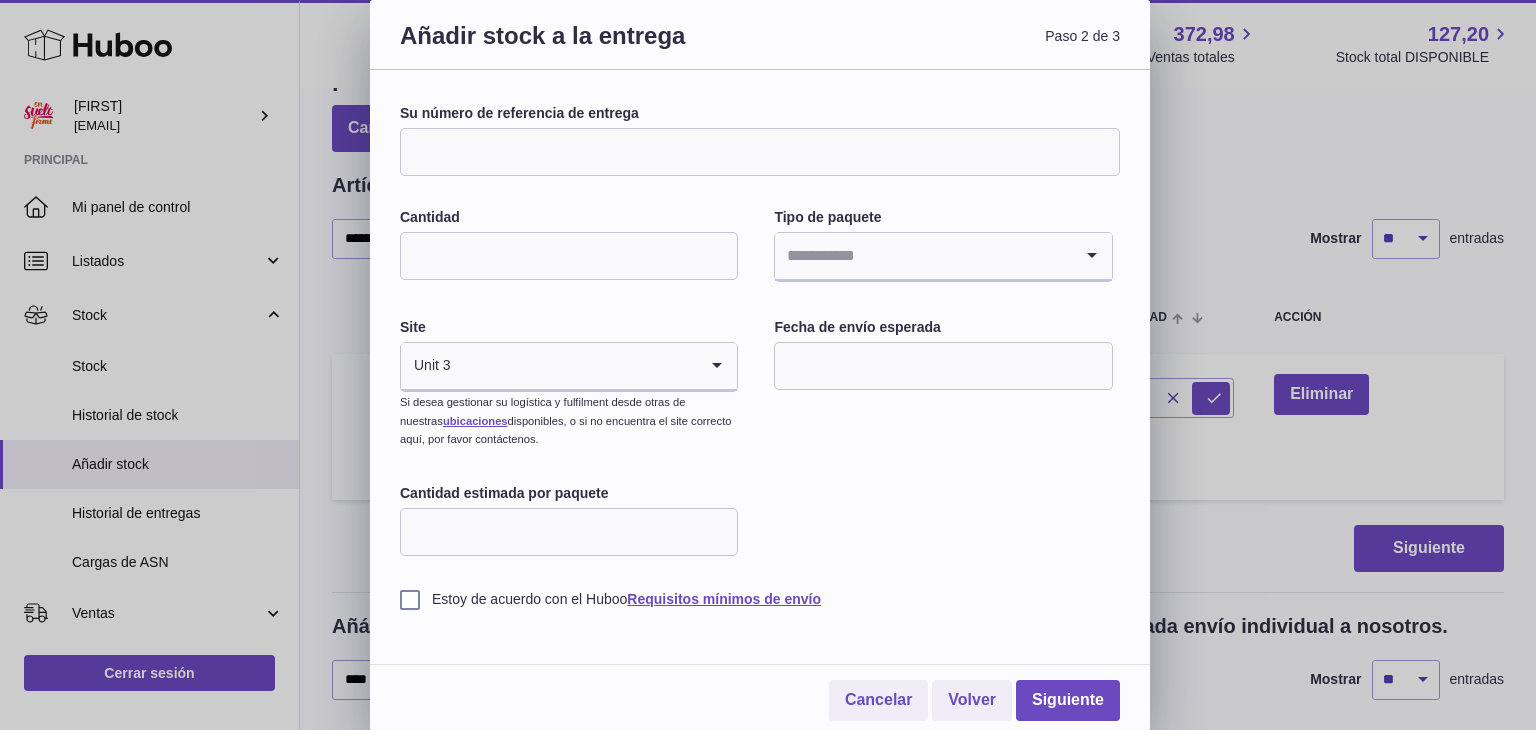 click at bounding box center [923, 256] 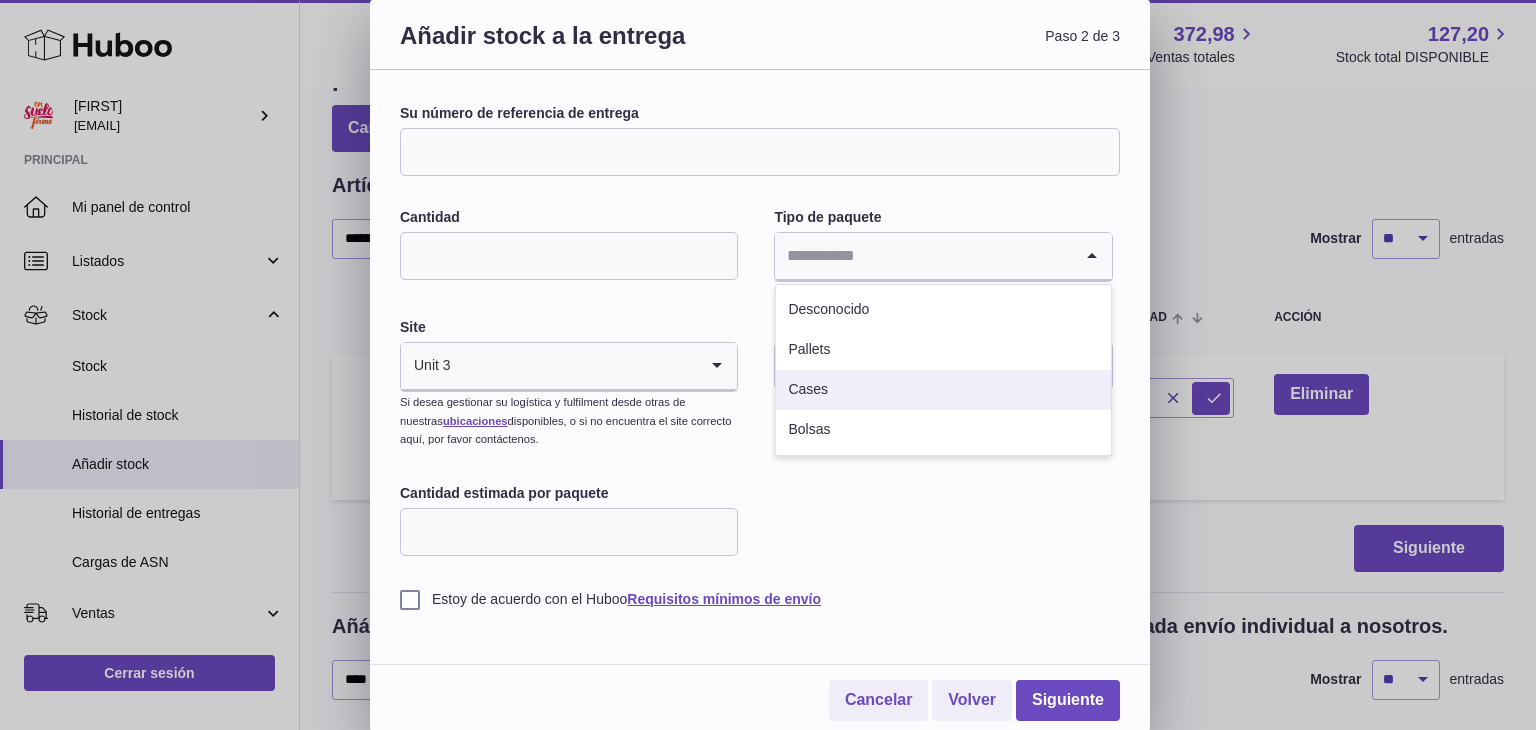 click on "Cases" at bounding box center [943, 390] 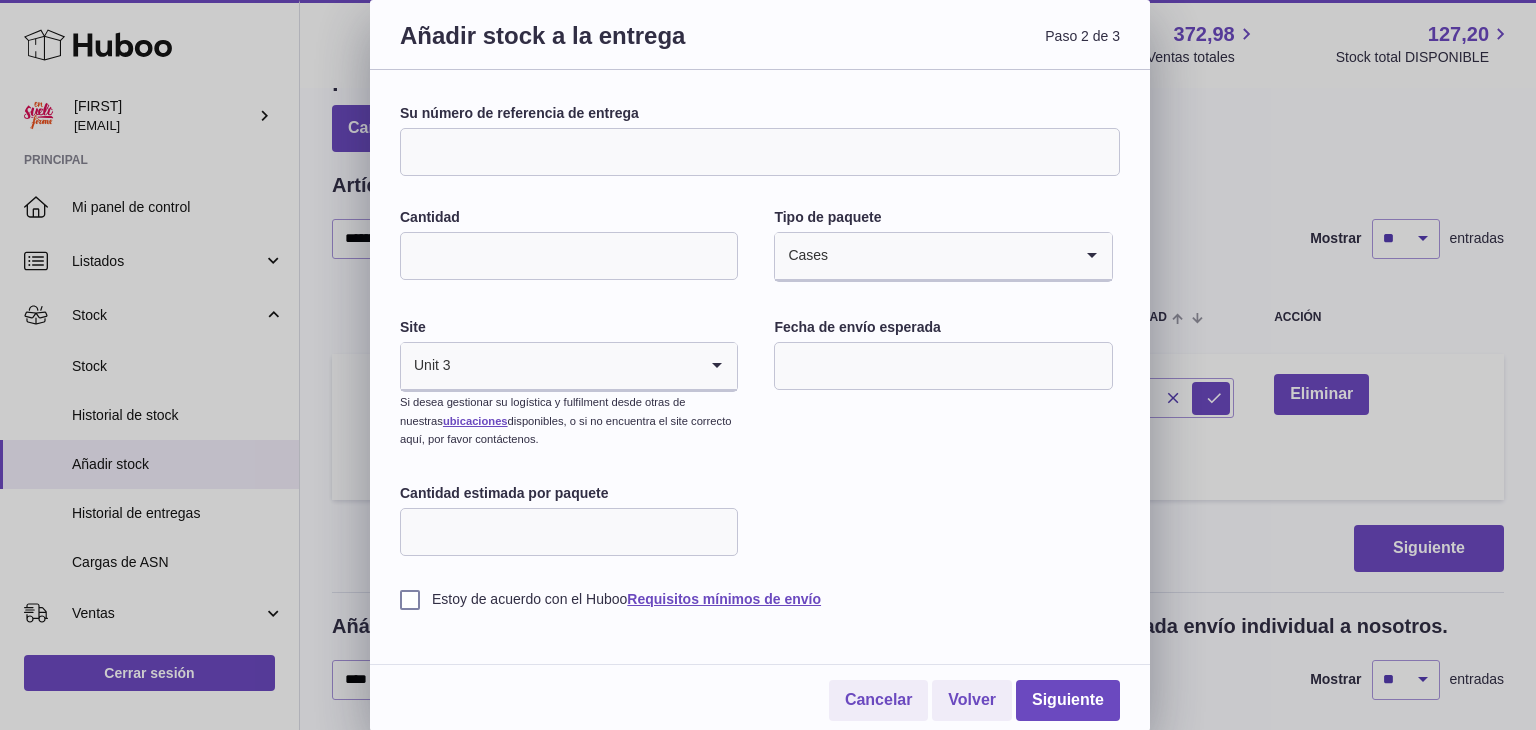 click on "Cantidad" at bounding box center [569, 256] 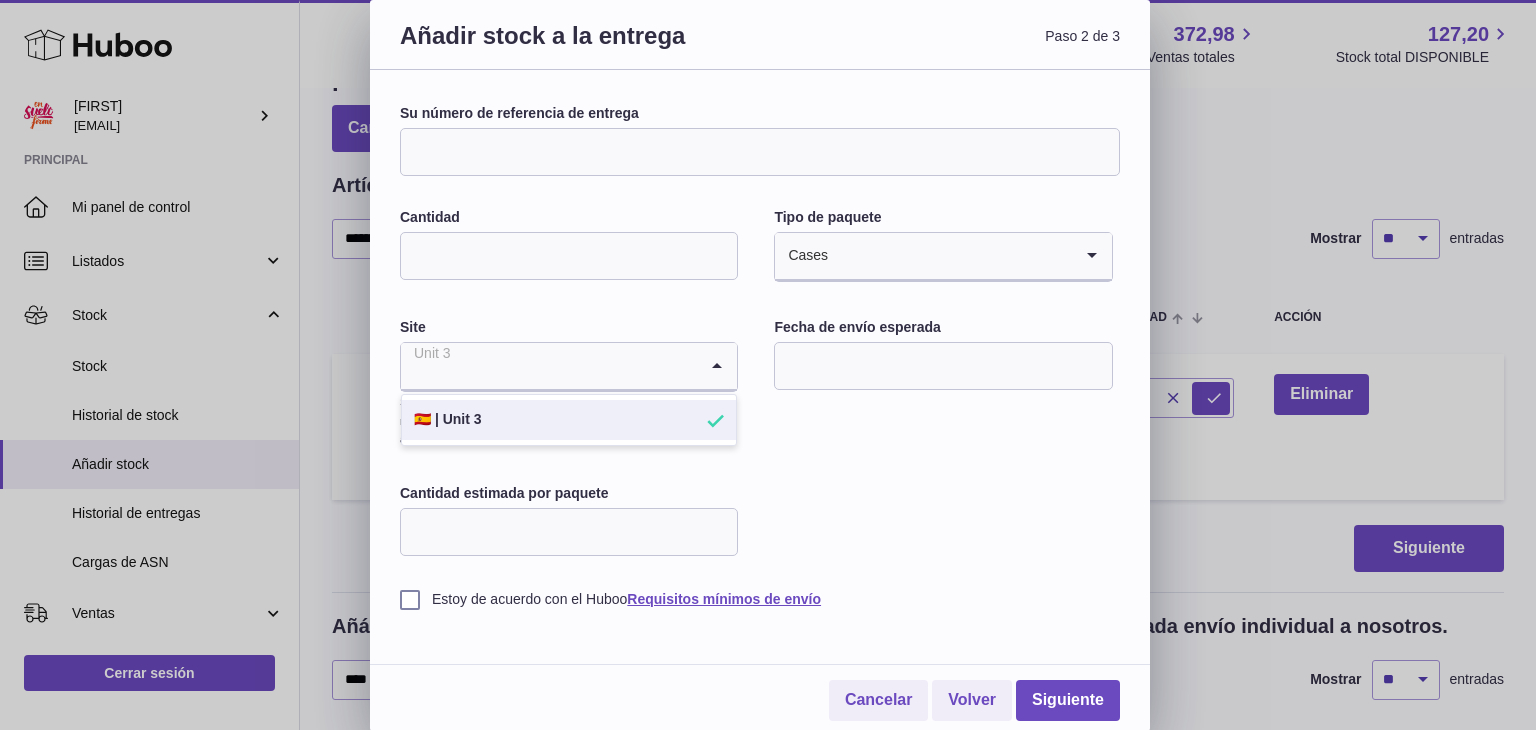 click at bounding box center [549, 366] 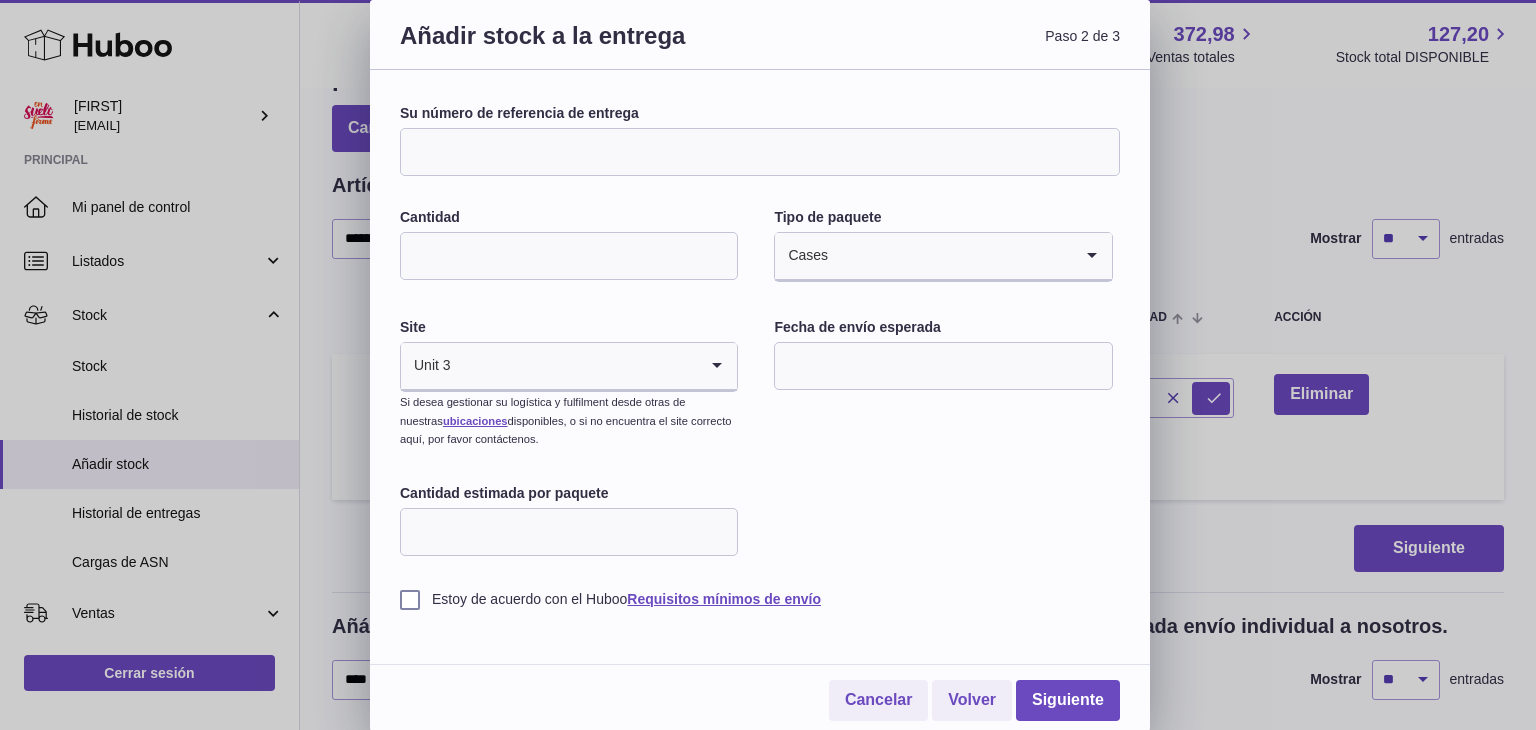 click at bounding box center [943, 366] 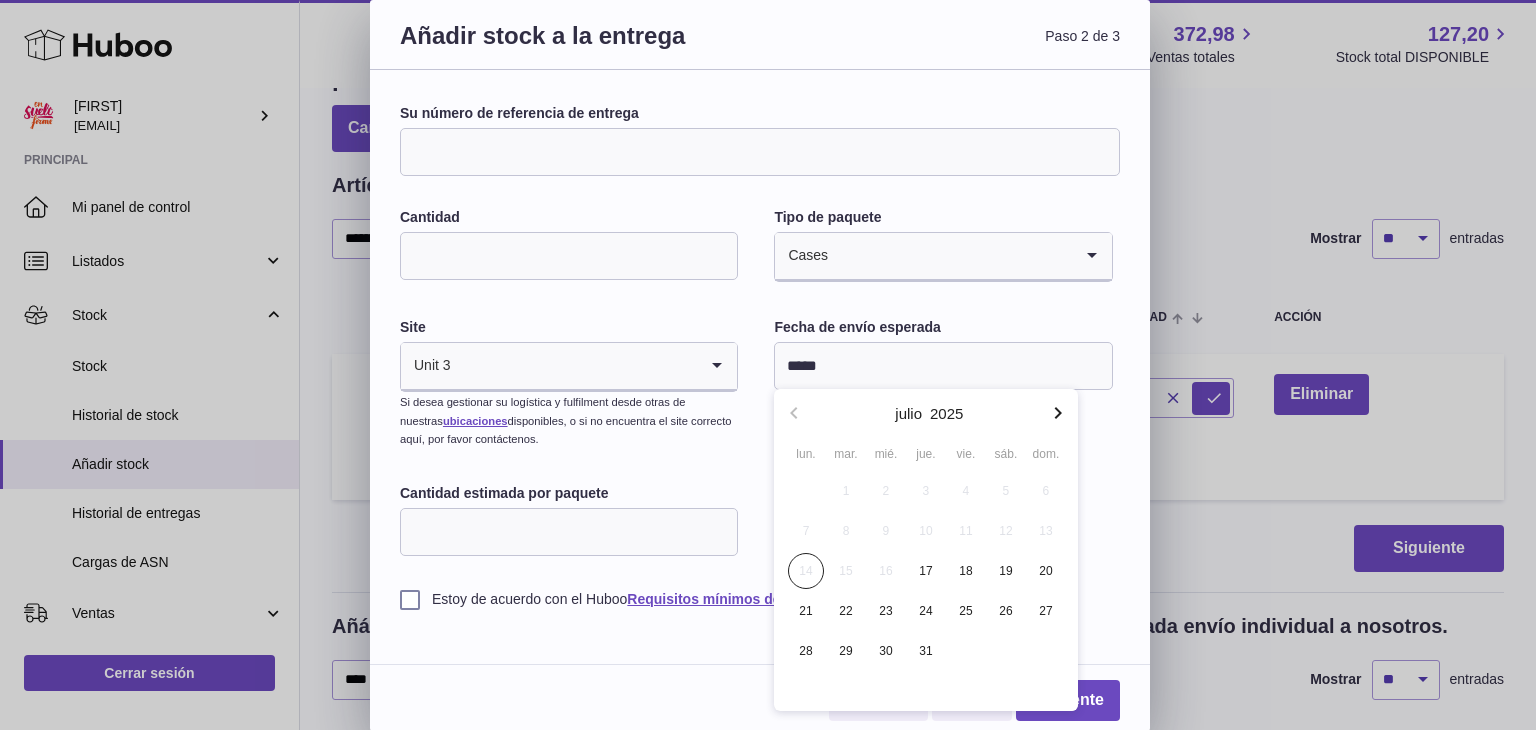 type on "*****" 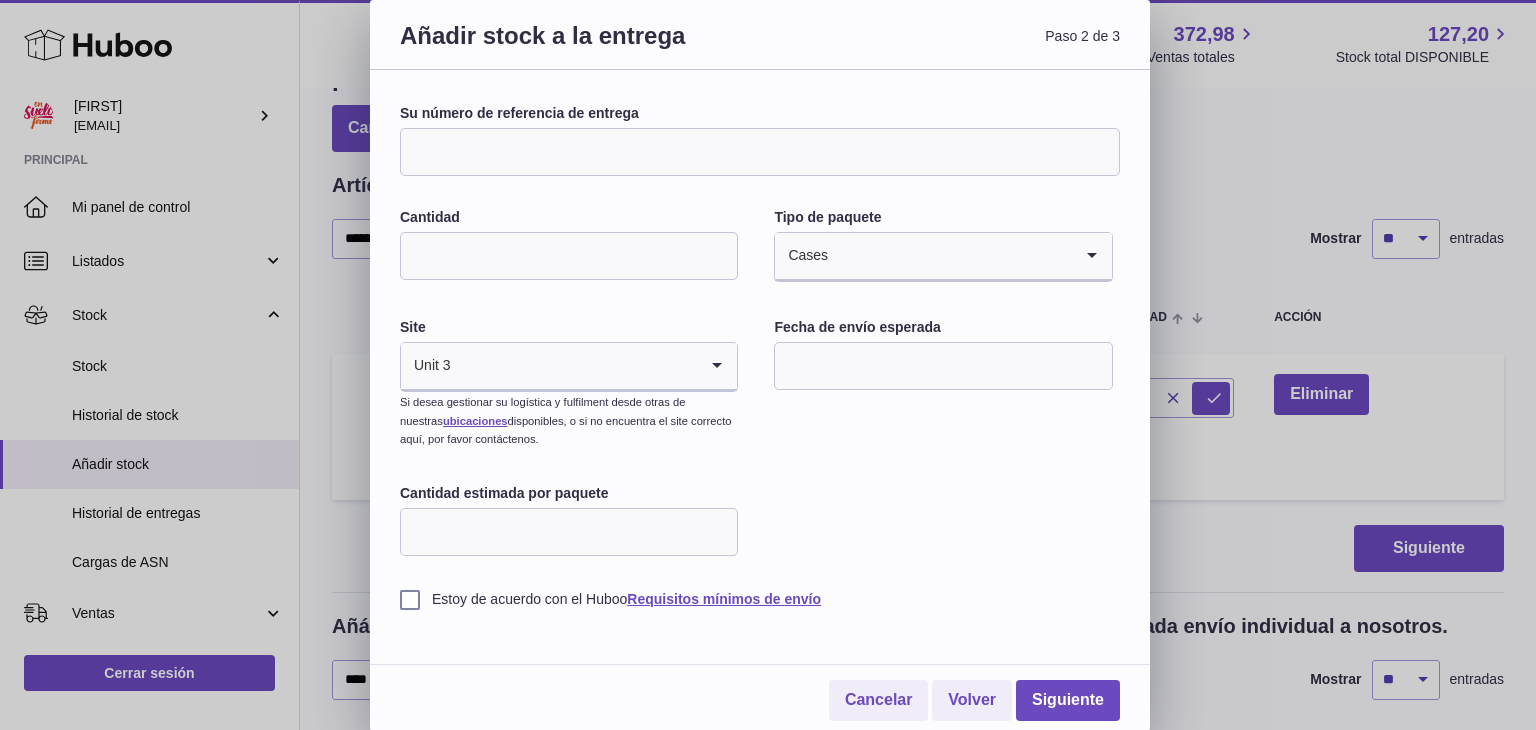 click at bounding box center (943, 366) 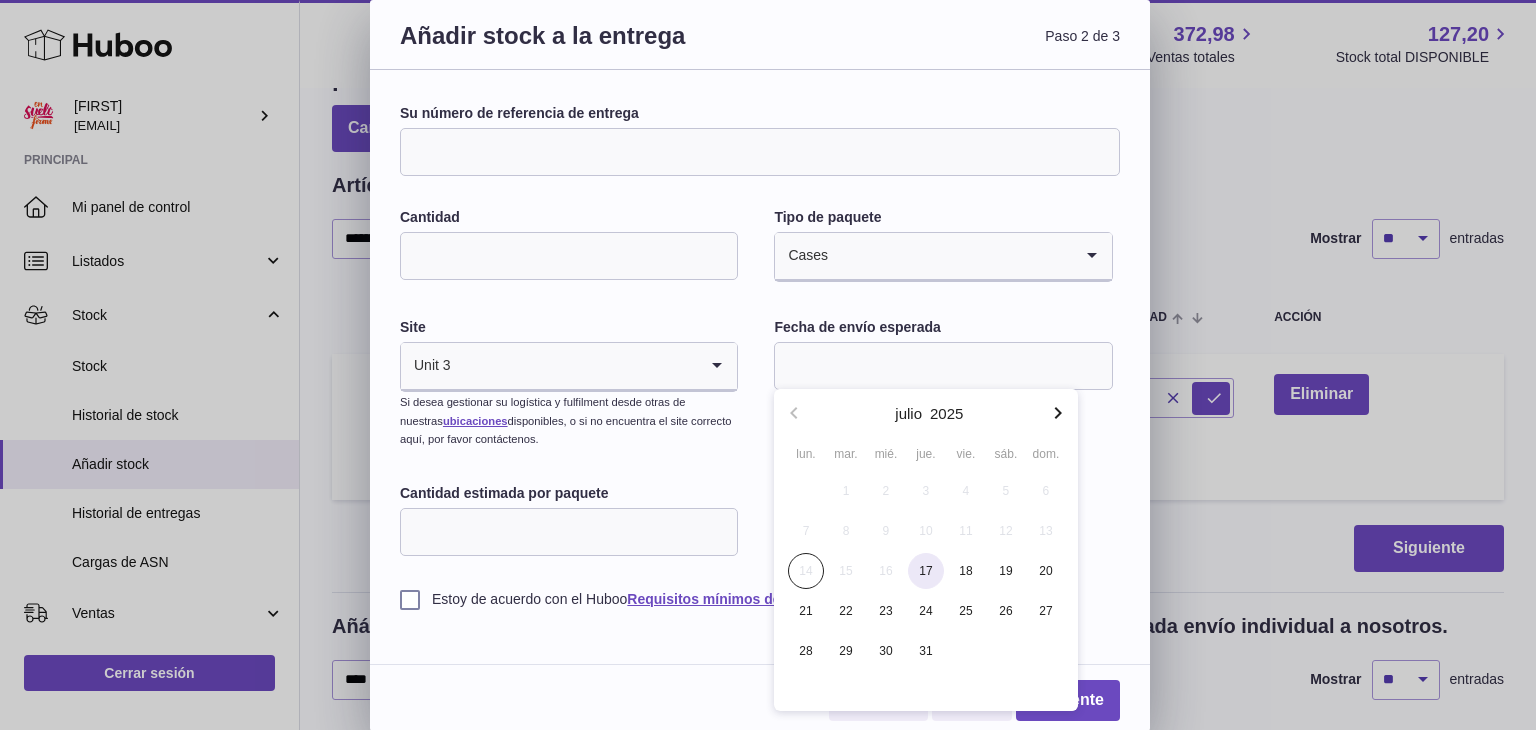 click on "17" at bounding box center [926, 571] 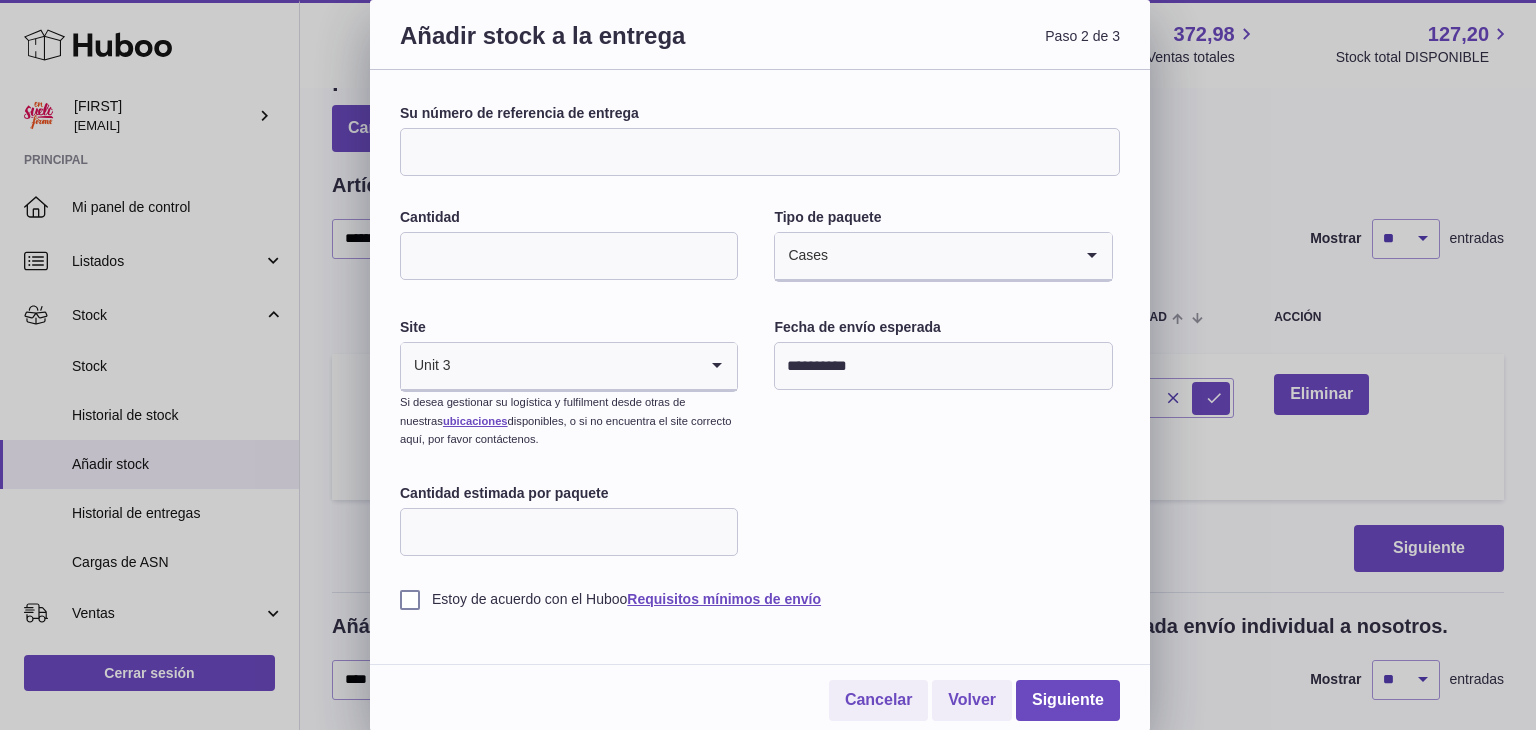 click on "Cantidad estimada por paquete" at bounding box center [569, 532] 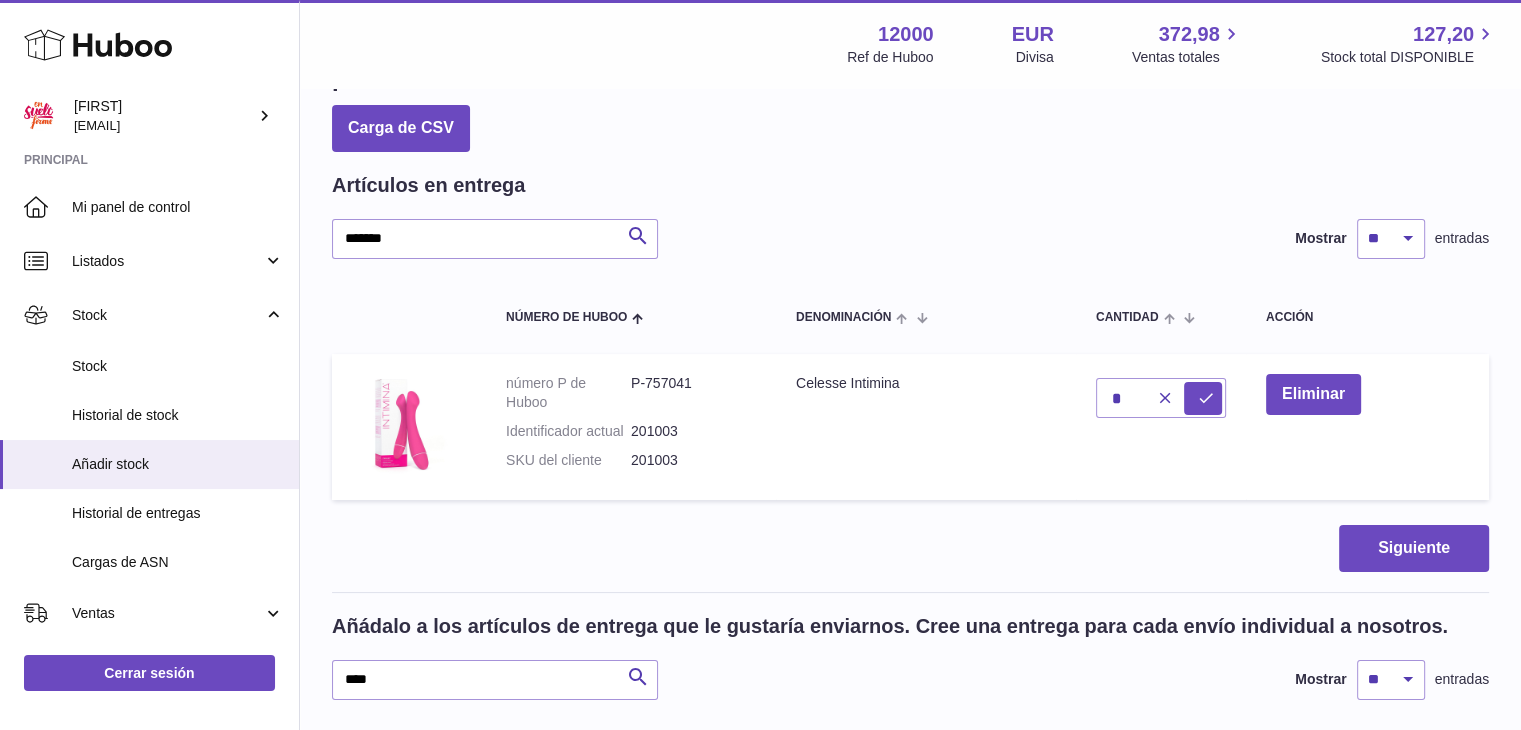 click at bounding box center (760, 365) 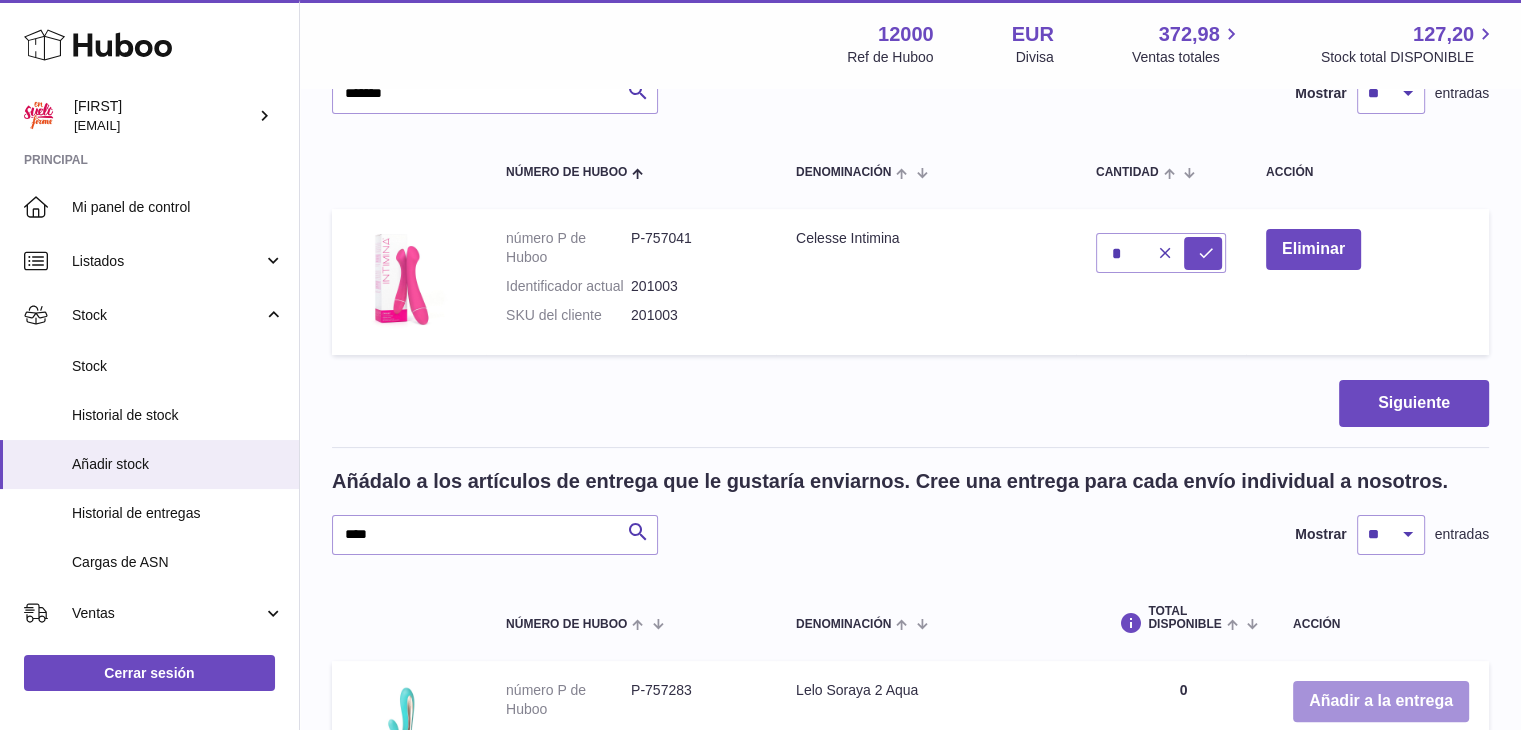 scroll, scrollTop: 400, scrollLeft: 0, axis: vertical 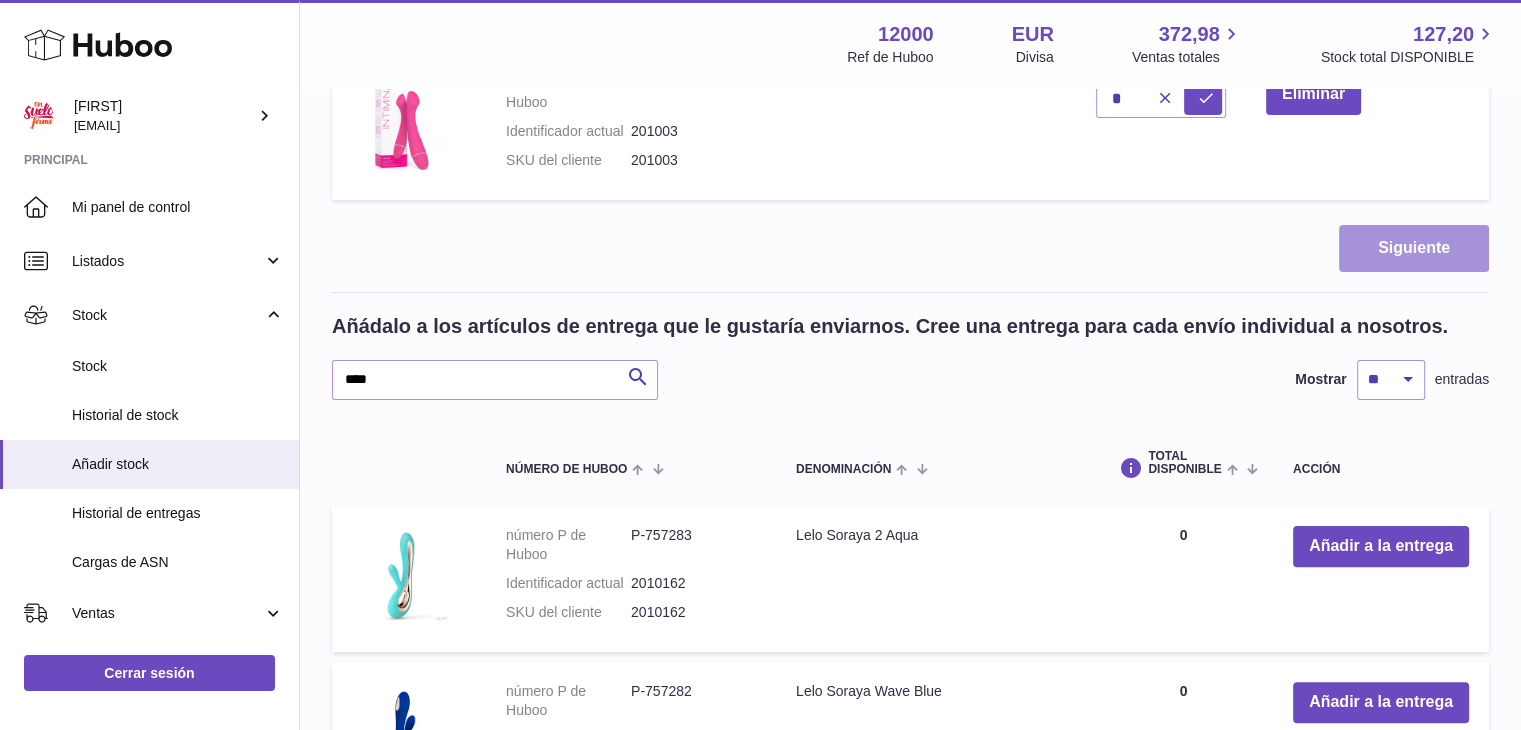 click on "Siguiente" at bounding box center [1414, 248] 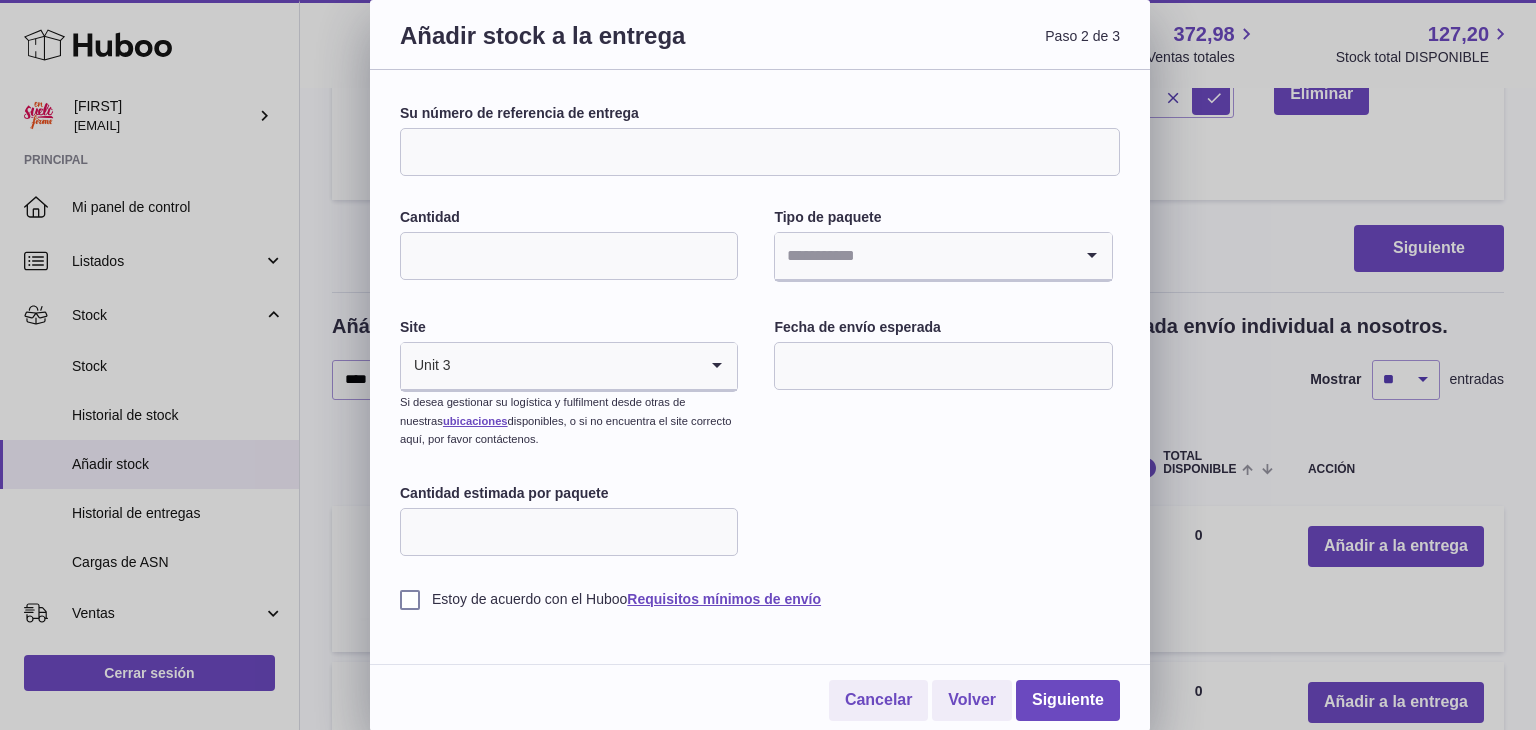 click on "Su número de referencia de entrega" at bounding box center [760, 152] 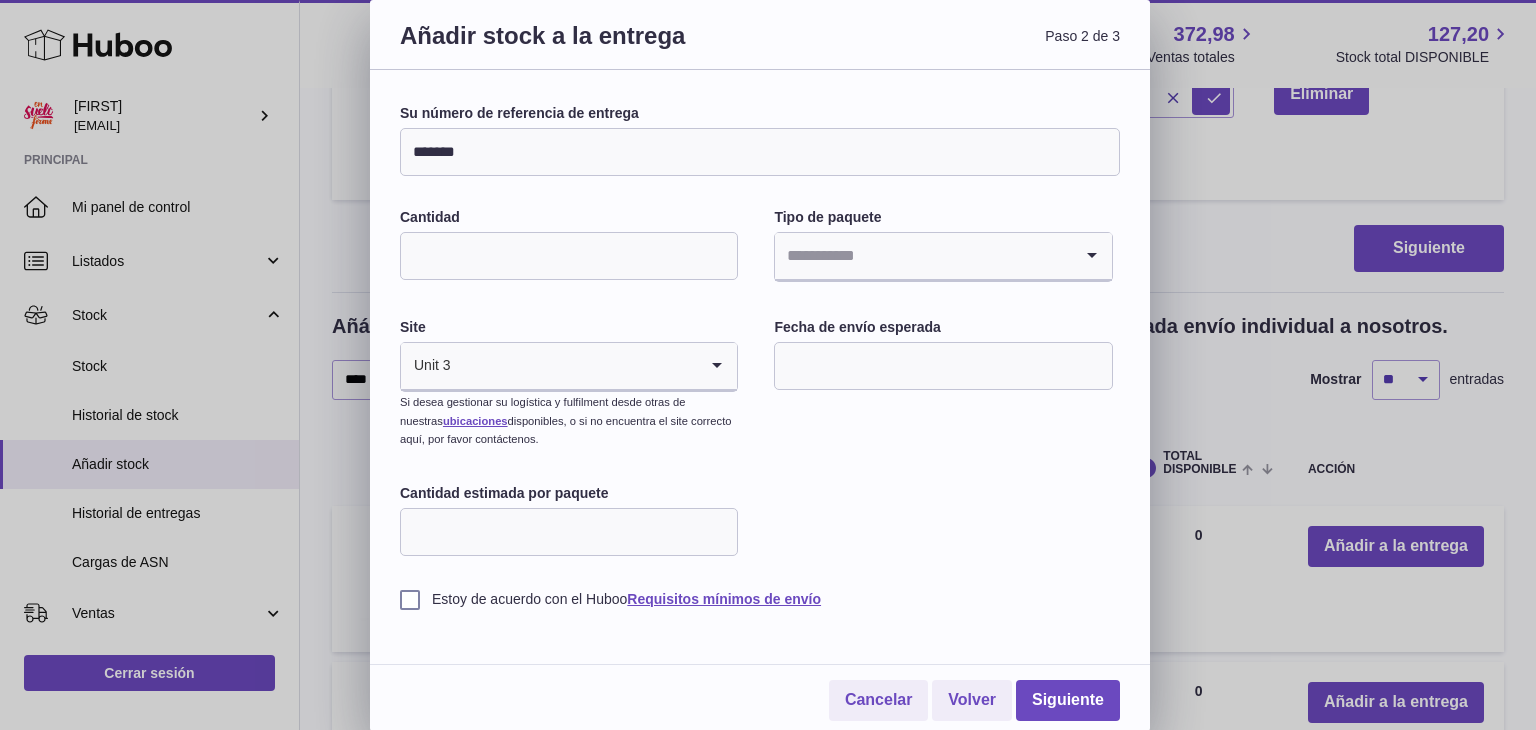 type on "*******" 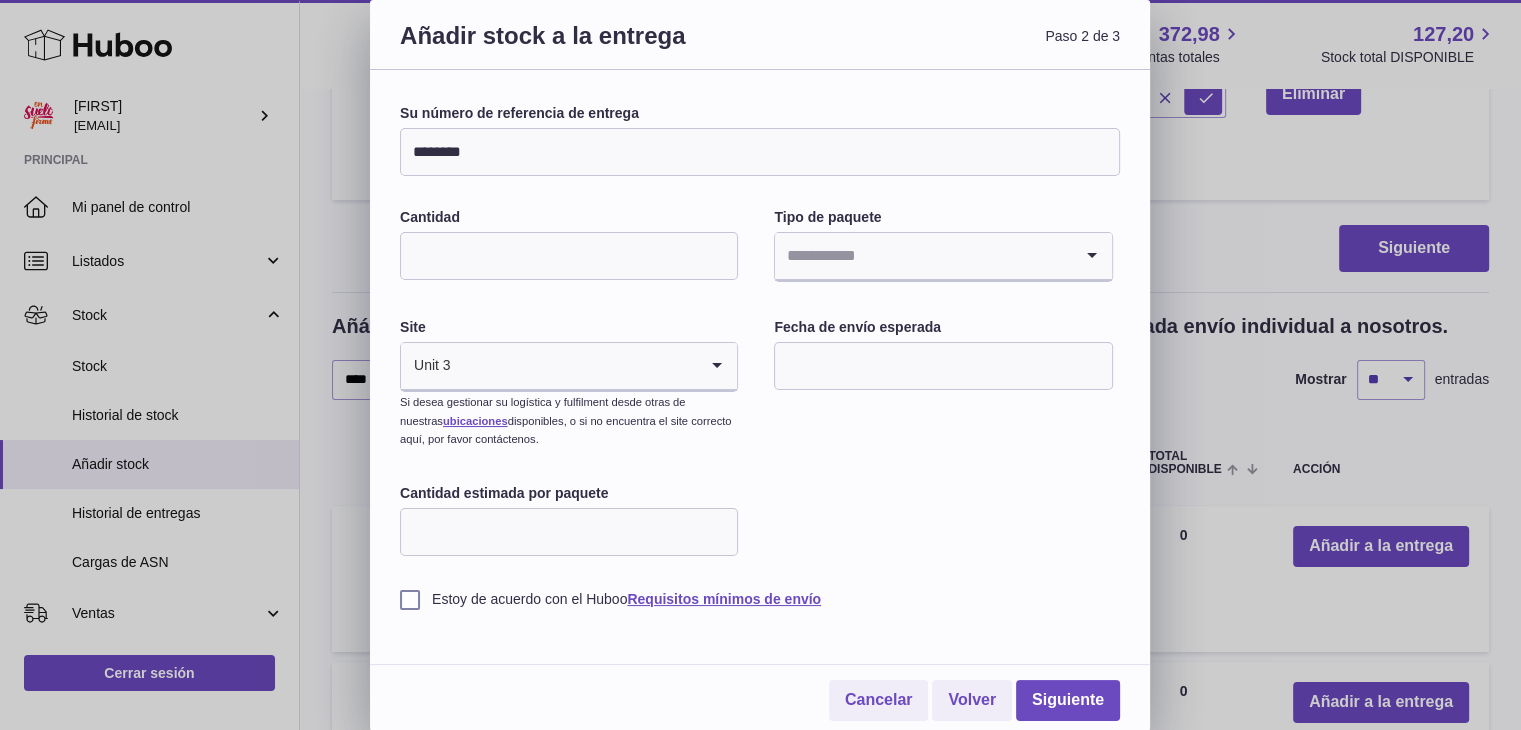click on "Añadir stock a la entrega   Paso 2 de 3
Su número de referencia de entrega
*******
Cantidad
Tipo de paquete
Loading...
Site
Unit 3
Loading...        Si desea gestionar su logística y fulfilment desde otras de nuestras  ubicaciones  disponibles, o si no  encuentra el site correcto aquí, por favor contáctenos.
Fecha de envío esperada
Cantidad estimada por paquete
Estoy de acuerdo con el Huboo
Requisitos mínimos de envío
Cancelar
Volver" at bounding box center (760, 365) 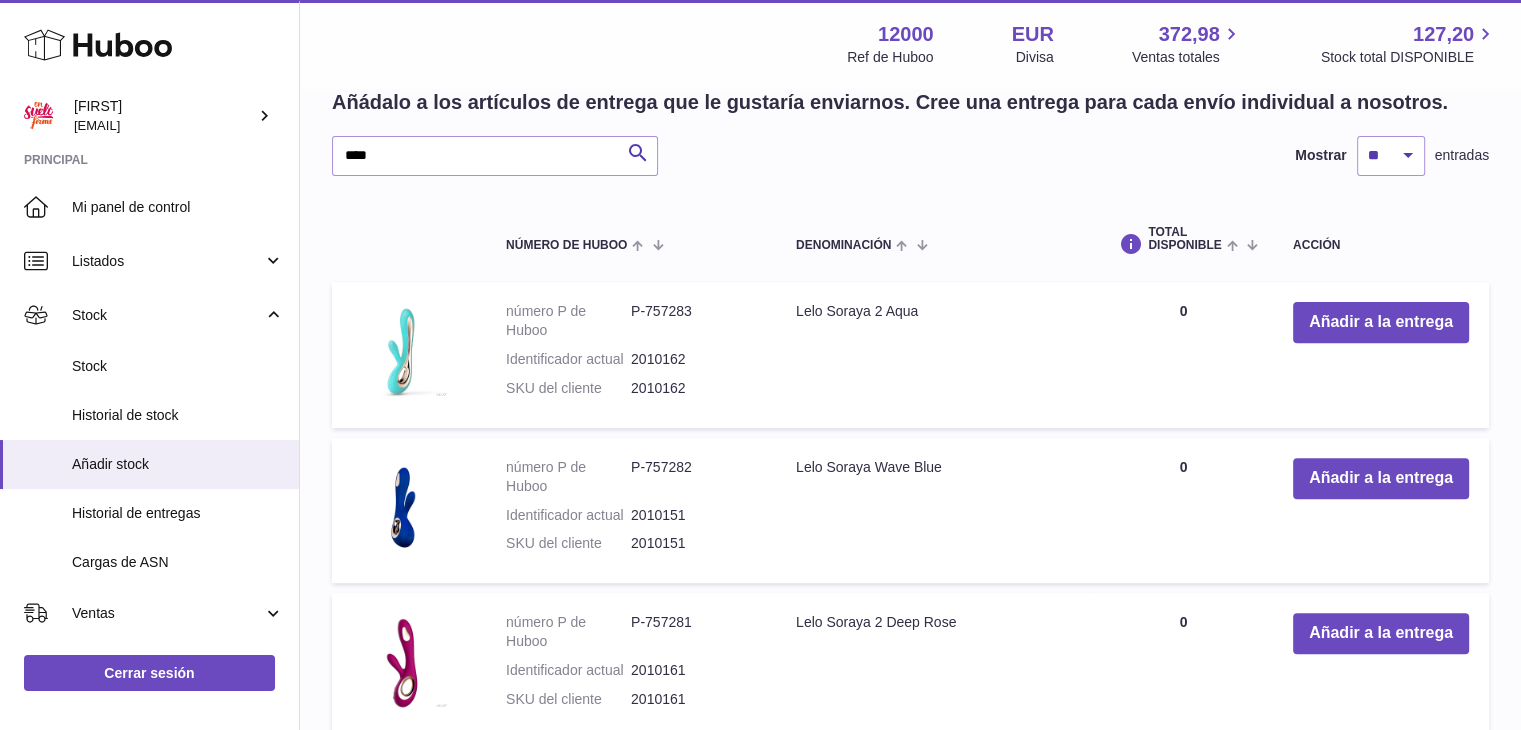 scroll, scrollTop: 600, scrollLeft: 0, axis: vertical 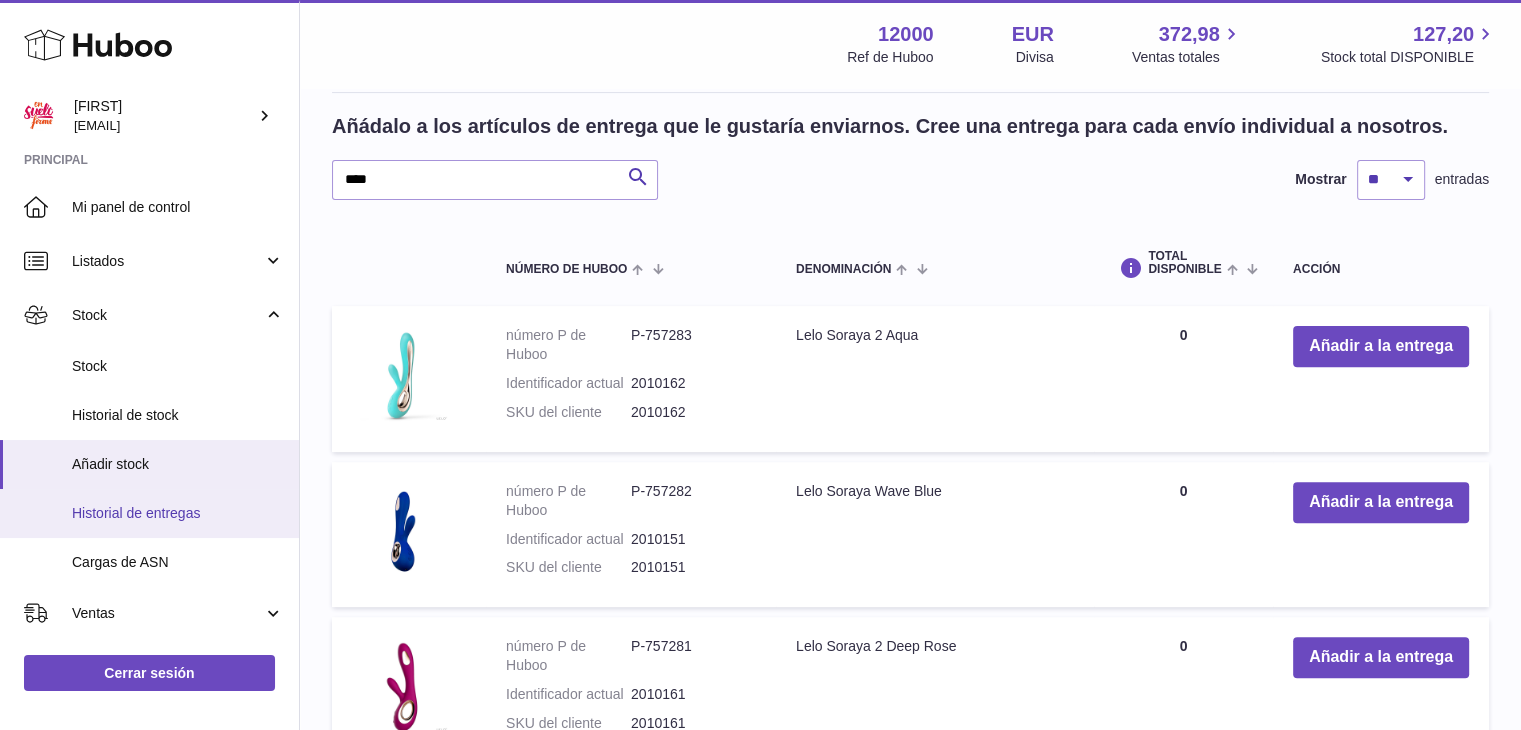 click on "Historial de entregas" at bounding box center (178, 513) 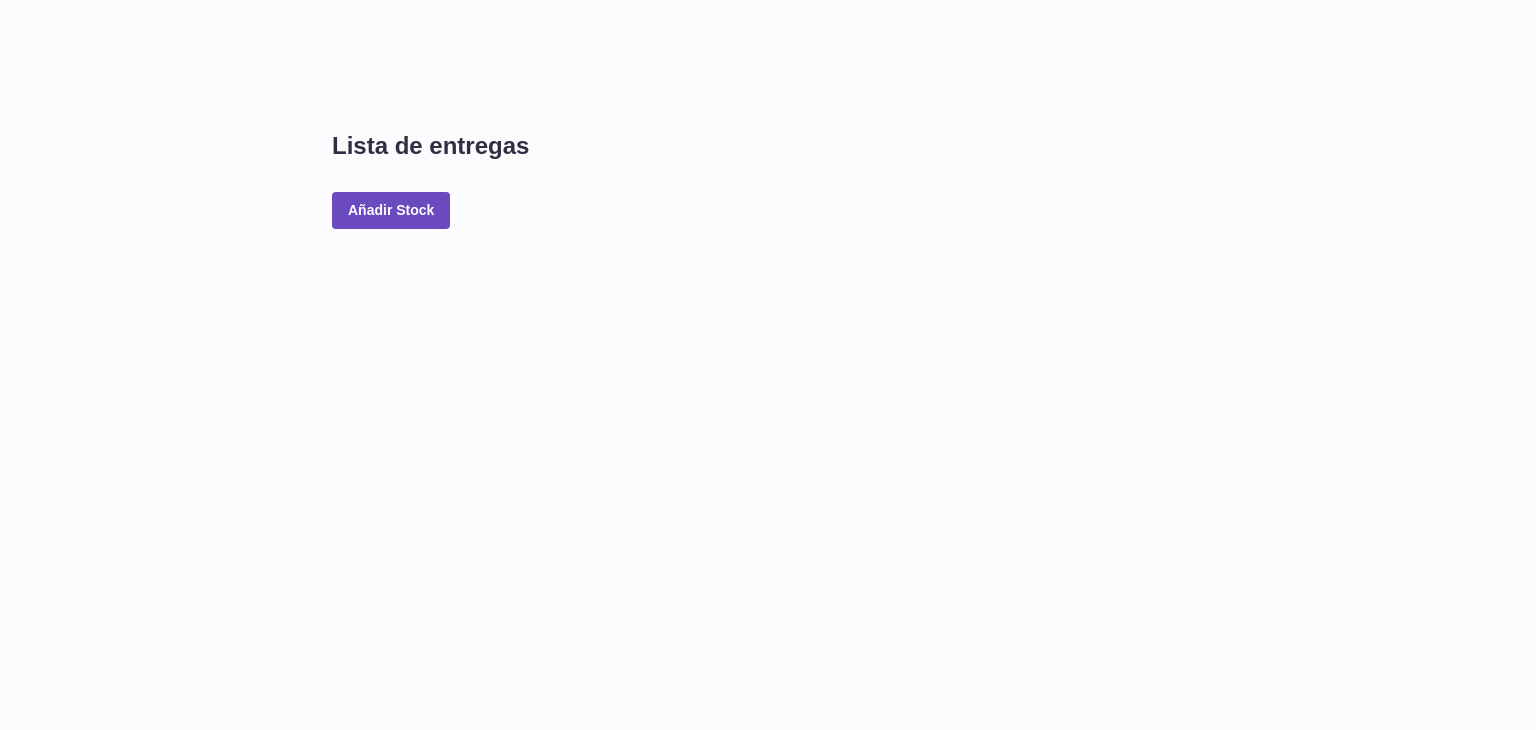 scroll, scrollTop: 0, scrollLeft: 0, axis: both 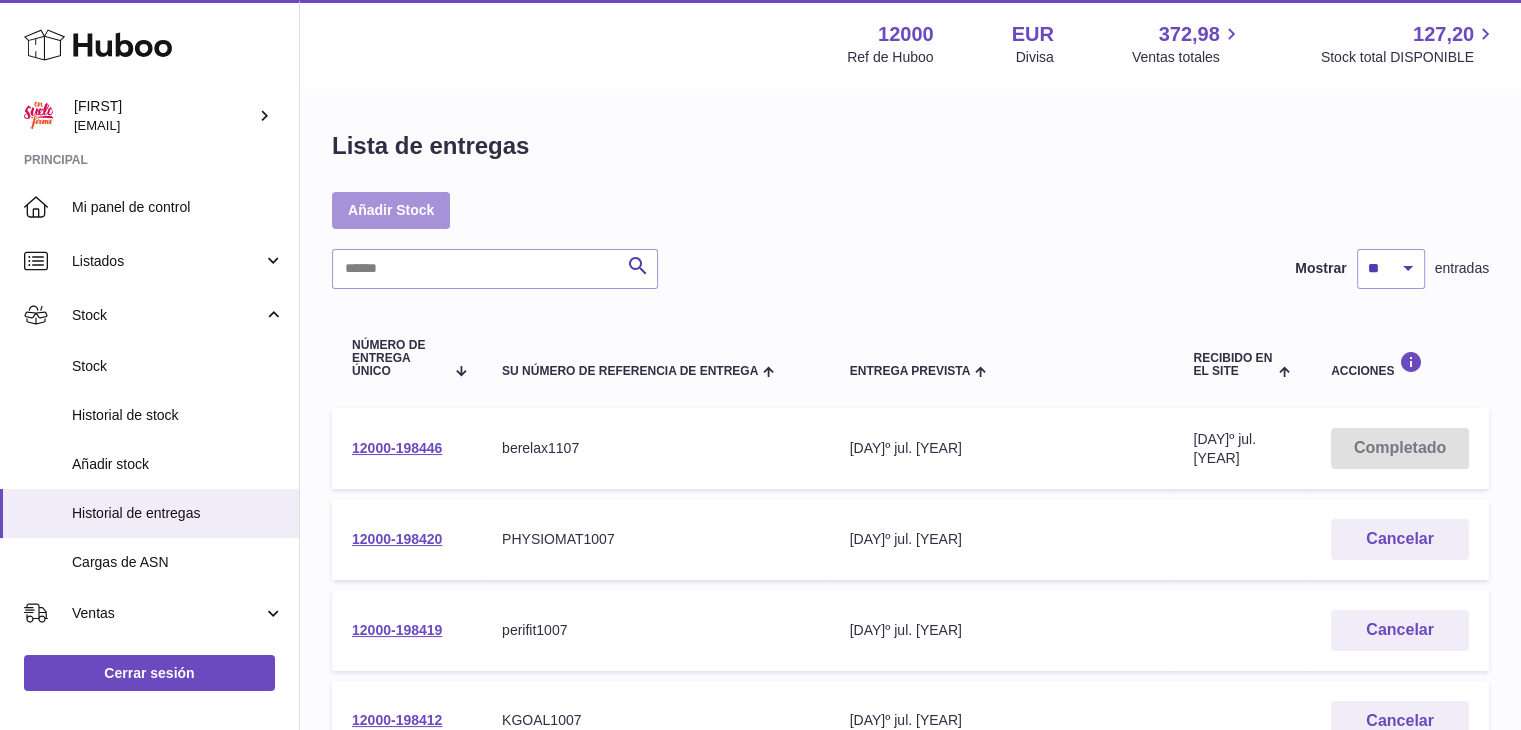 click on "Añadir Stock" at bounding box center [391, 210] 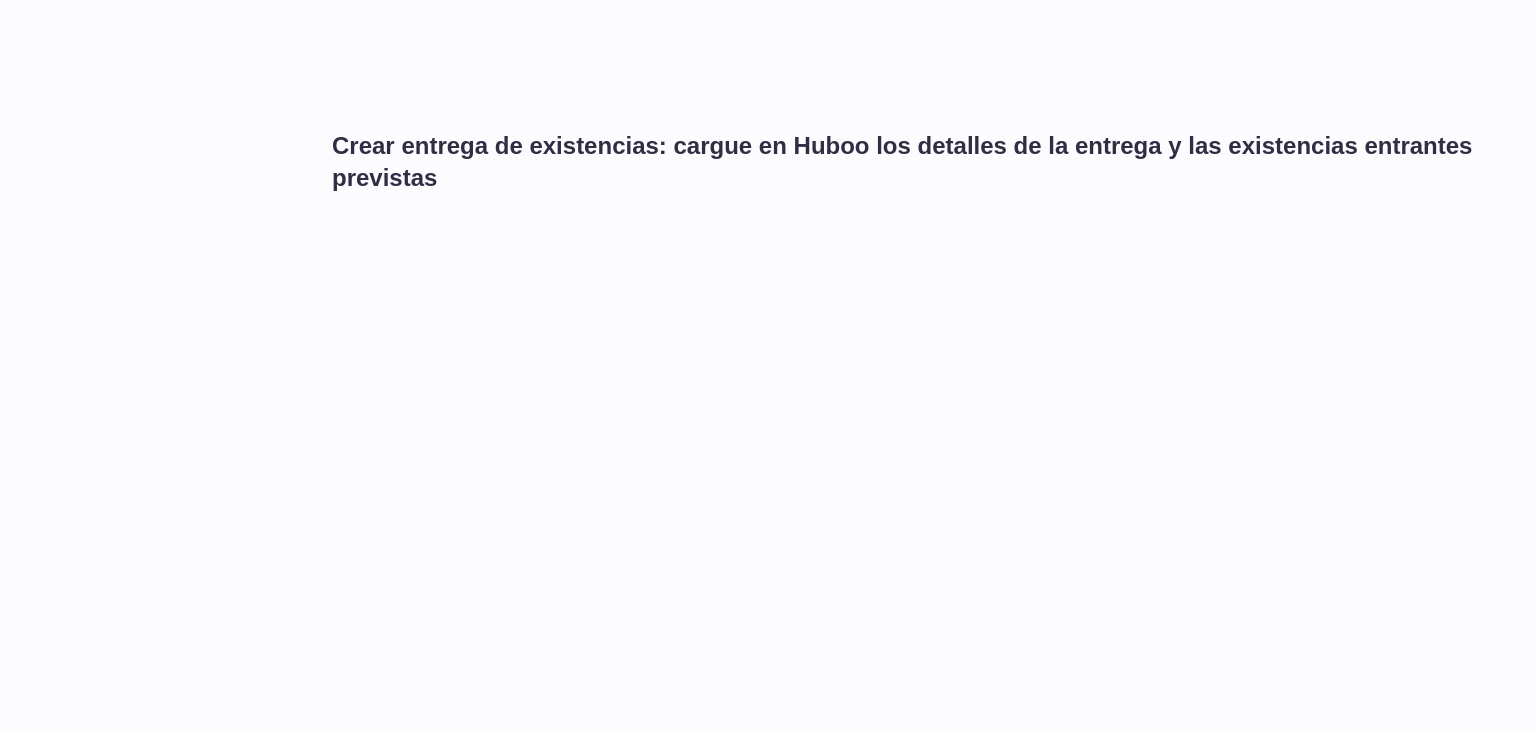 scroll, scrollTop: 0, scrollLeft: 0, axis: both 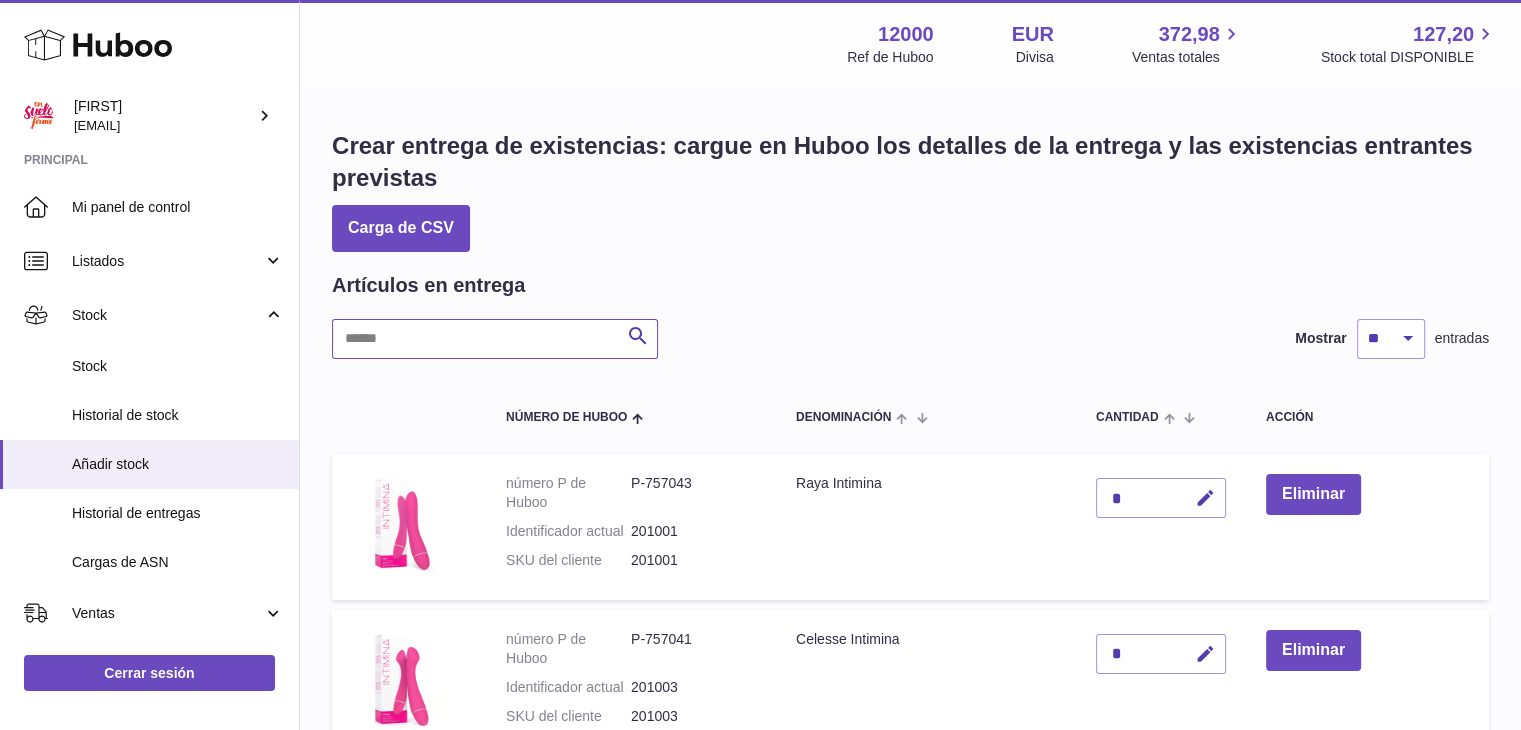 click at bounding box center (495, 339) 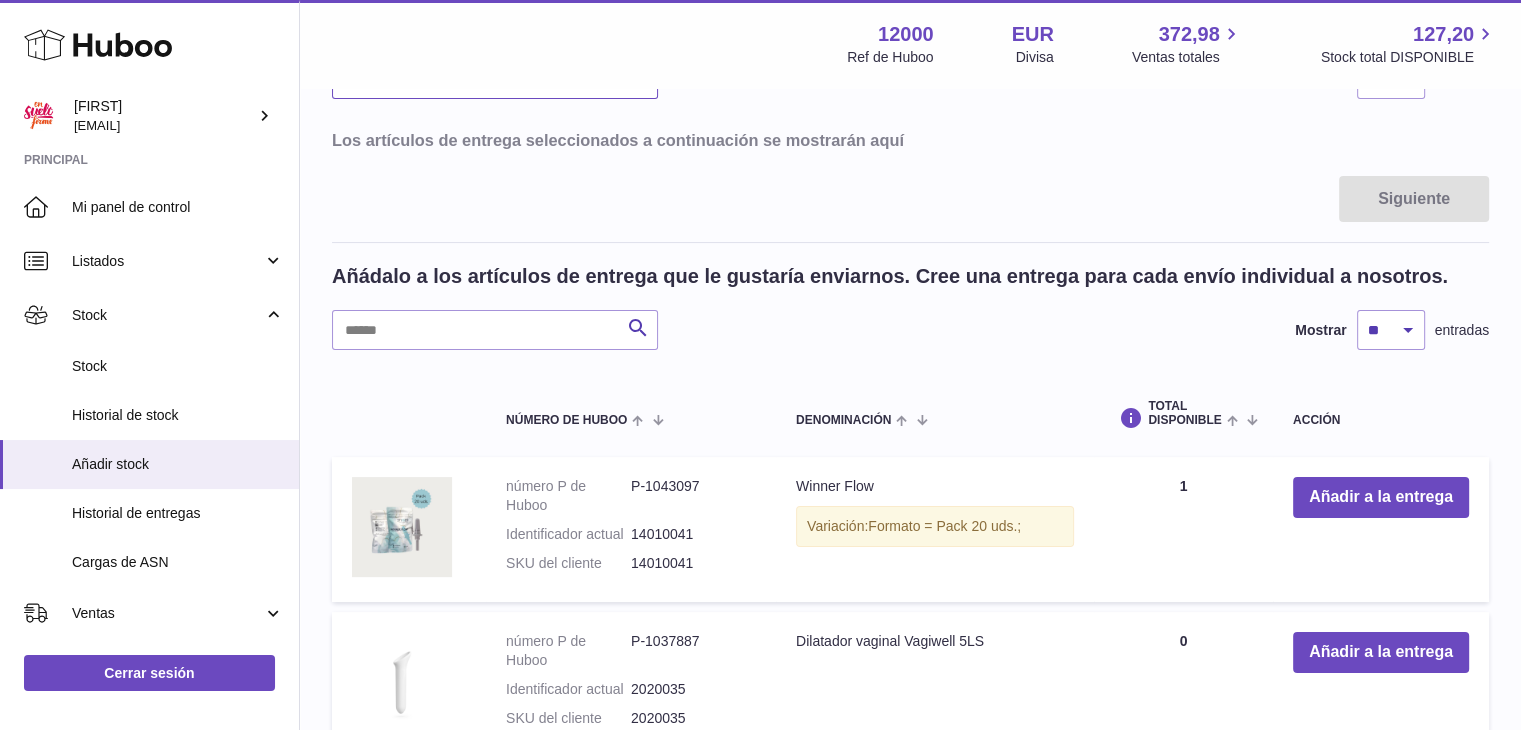 scroll, scrollTop: 100, scrollLeft: 0, axis: vertical 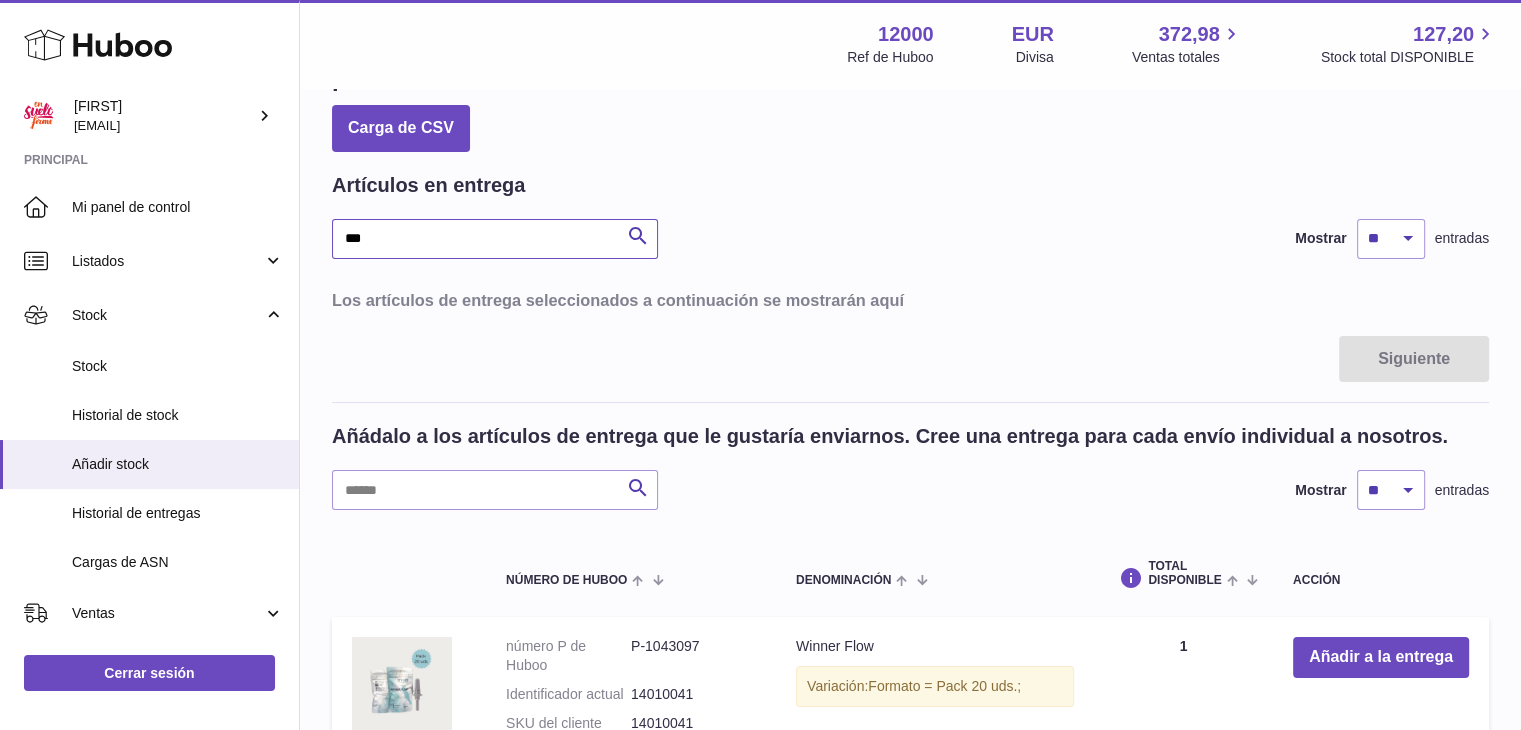 type on "***" 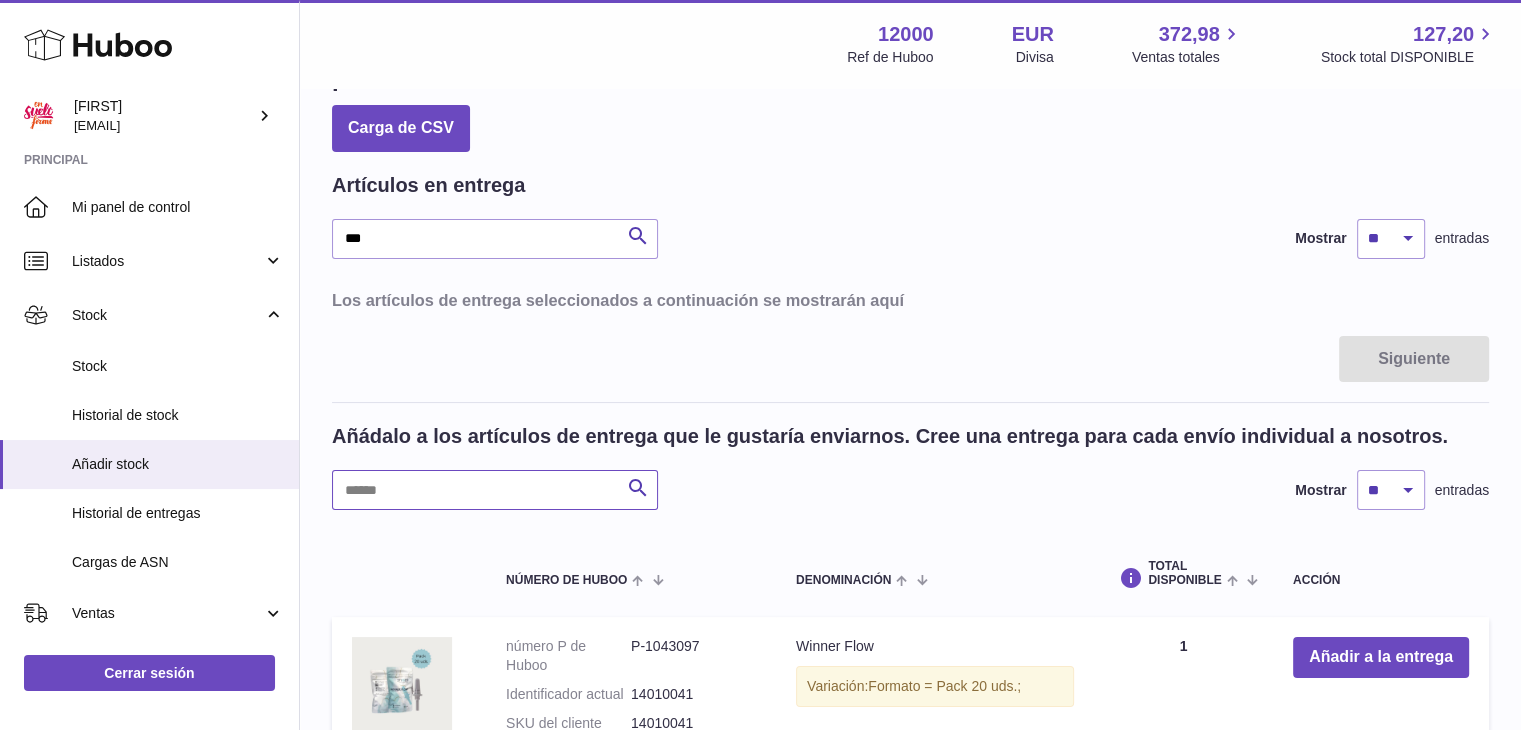 click at bounding box center [495, 490] 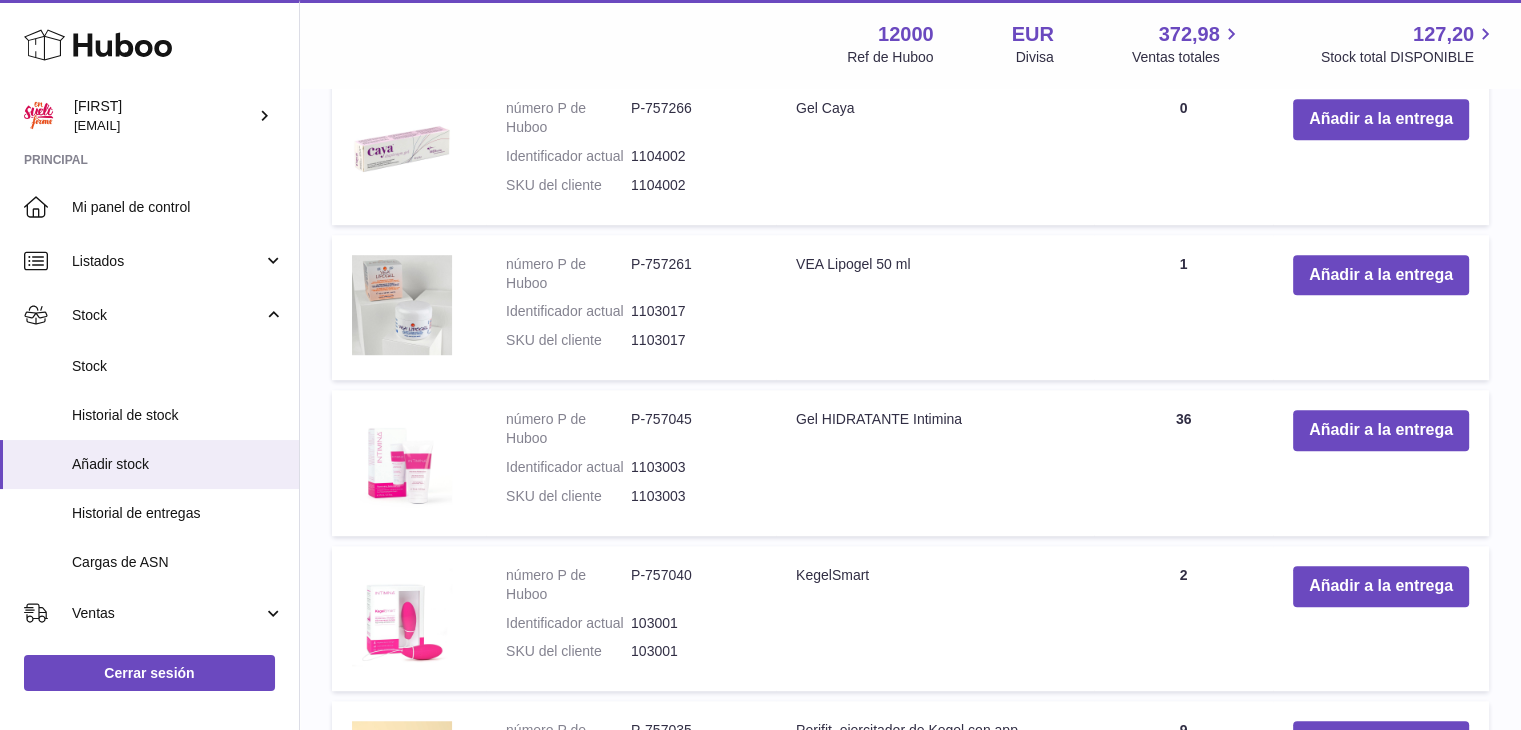 scroll, scrollTop: 1300, scrollLeft: 0, axis: vertical 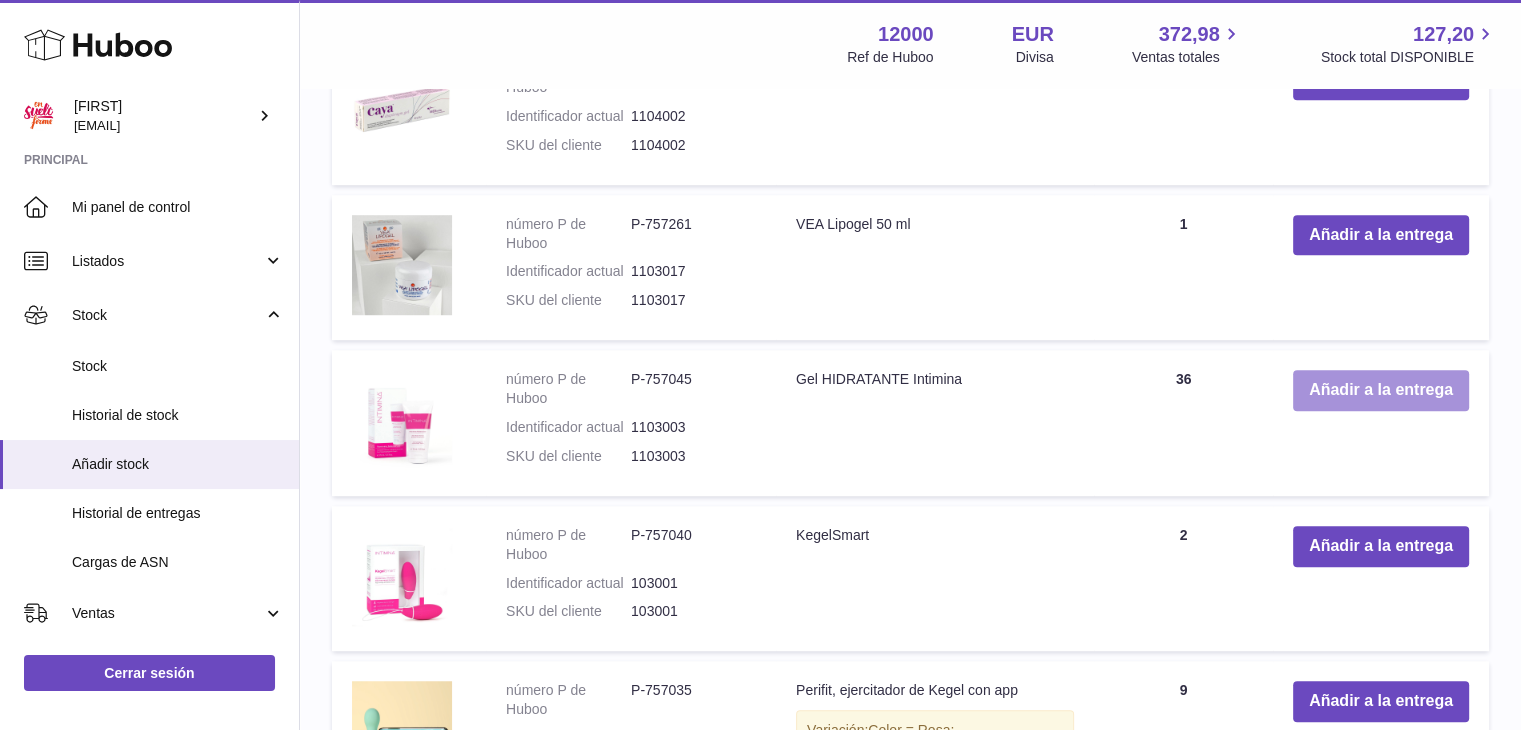 type on "***" 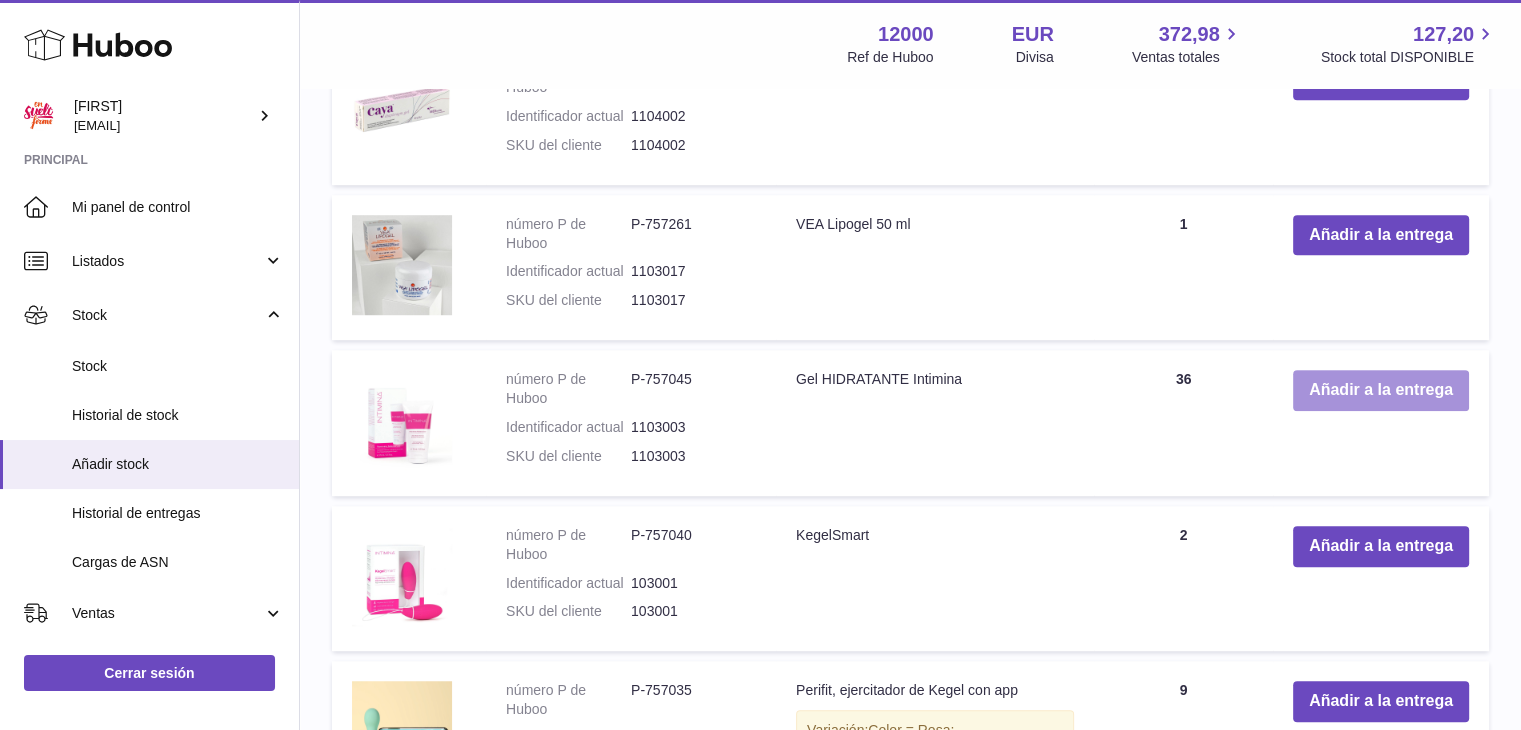 click on "Añadir a la entrega" at bounding box center (1381, 390) 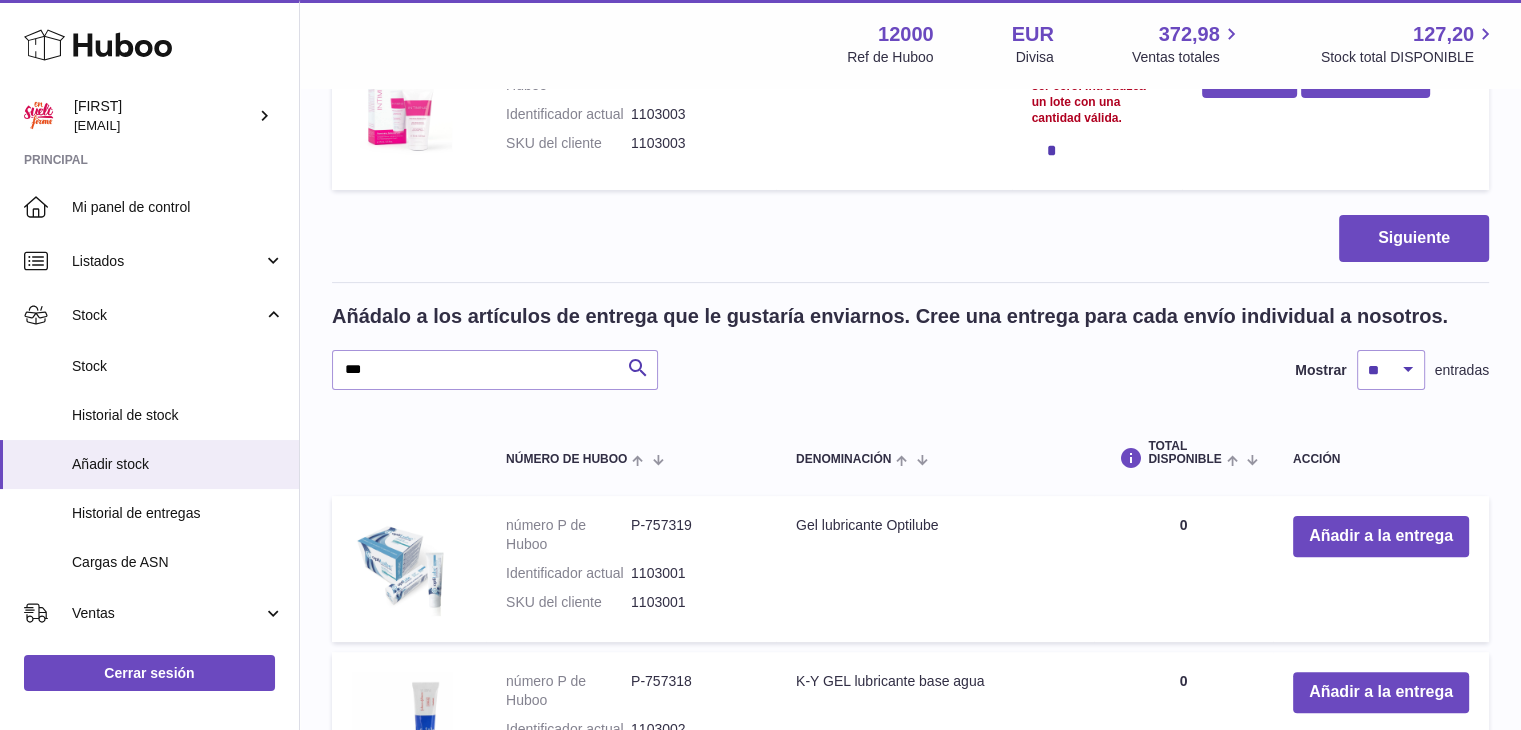scroll, scrollTop: 196, scrollLeft: 0, axis: vertical 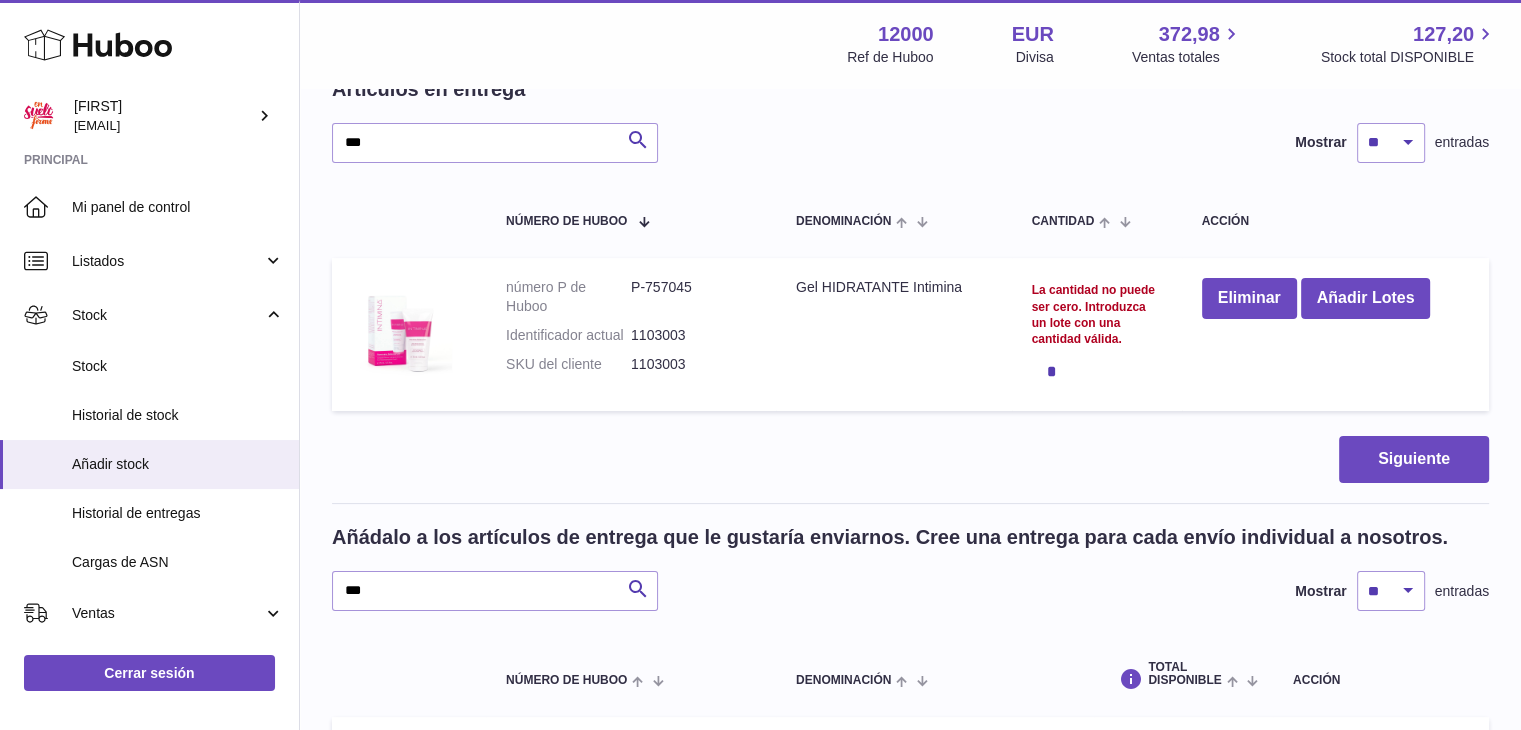 click on "La cantidad no puede ser cero. Introduzca un lote con una cantidad válida." at bounding box center (1097, 314) 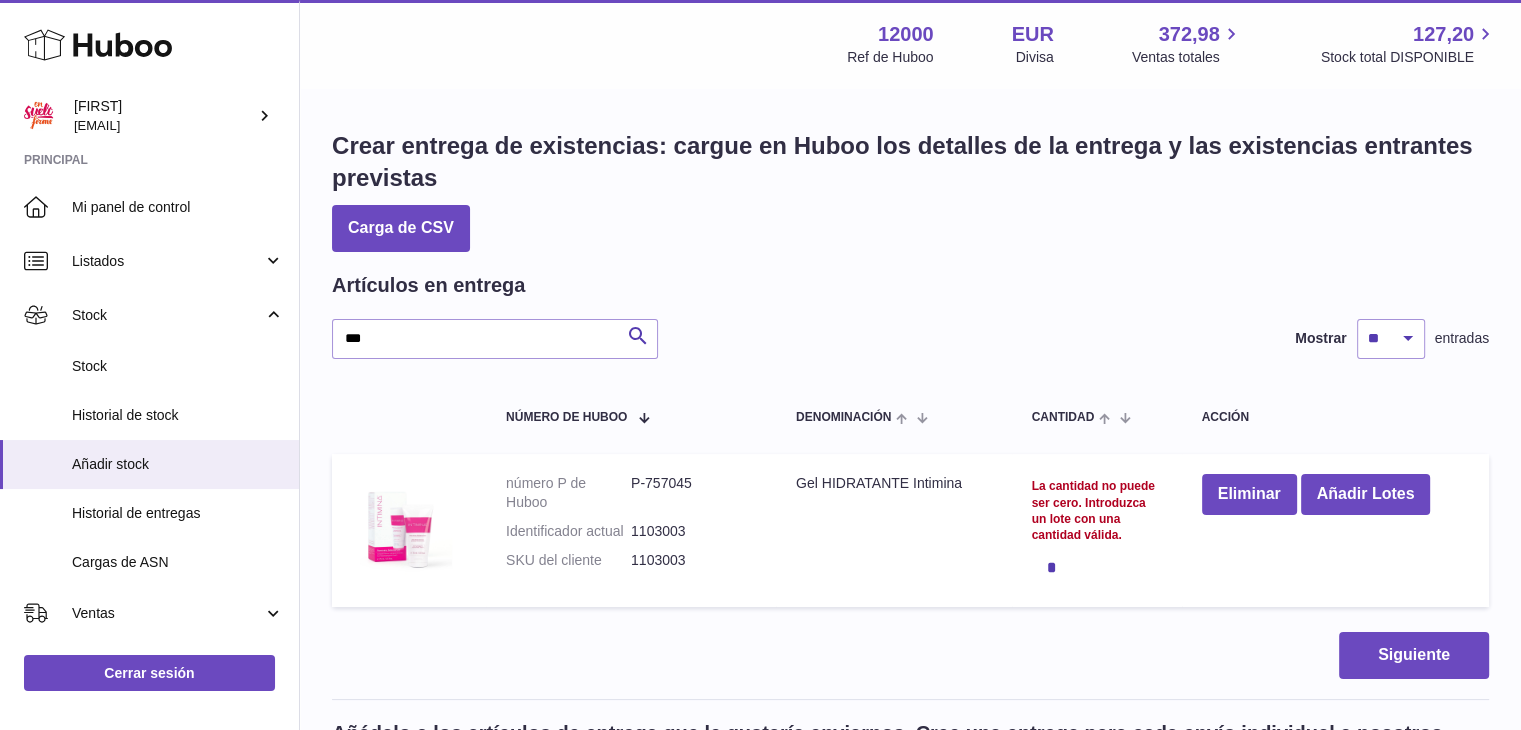 click on "*" at bounding box center [1097, 567] 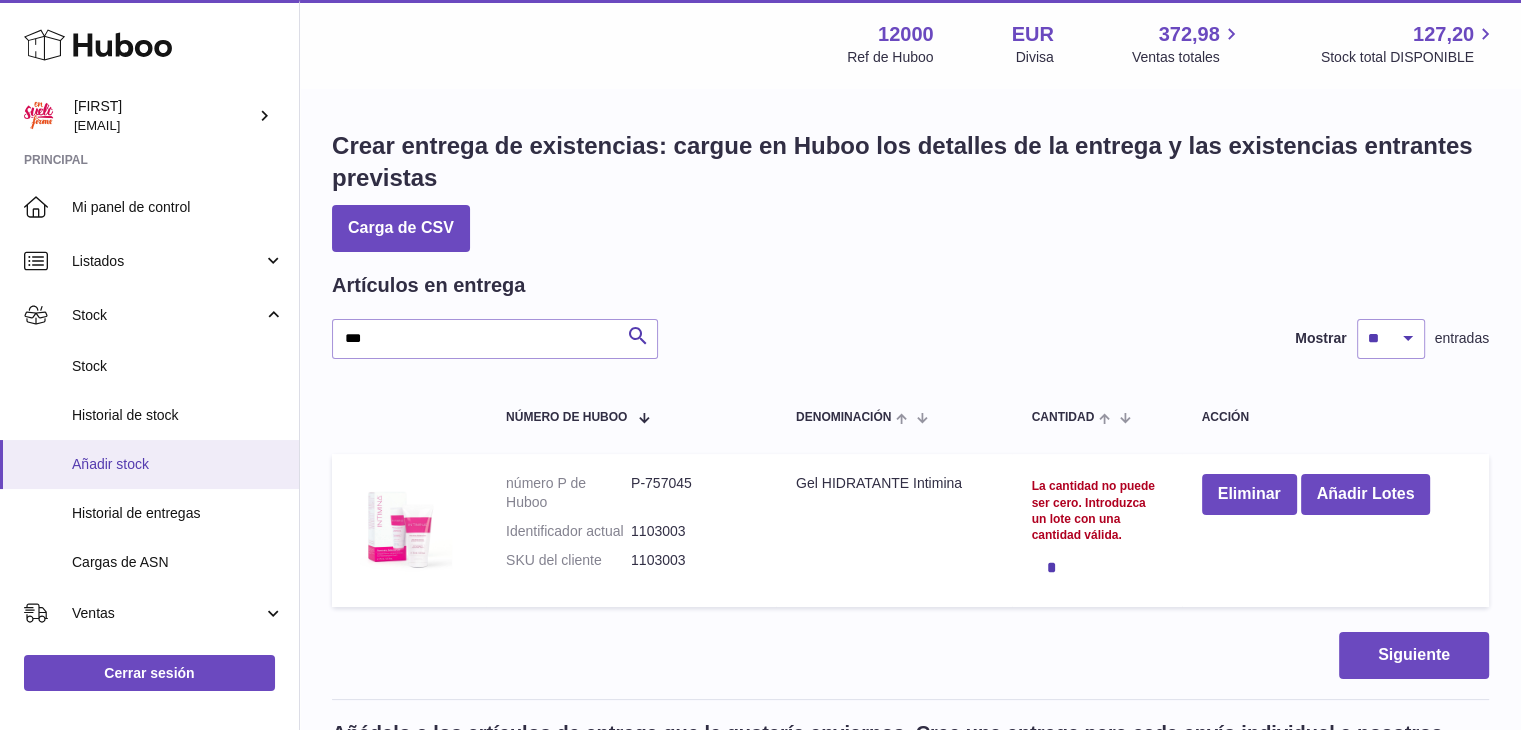 click on "Añadir stock" at bounding box center (178, 464) 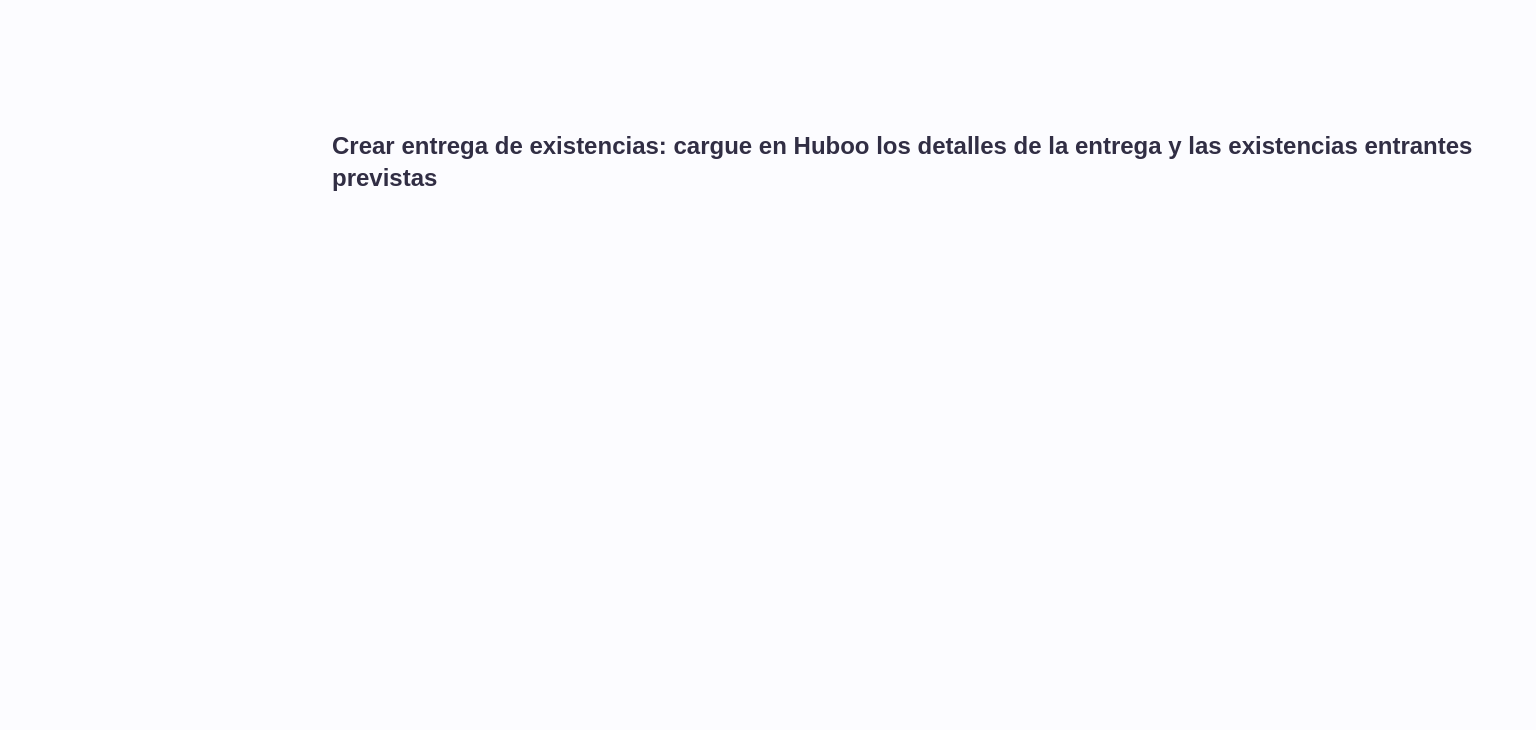 scroll, scrollTop: 0, scrollLeft: 0, axis: both 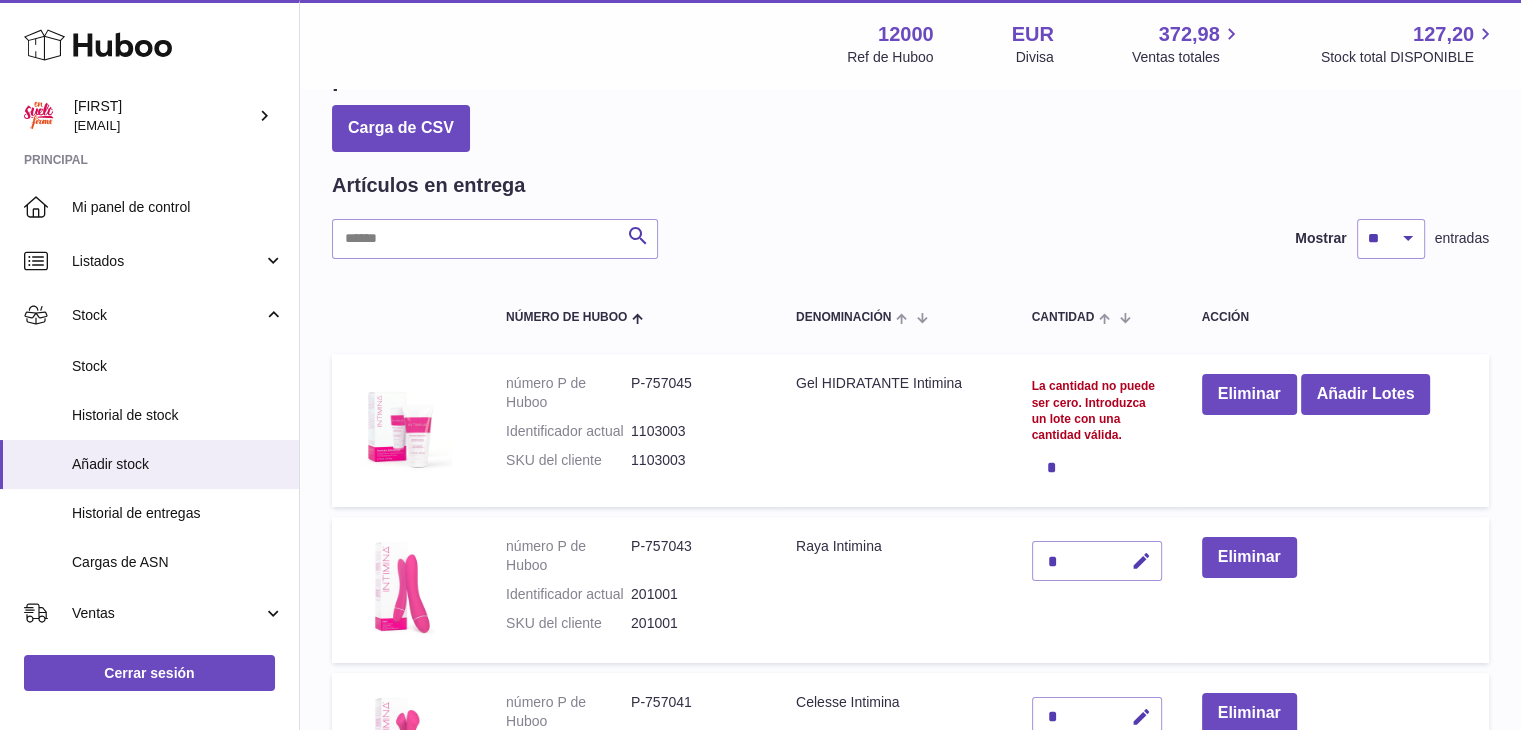 click on "La cantidad no puede ser cero. Introduzca un lote con una cantidad válida." at bounding box center (1097, 410) 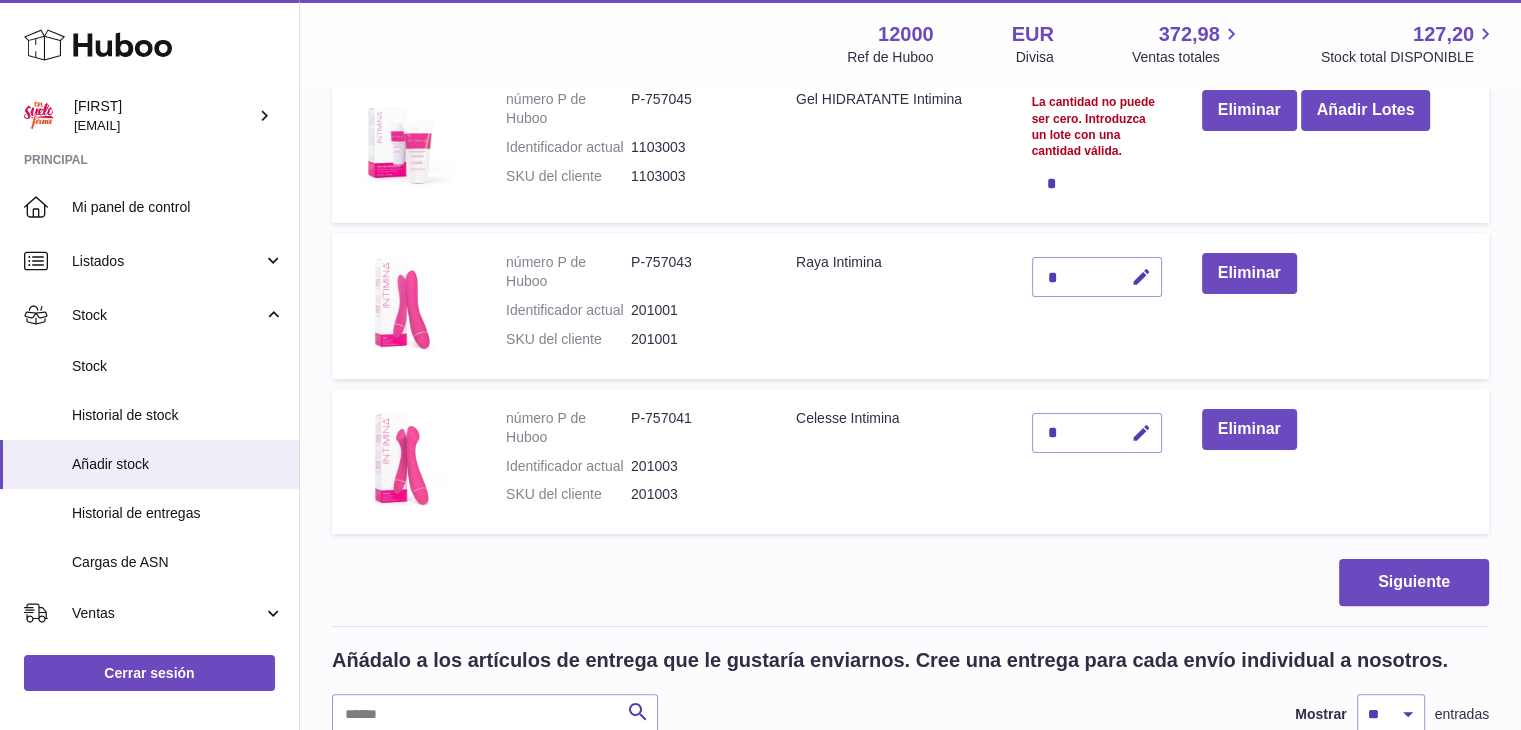 scroll, scrollTop: 400, scrollLeft: 0, axis: vertical 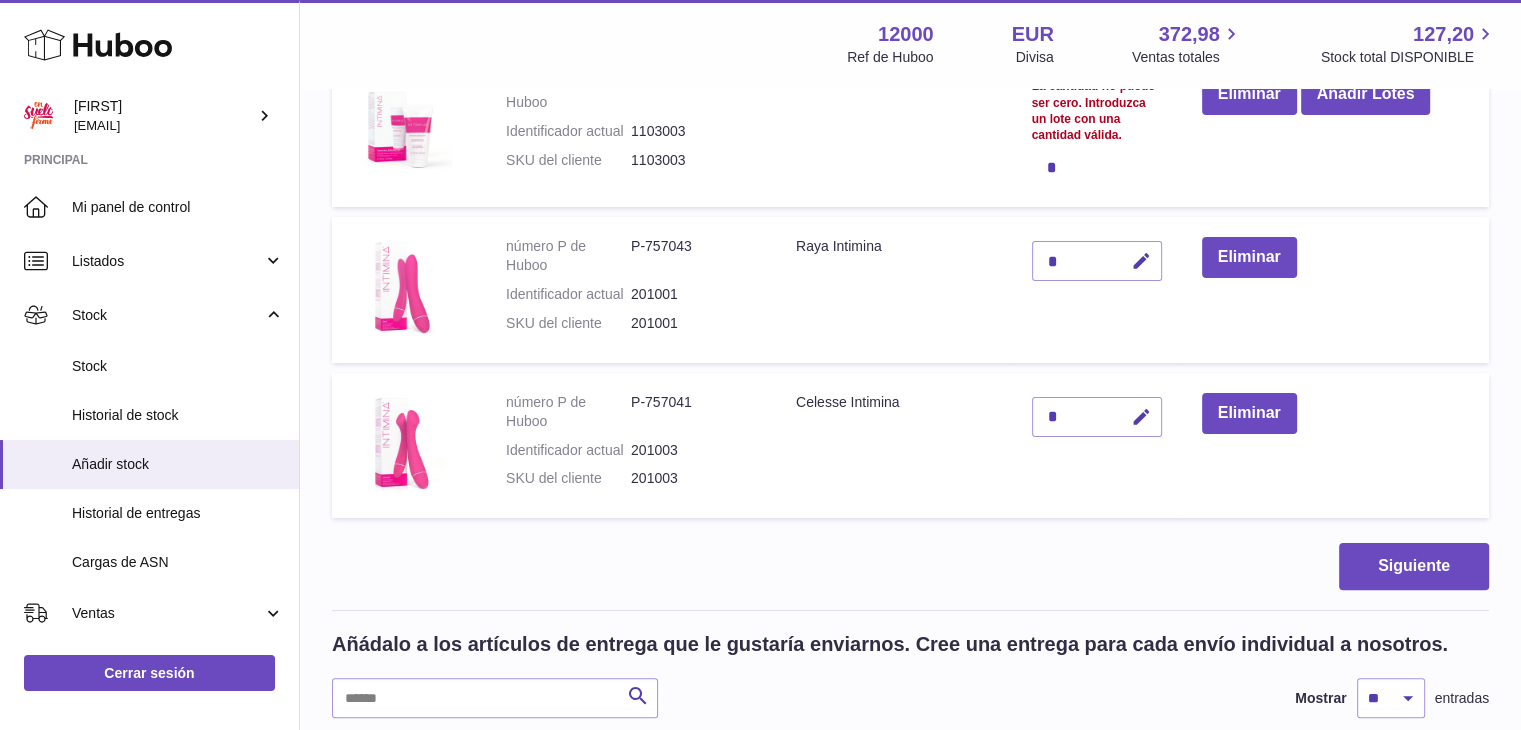 click on "*" at bounding box center (1097, 417) 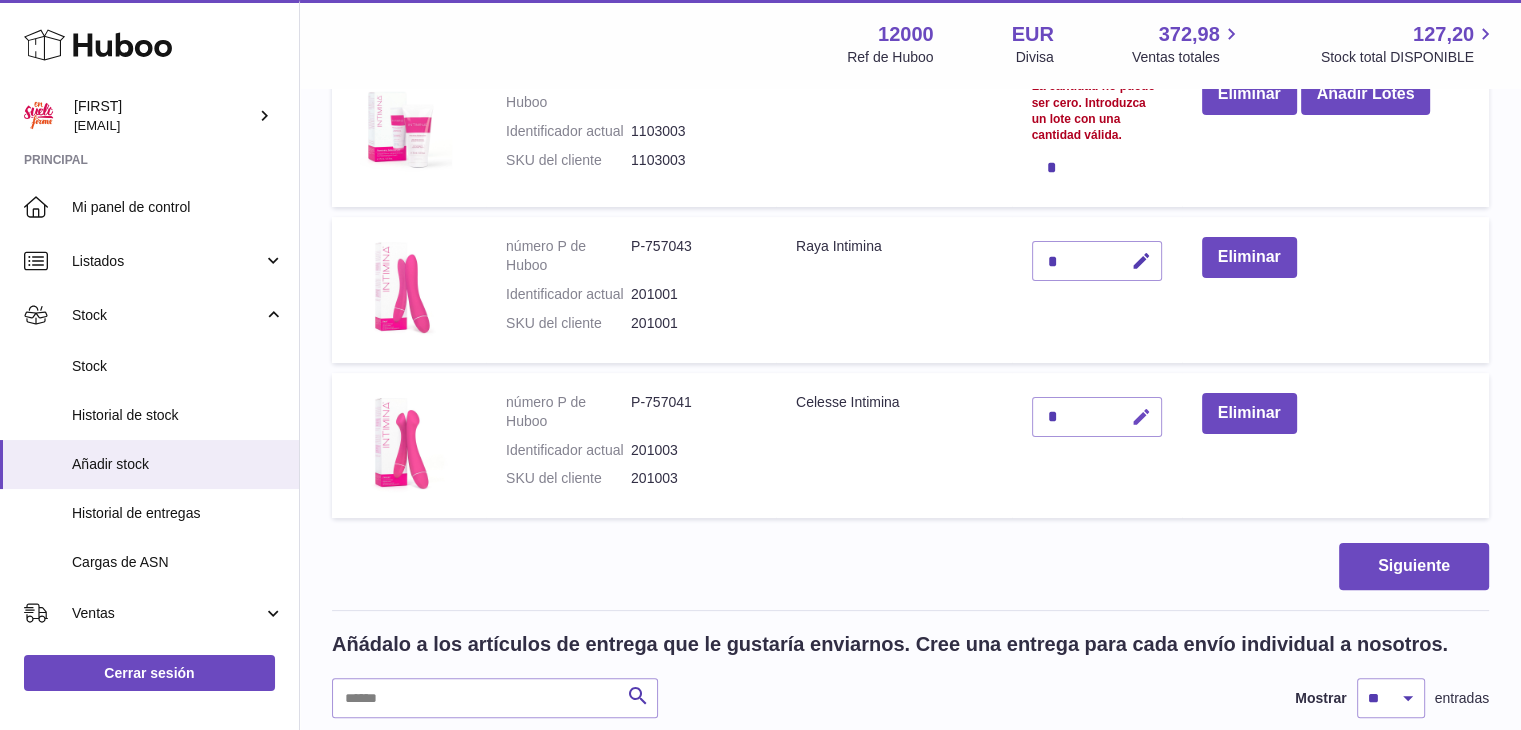 click at bounding box center (1141, 417) 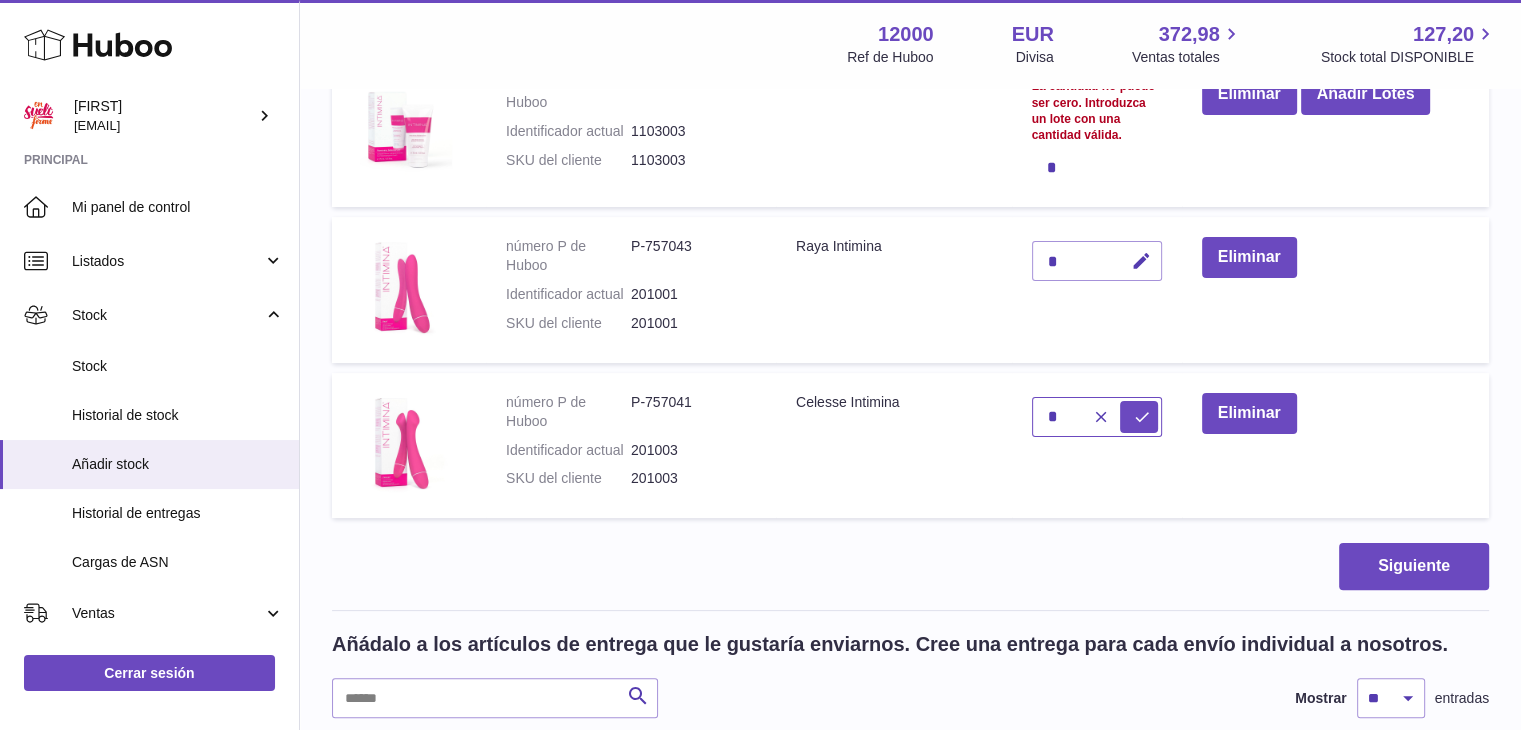drag, startPoint x: 1068, startPoint y: 421, endPoint x: 984, endPoint y: 410, distance: 84.71718 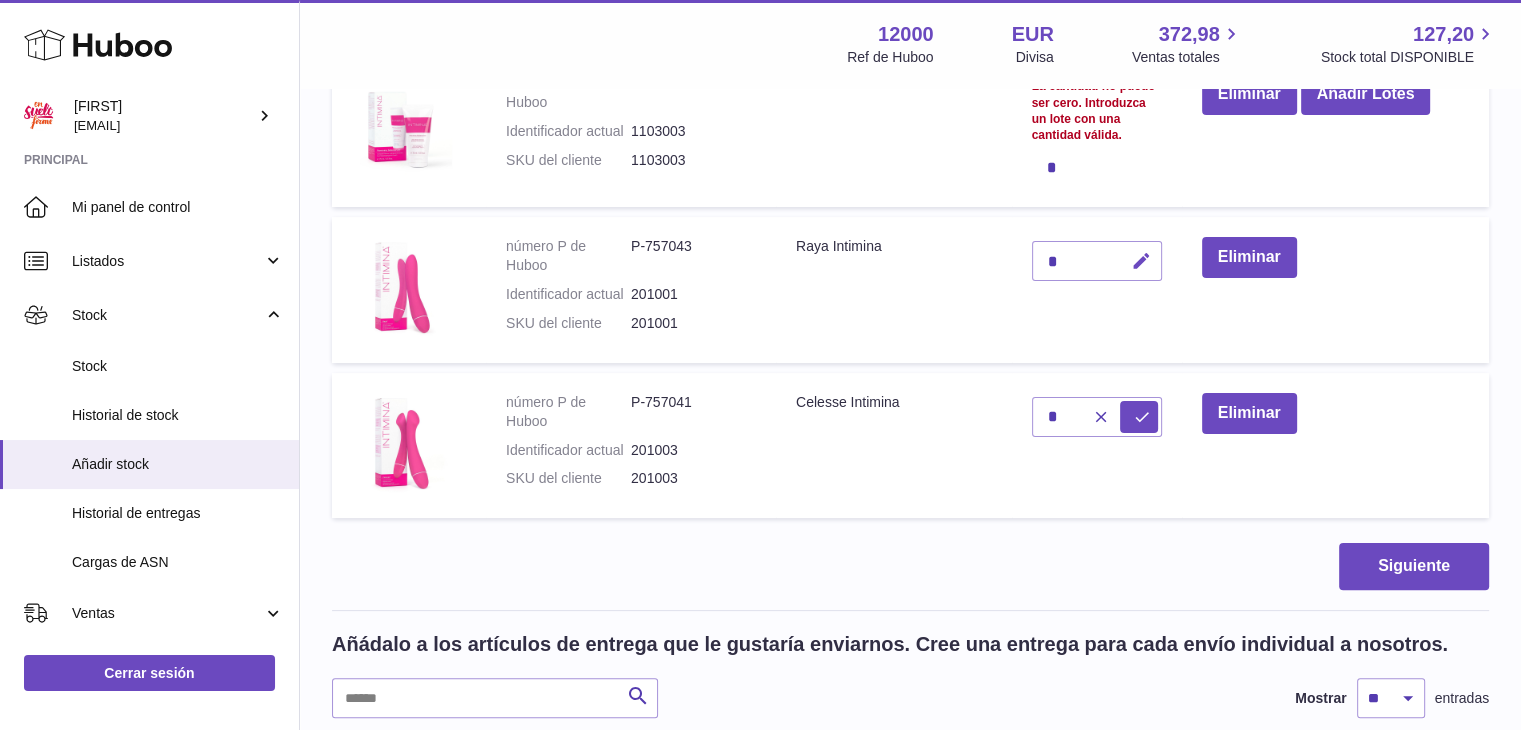 click at bounding box center [1138, 261] 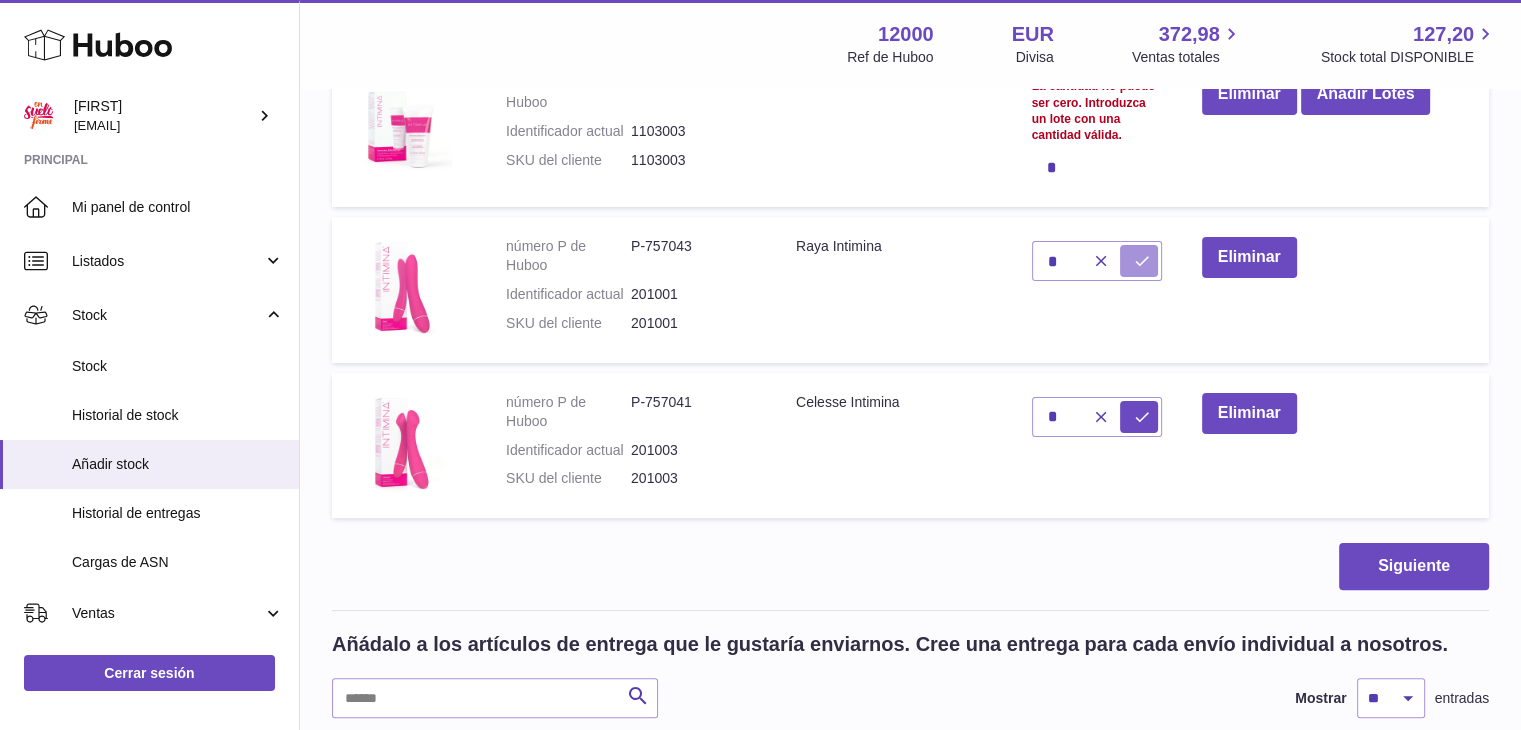 click at bounding box center (1142, 261) 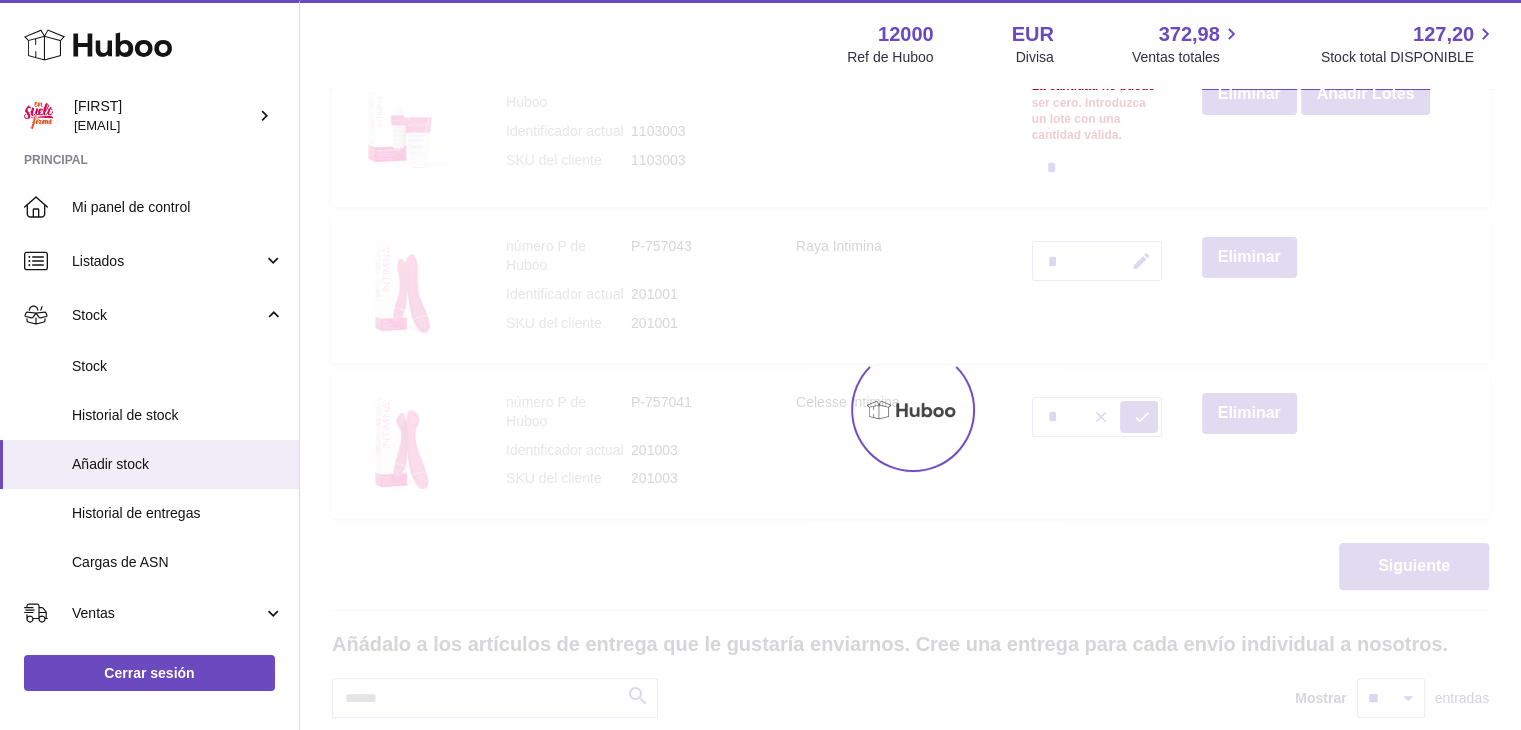 type on "*" 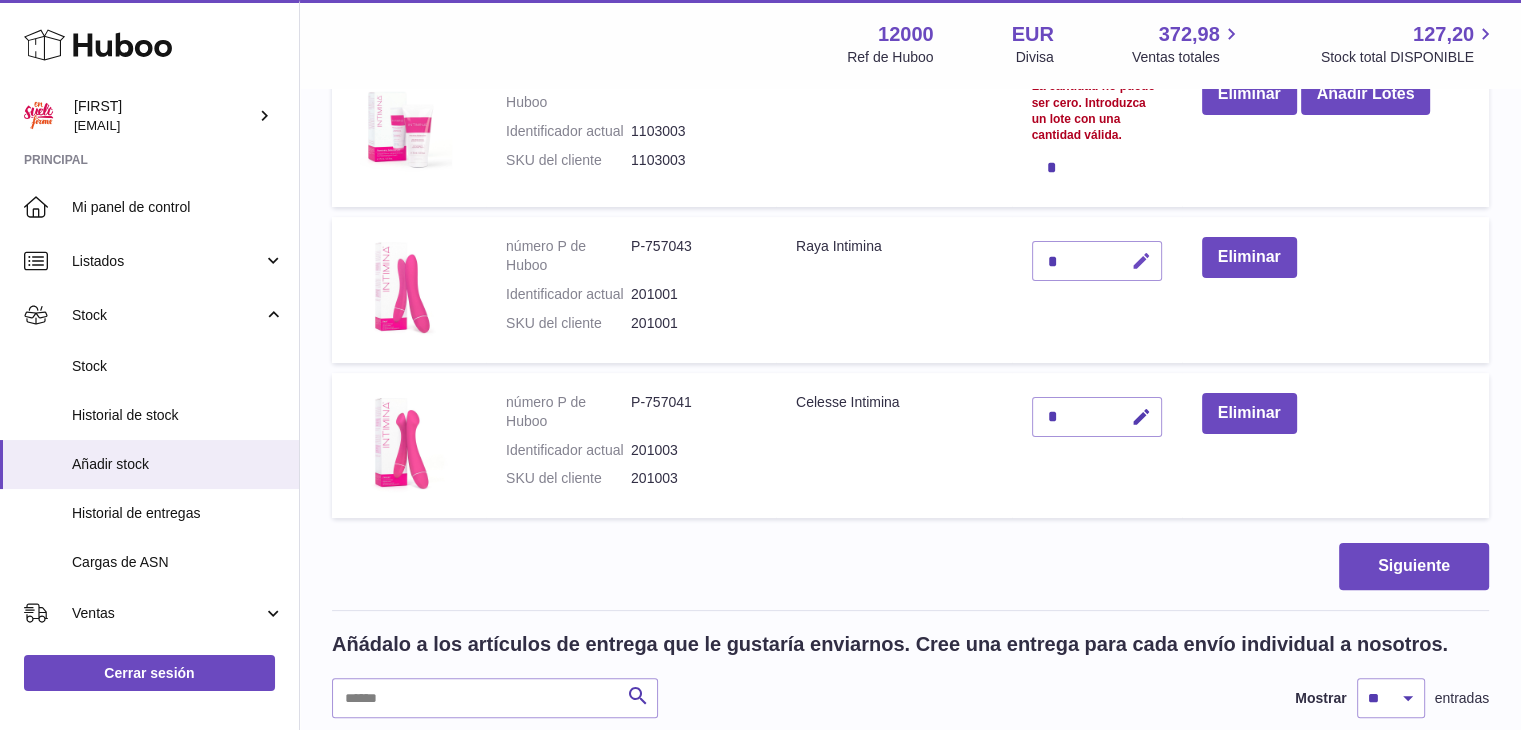 click at bounding box center [1141, 261] 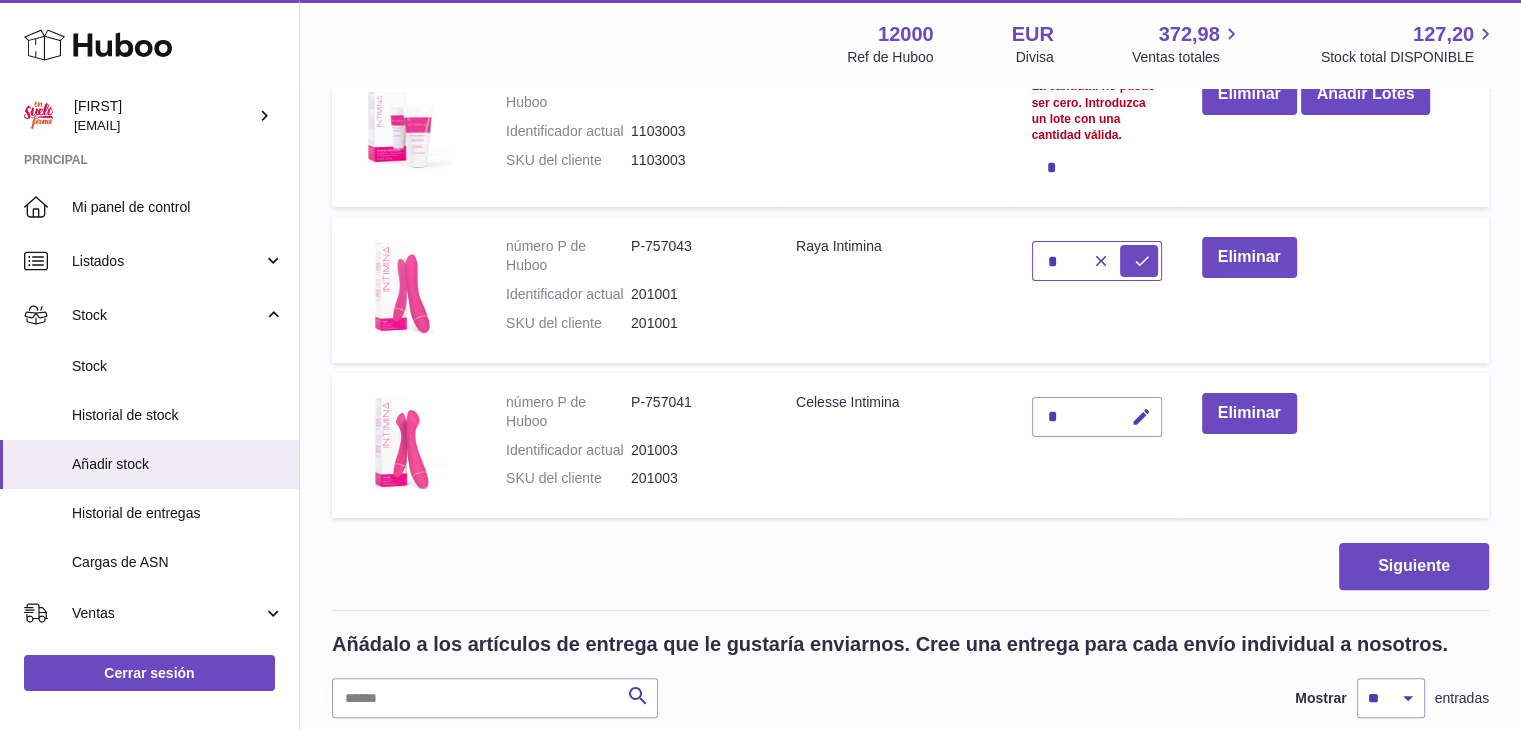 drag, startPoint x: 1066, startPoint y: 261, endPoint x: 990, endPoint y: 254, distance: 76.321686 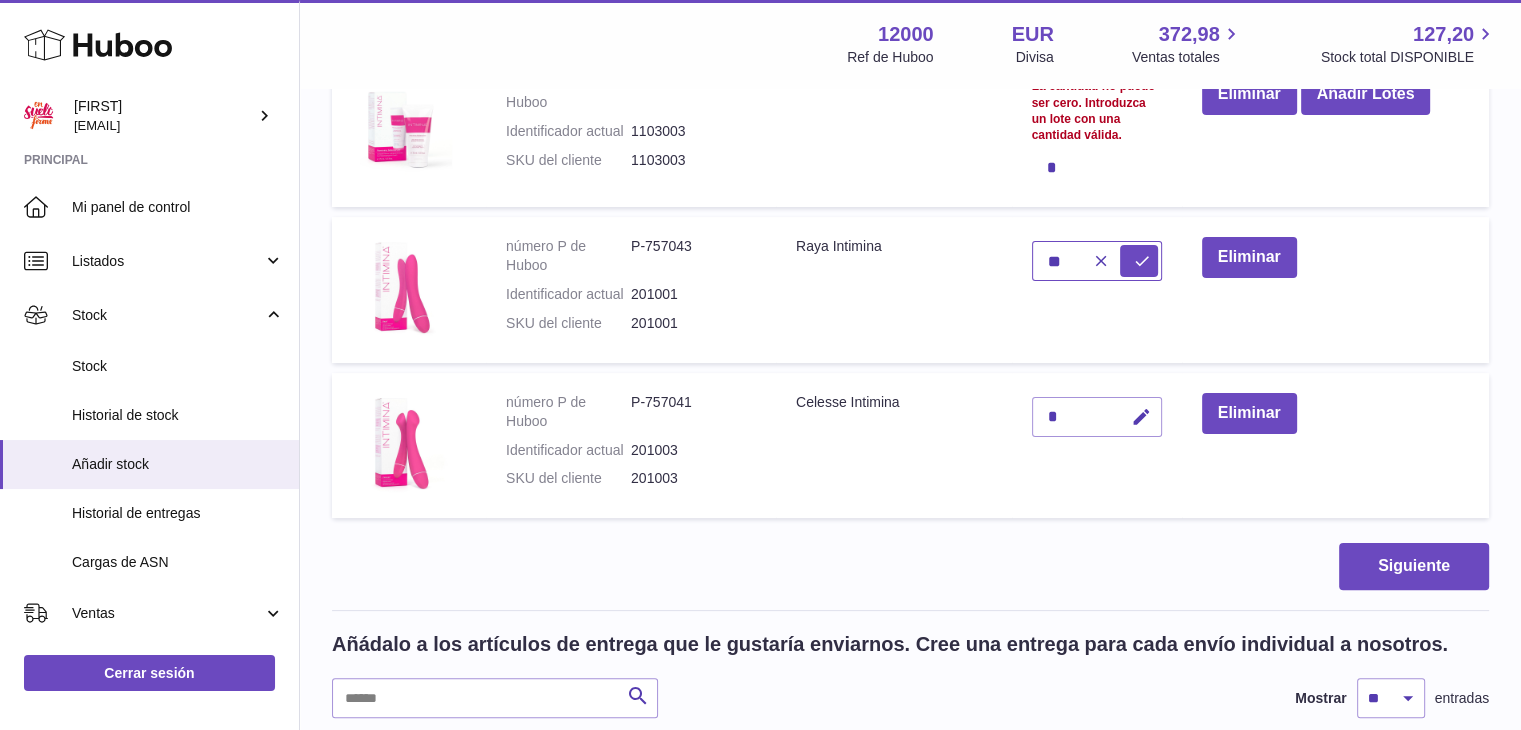 type on "**" 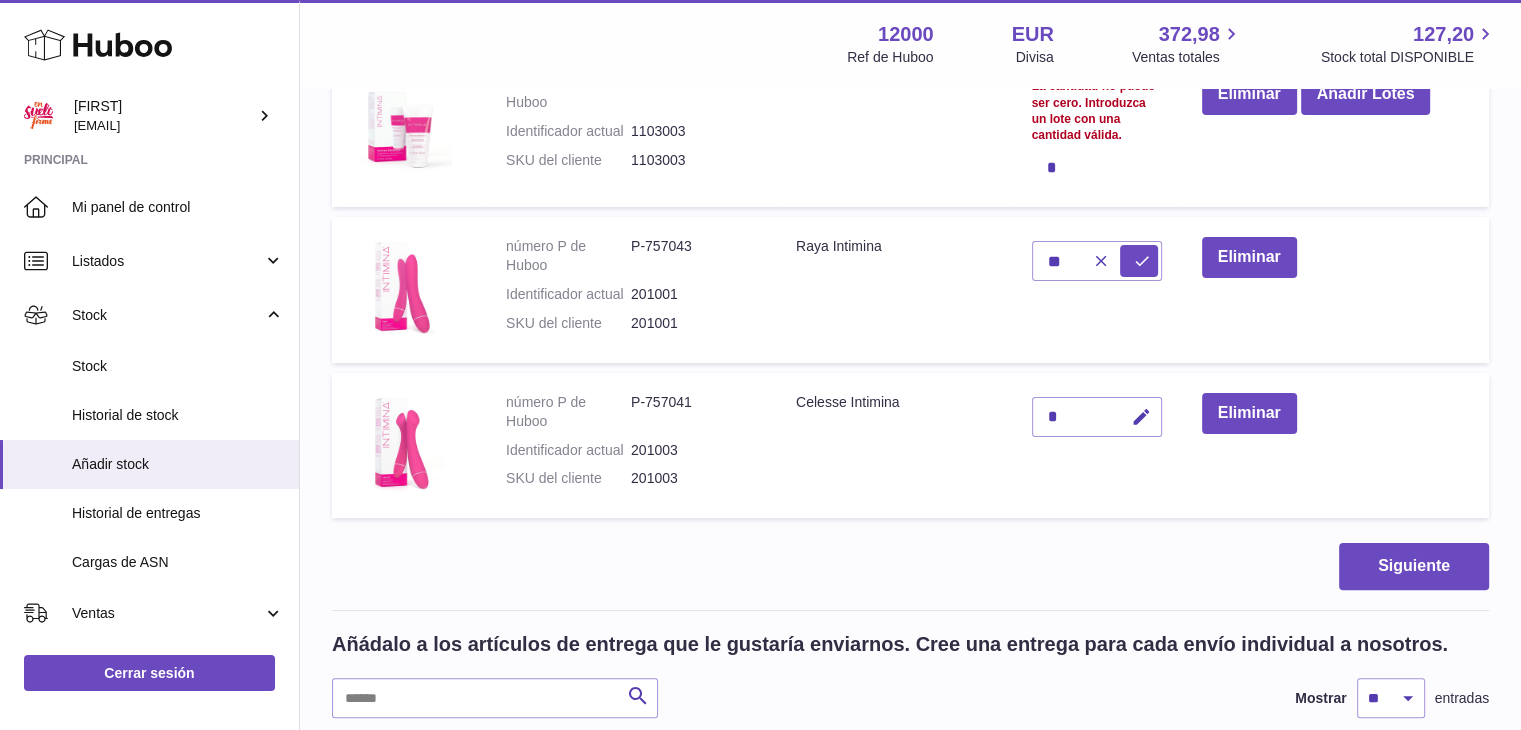 click on "Eliminar" at bounding box center (1335, 290) 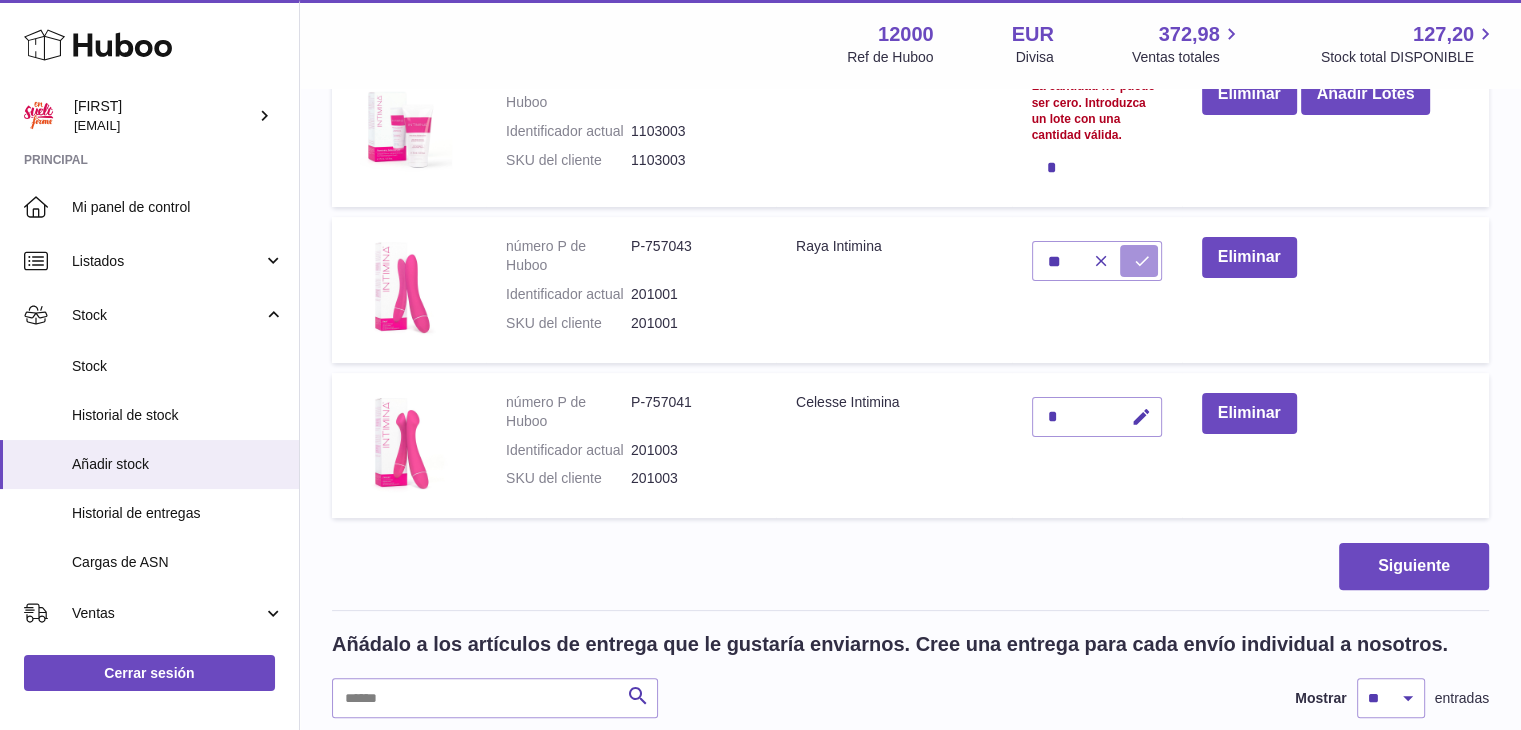 click at bounding box center (1142, 261) 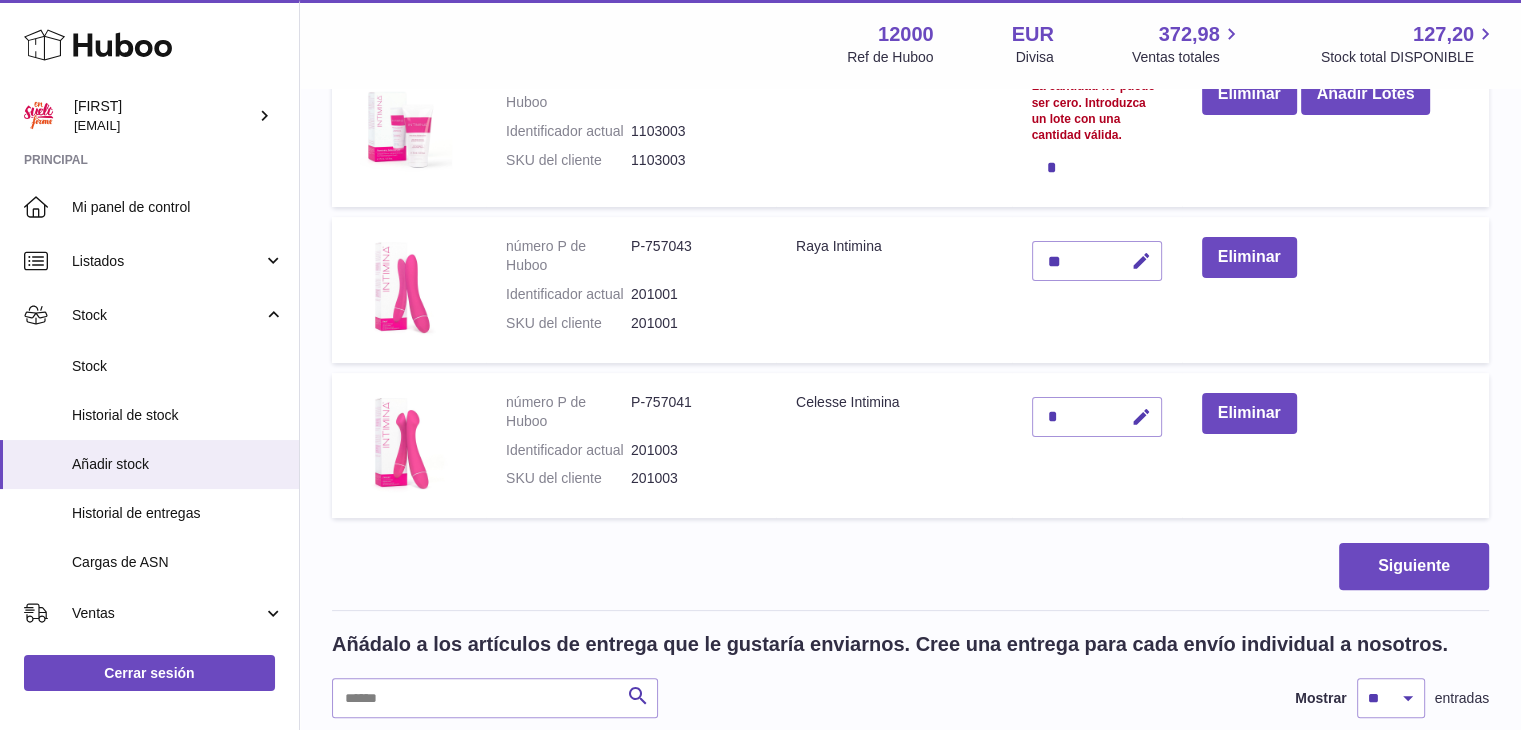 click on "*" at bounding box center (1097, 417) 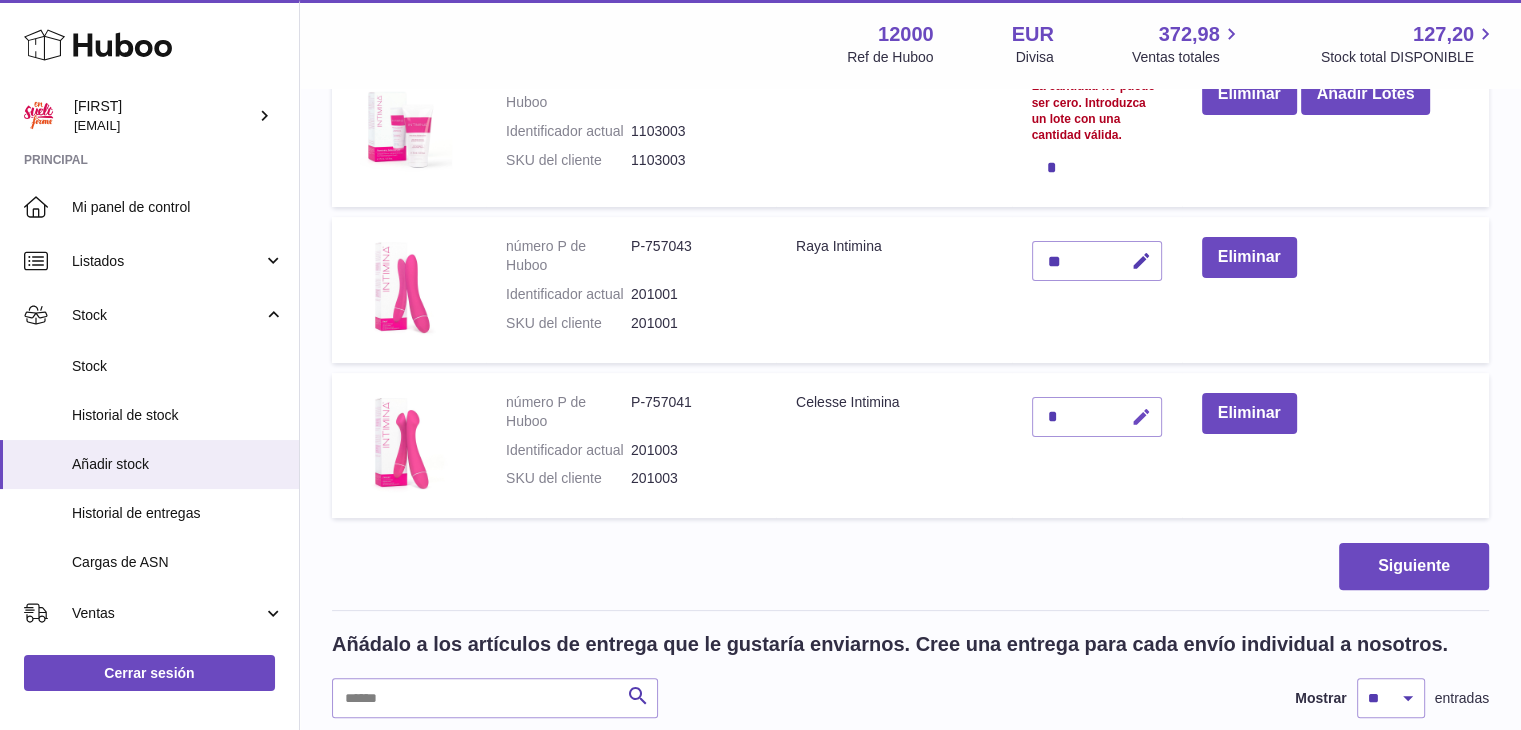 click at bounding box center [1141, 417] 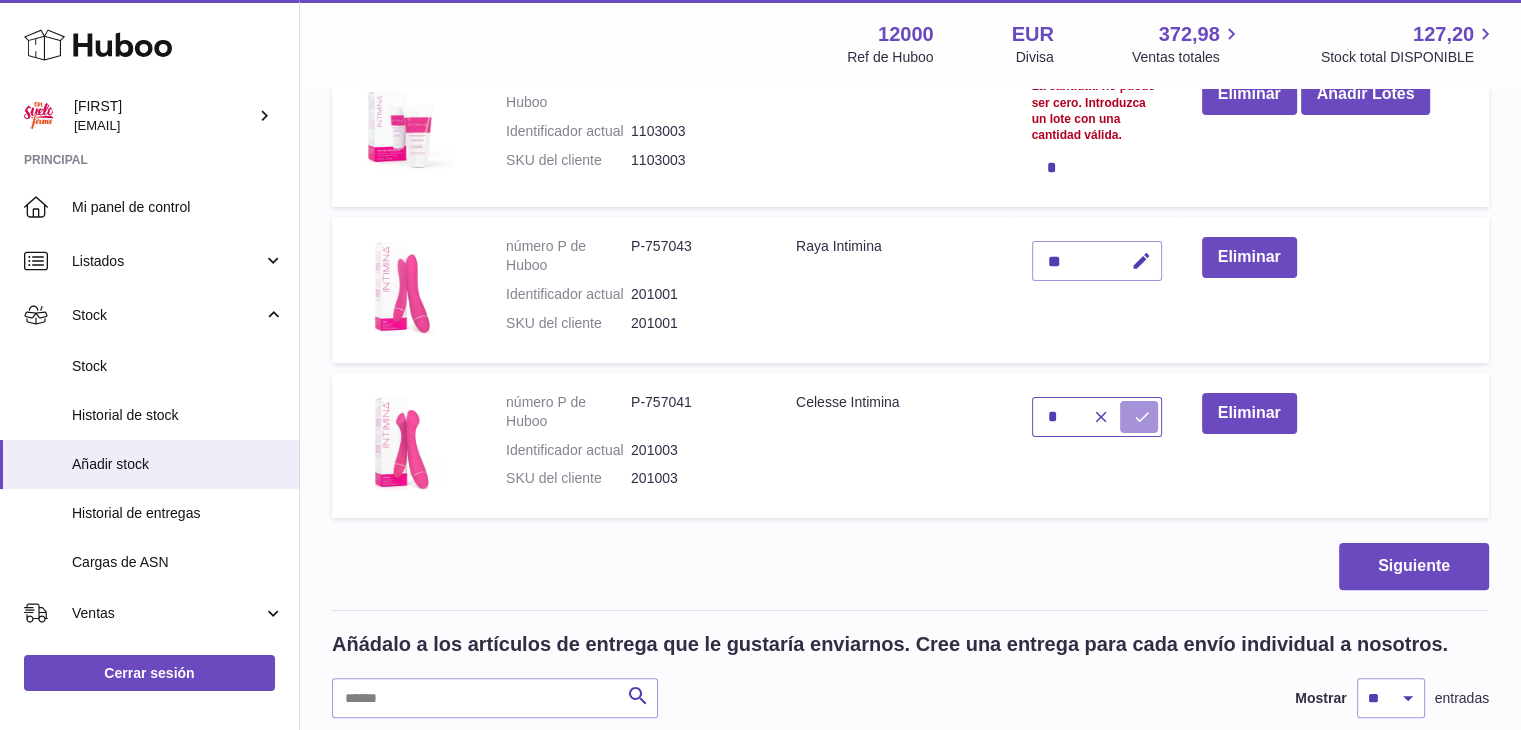 type on "*" 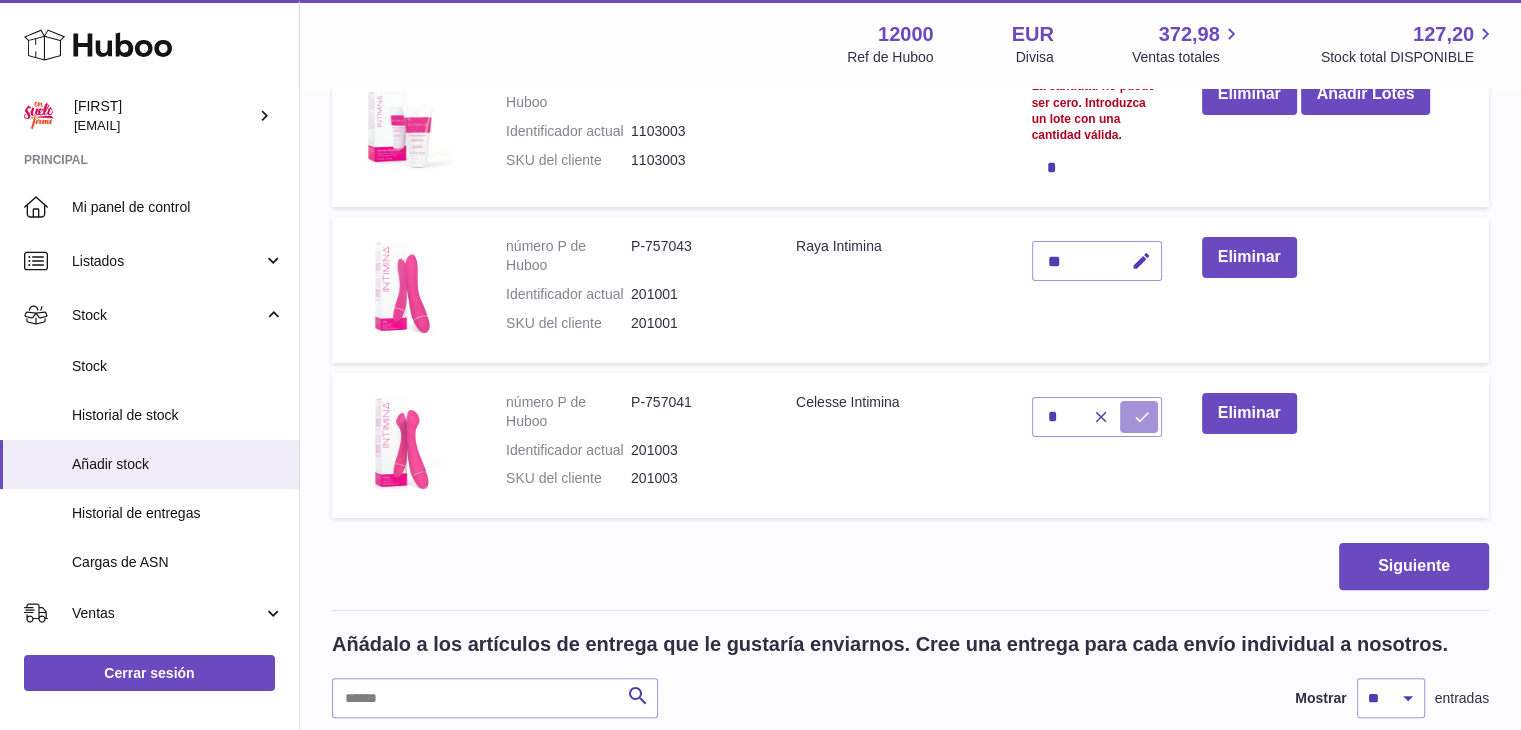 click at bounding box center [1139, 417] 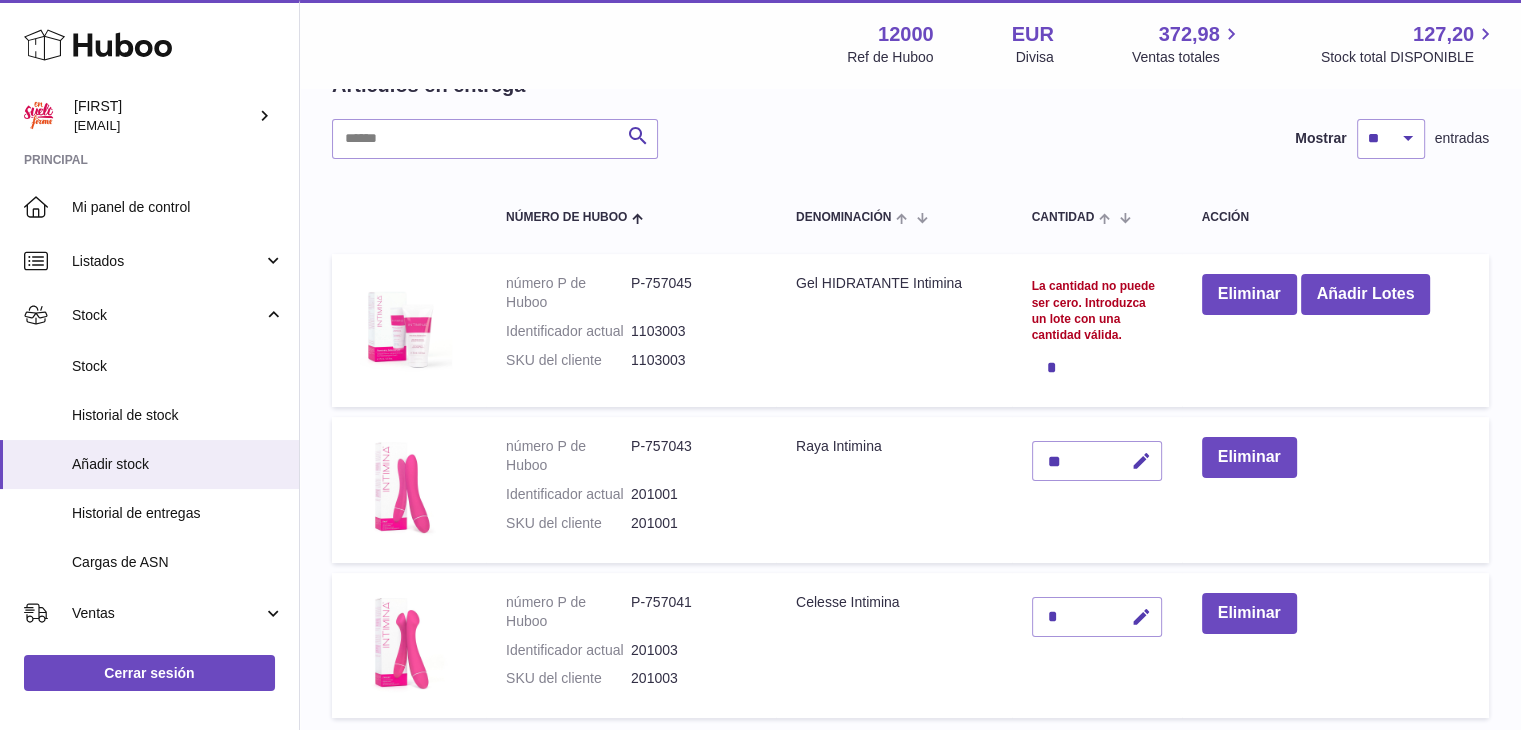 scroll, scrollTop: 100, scrollLeft: 0, axis: vertical 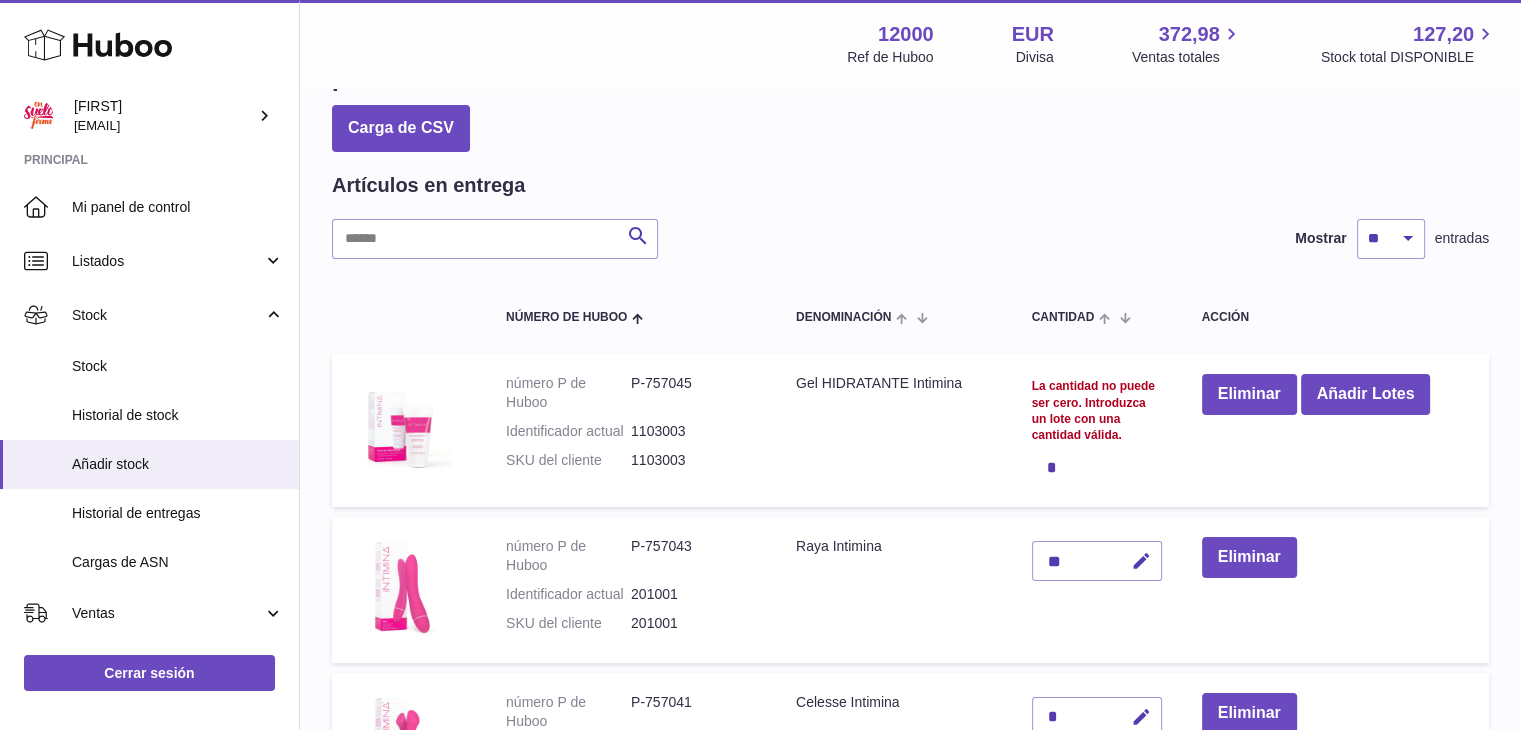 click on "La cantidad no puede ser cero. Introduzca un lote con una cantidad válida." at bounding box center (1097, 410) 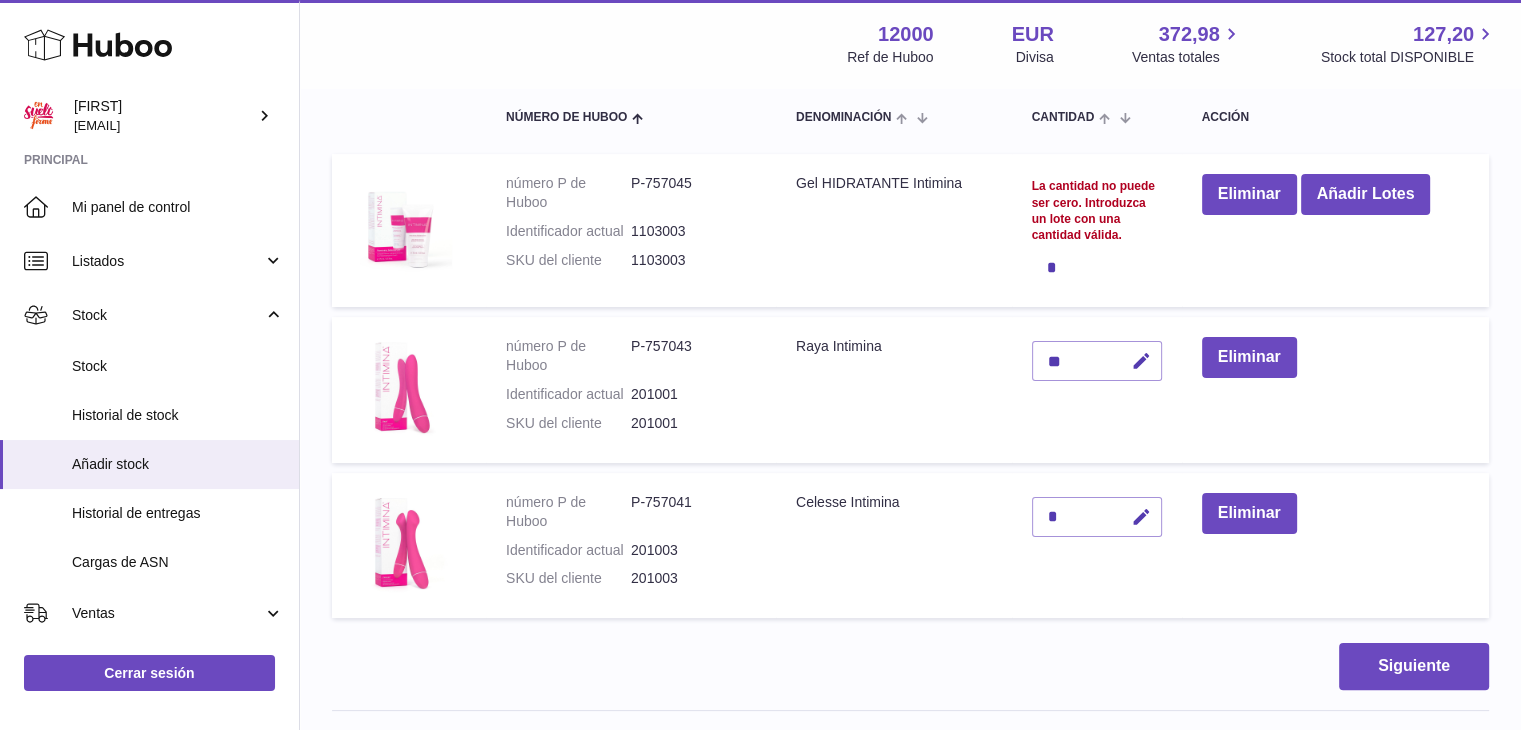 scroll, scrollTop: 400, scrollLeft: 0, axis: vertical 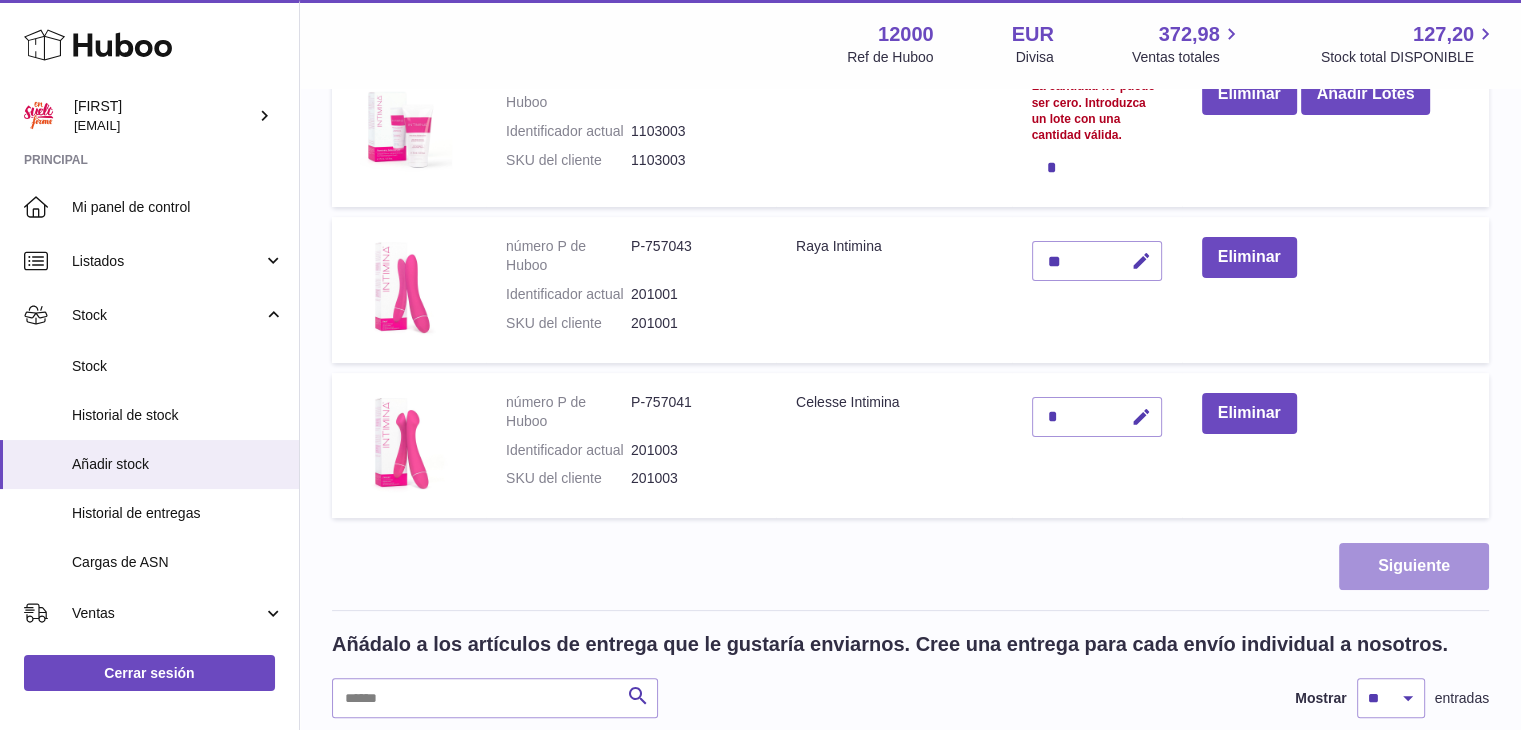 click on "Siguiente" at bounding box center (1414, 566) 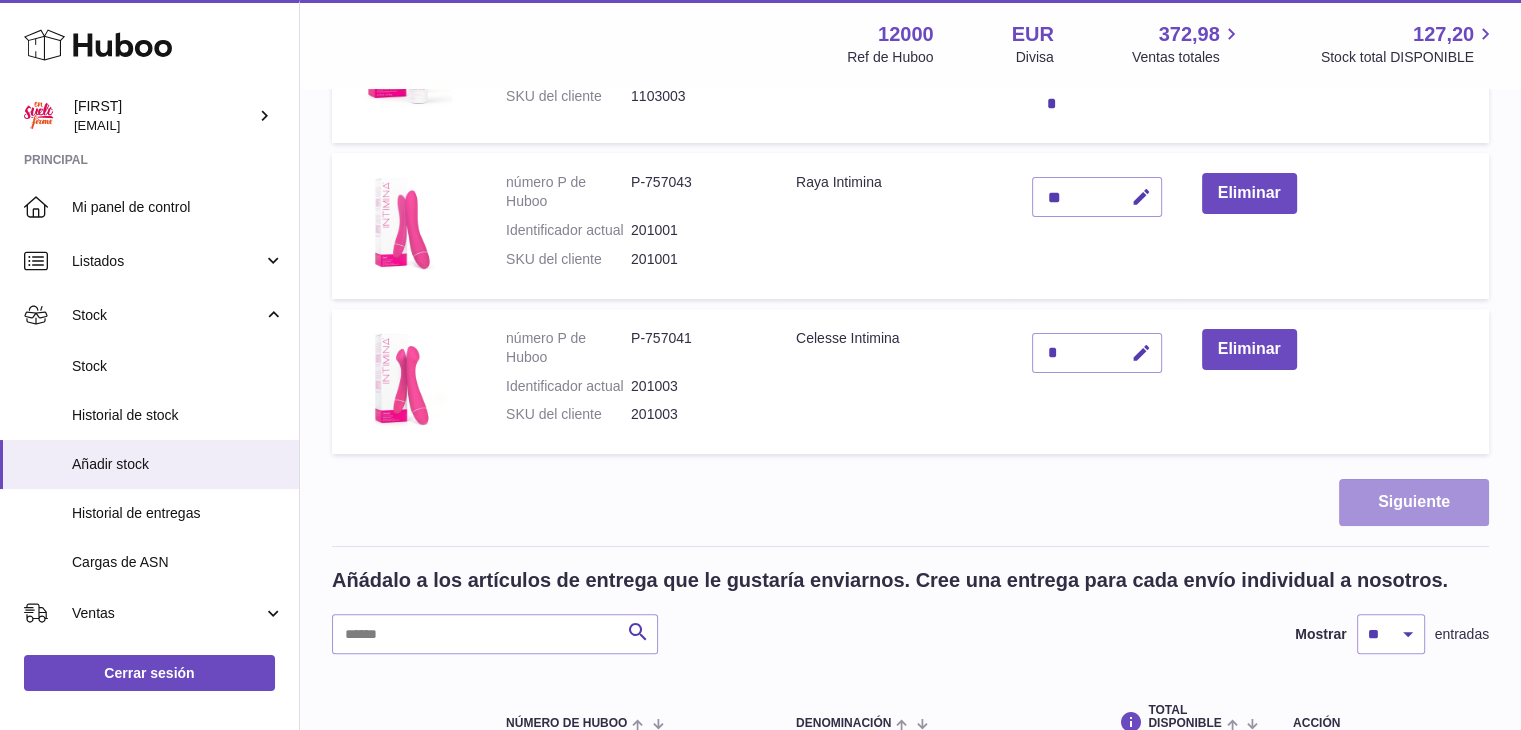 scroll, scrollTop: 500, scrollLeft: 0, axis: vertical 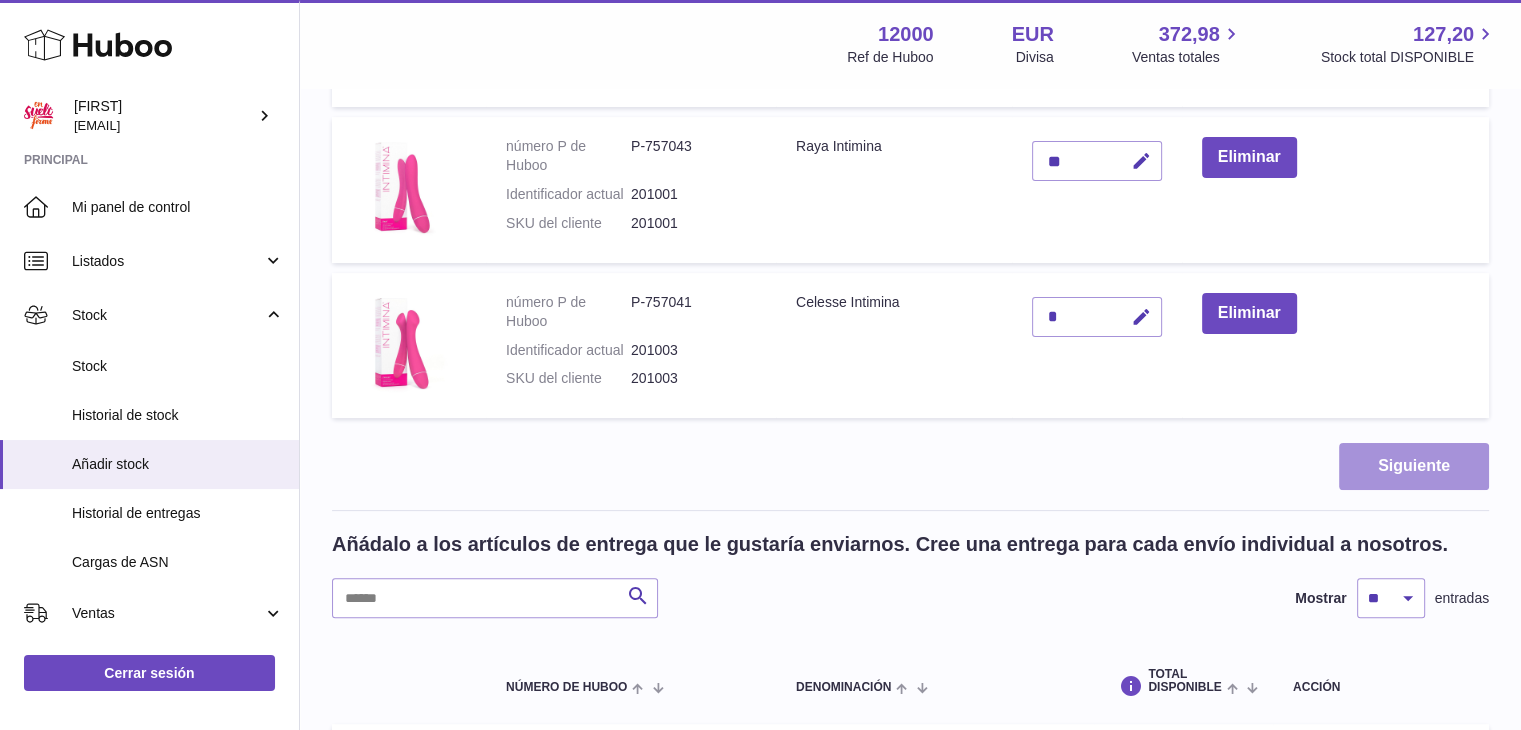 click on "Siguiente" at bounding box center [1414, 466] 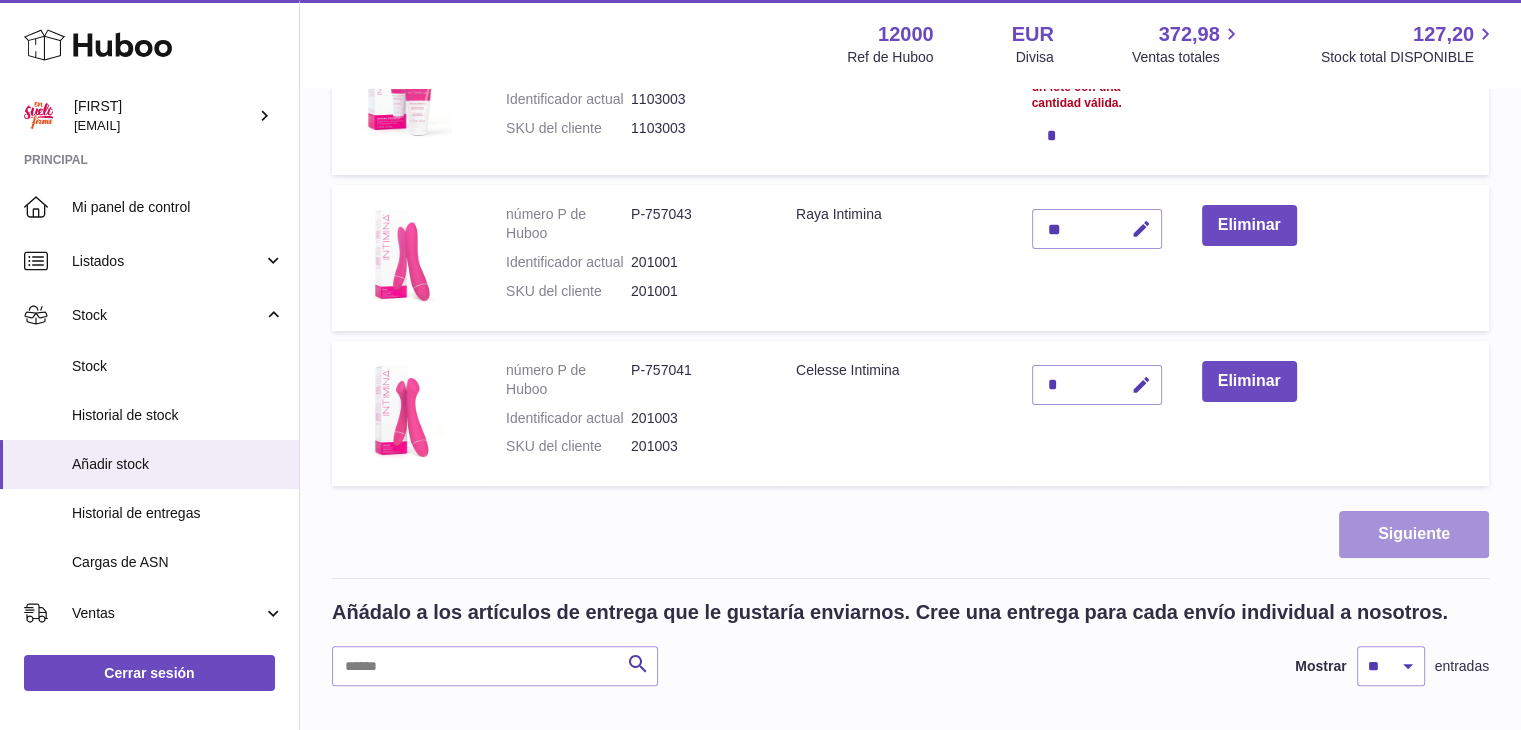 scroll, scrollTop: 300, scrollLeft: 0, axis: vertical 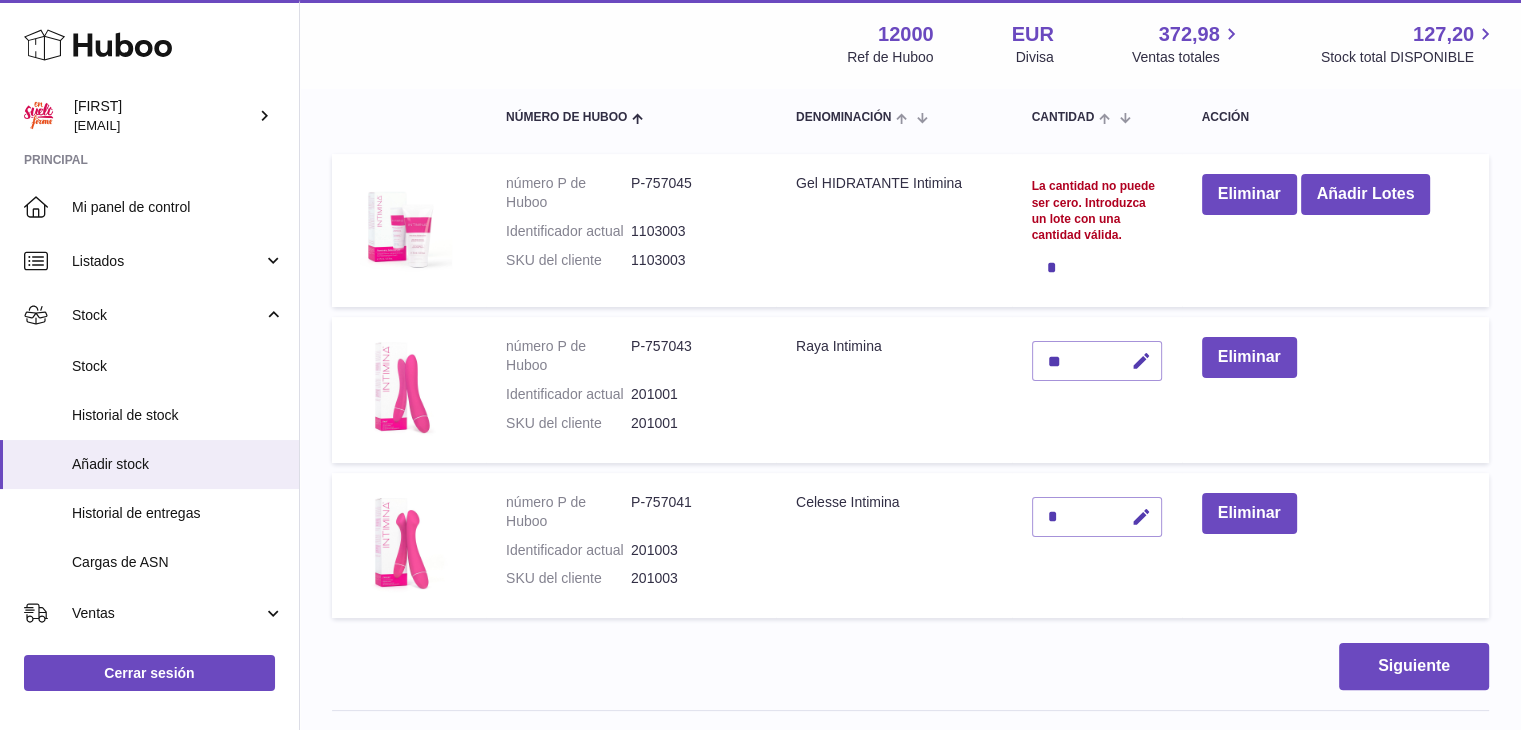 click on "Eliminar
Añadir Lotes" at bounding box center (1335, 230) 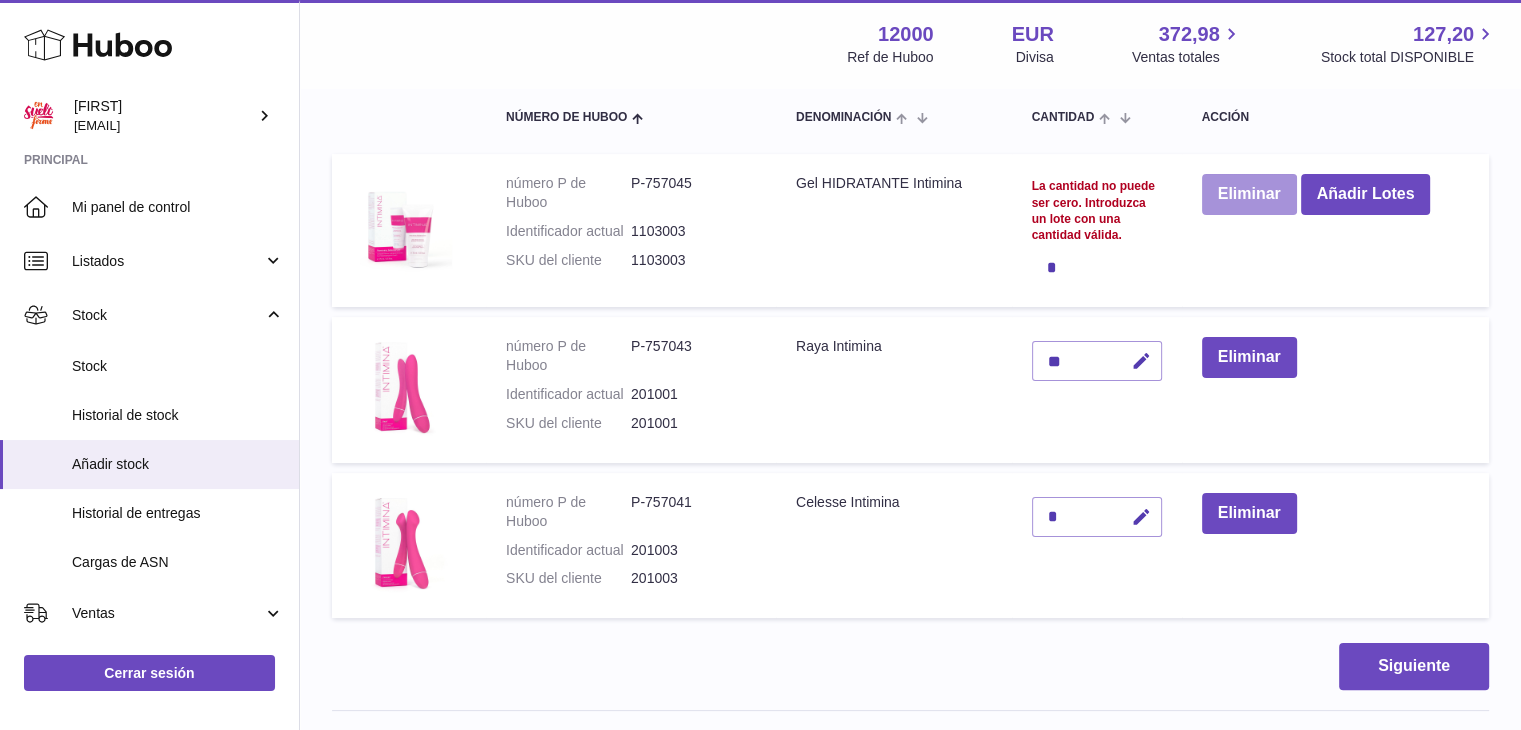 click on "Eliminar" at bounding box center [1249, 194] 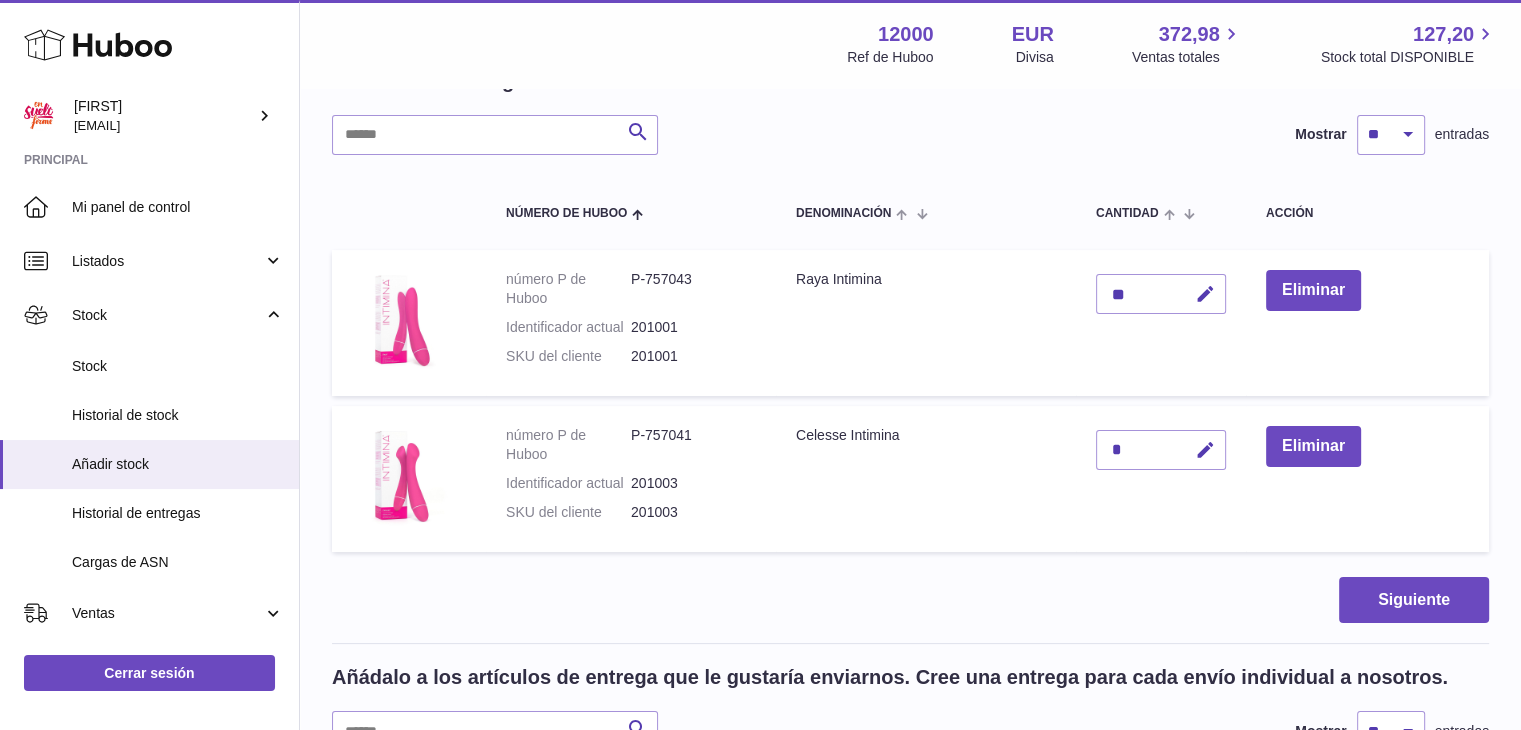 scroll, scrollTop: 0, scrollLeft: 0, axis: both 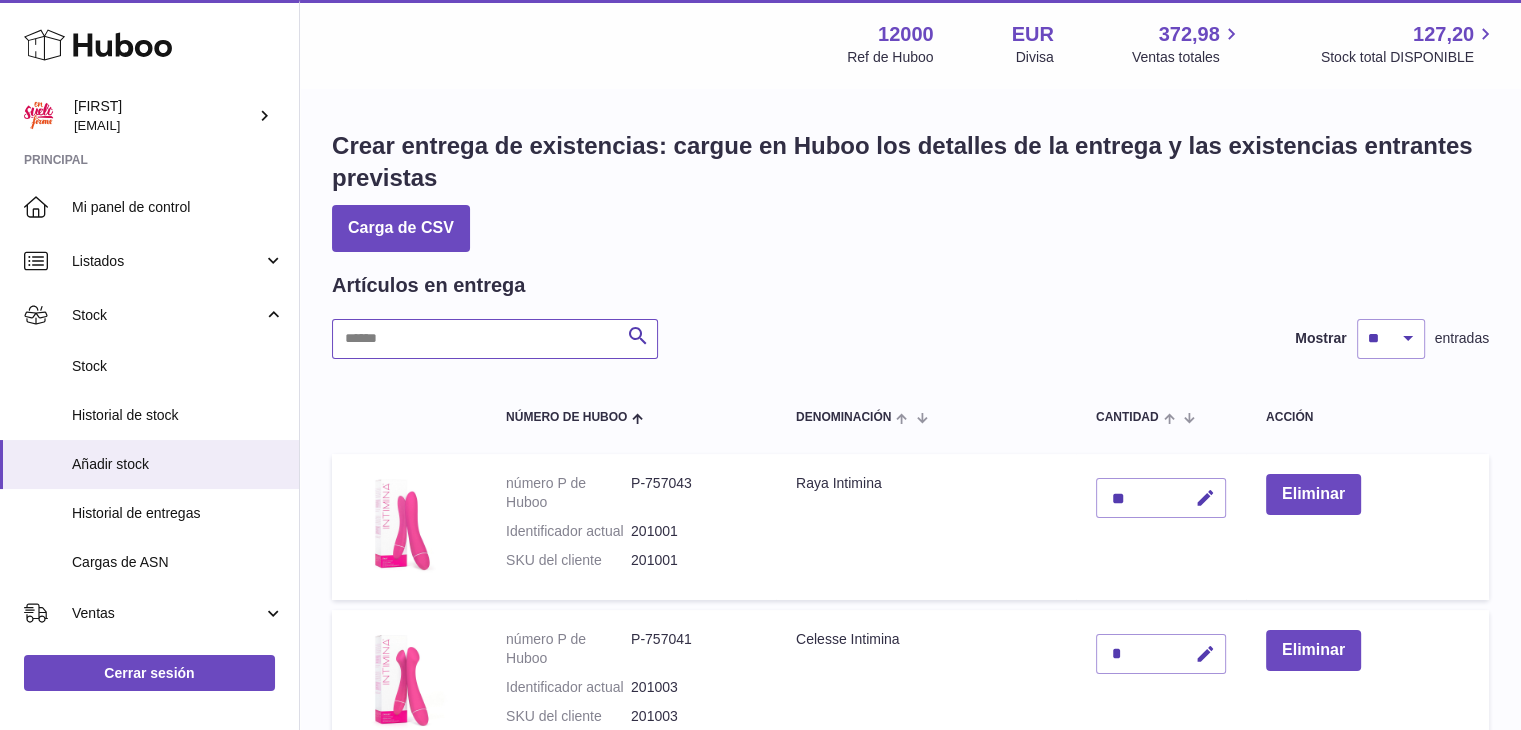 click at bounding box center [495, 339] 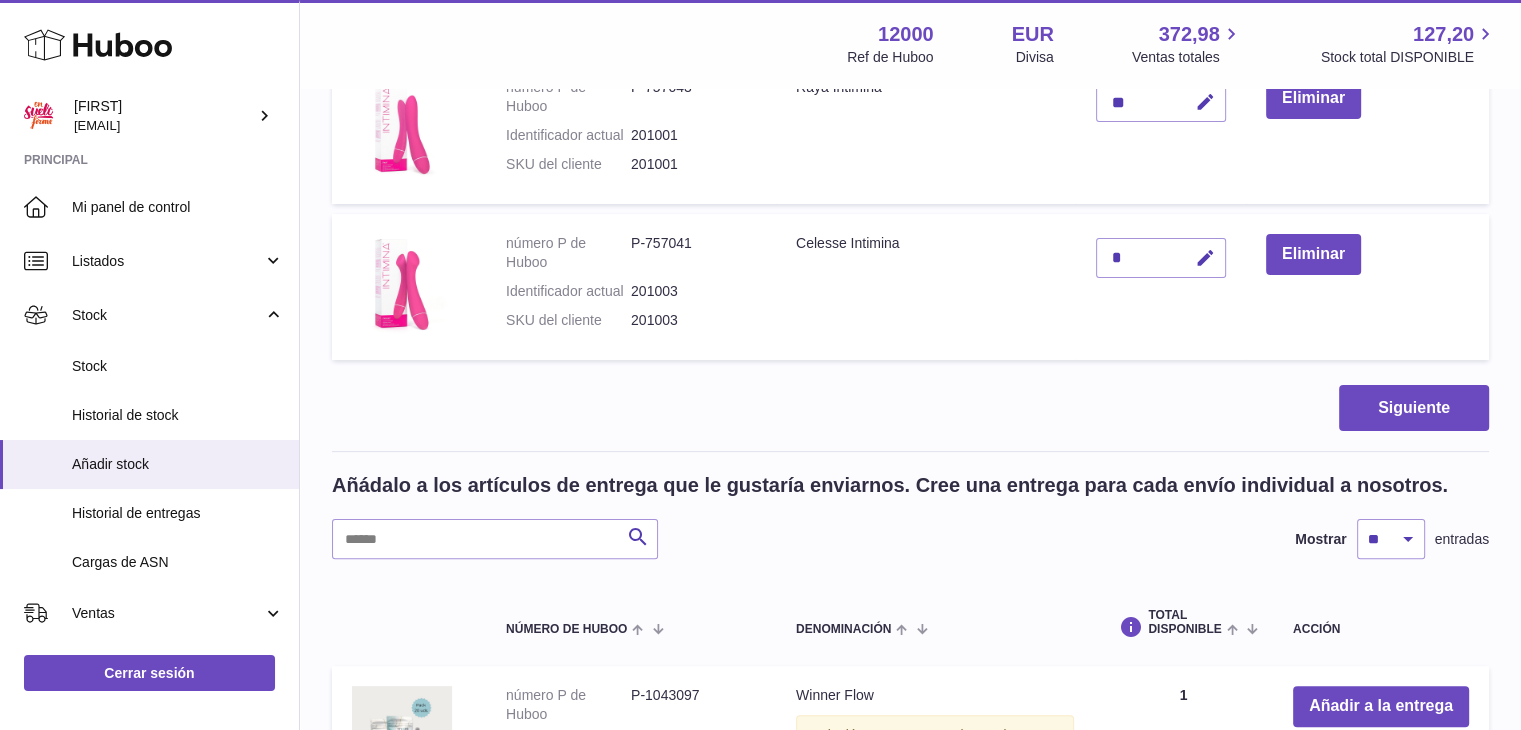 scroll, scrollTop: 400, scrollLeft: 0, axis: vertical 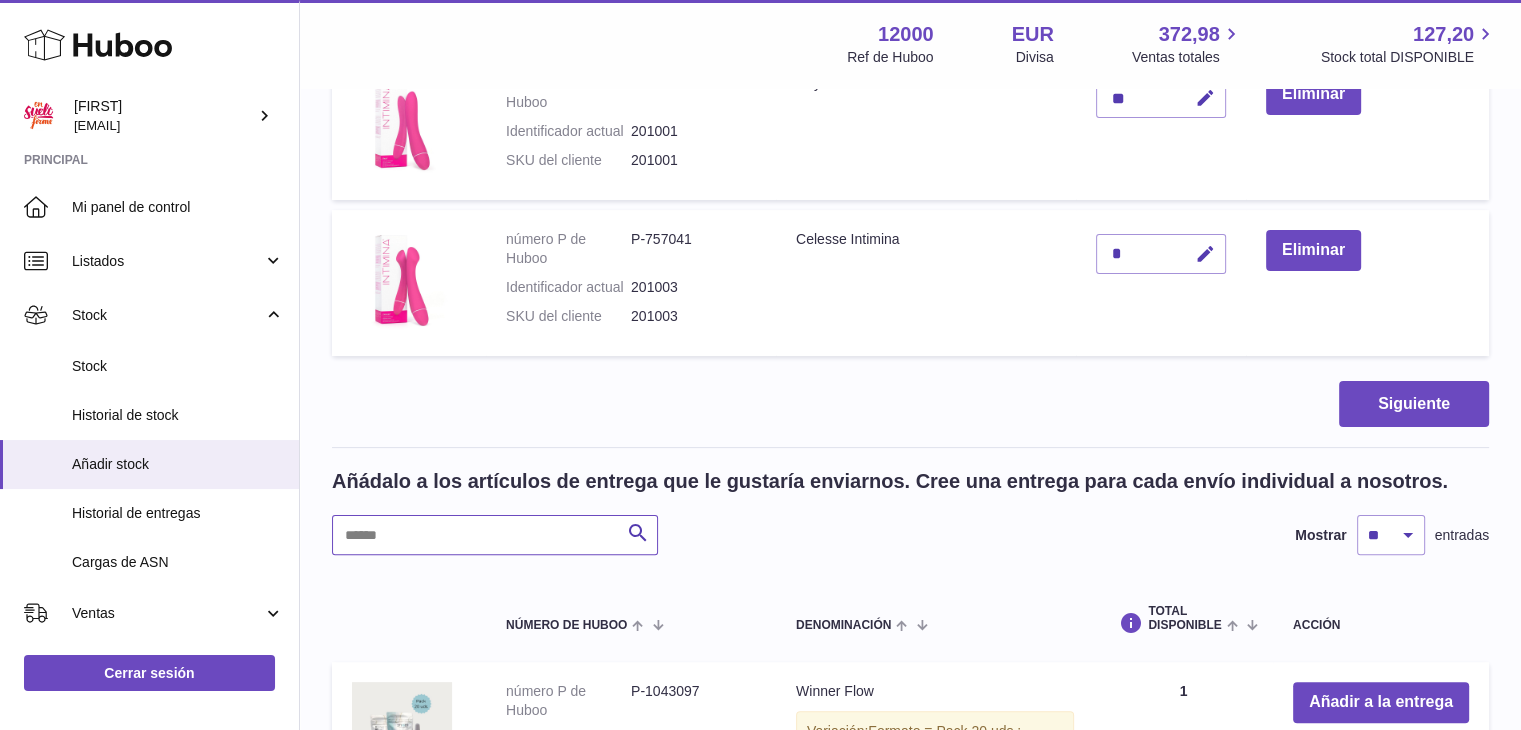 click at bounding box center [495, 535] 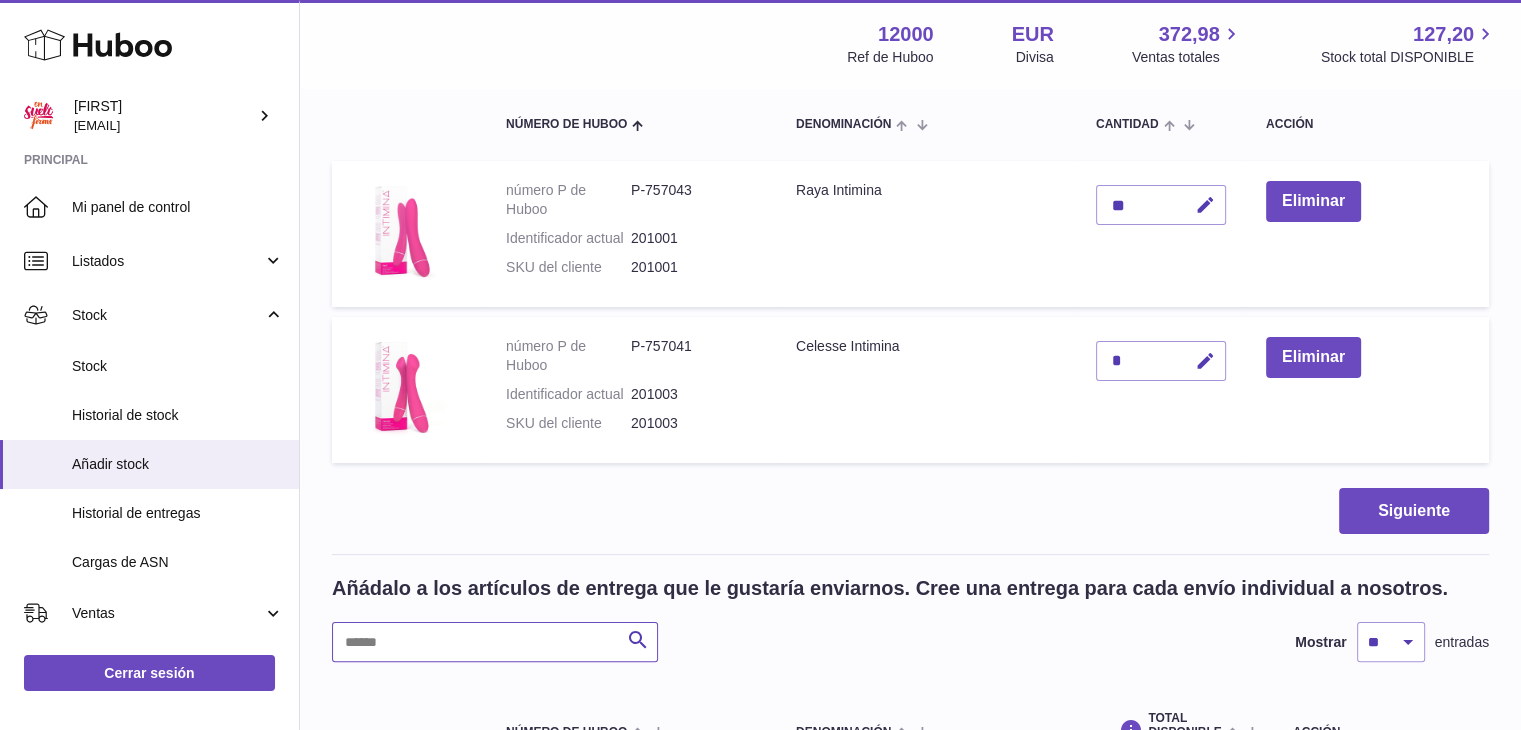 scroll, scrollTop: 300, scrollLeft: 0, axis: vertical 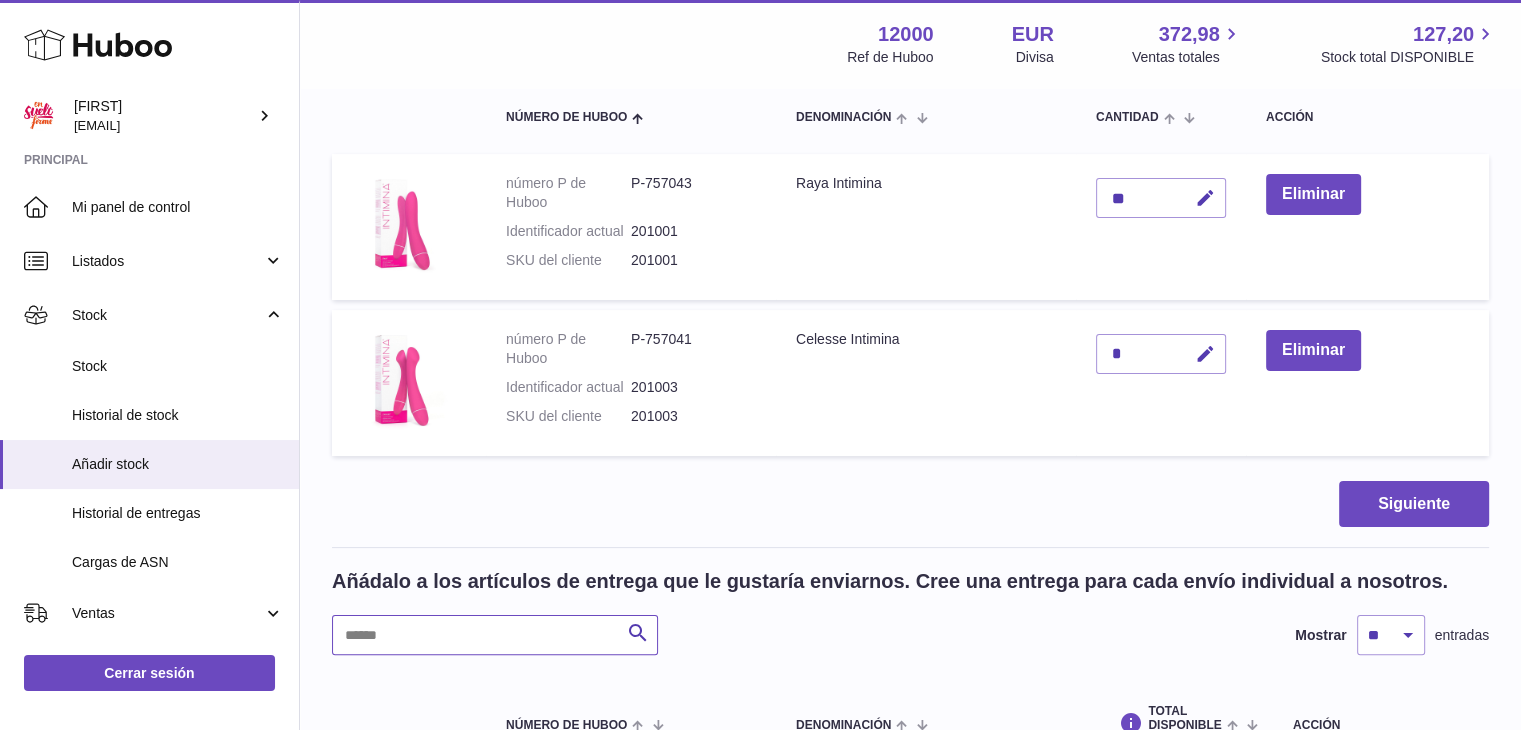 click at bounding box center [495, 635] 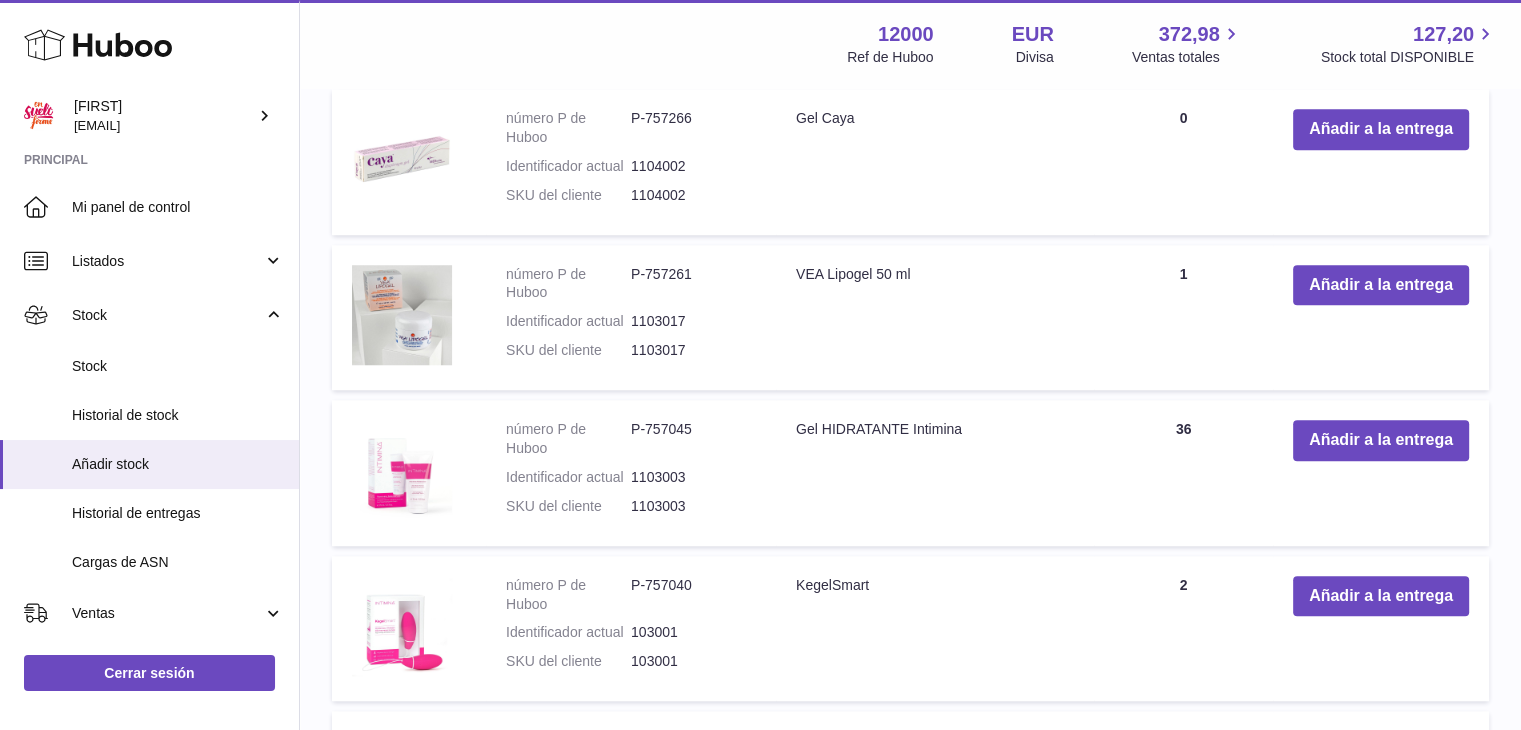 scroll, scrollTop: 1600, scrollLeft: 0, axis: vertical 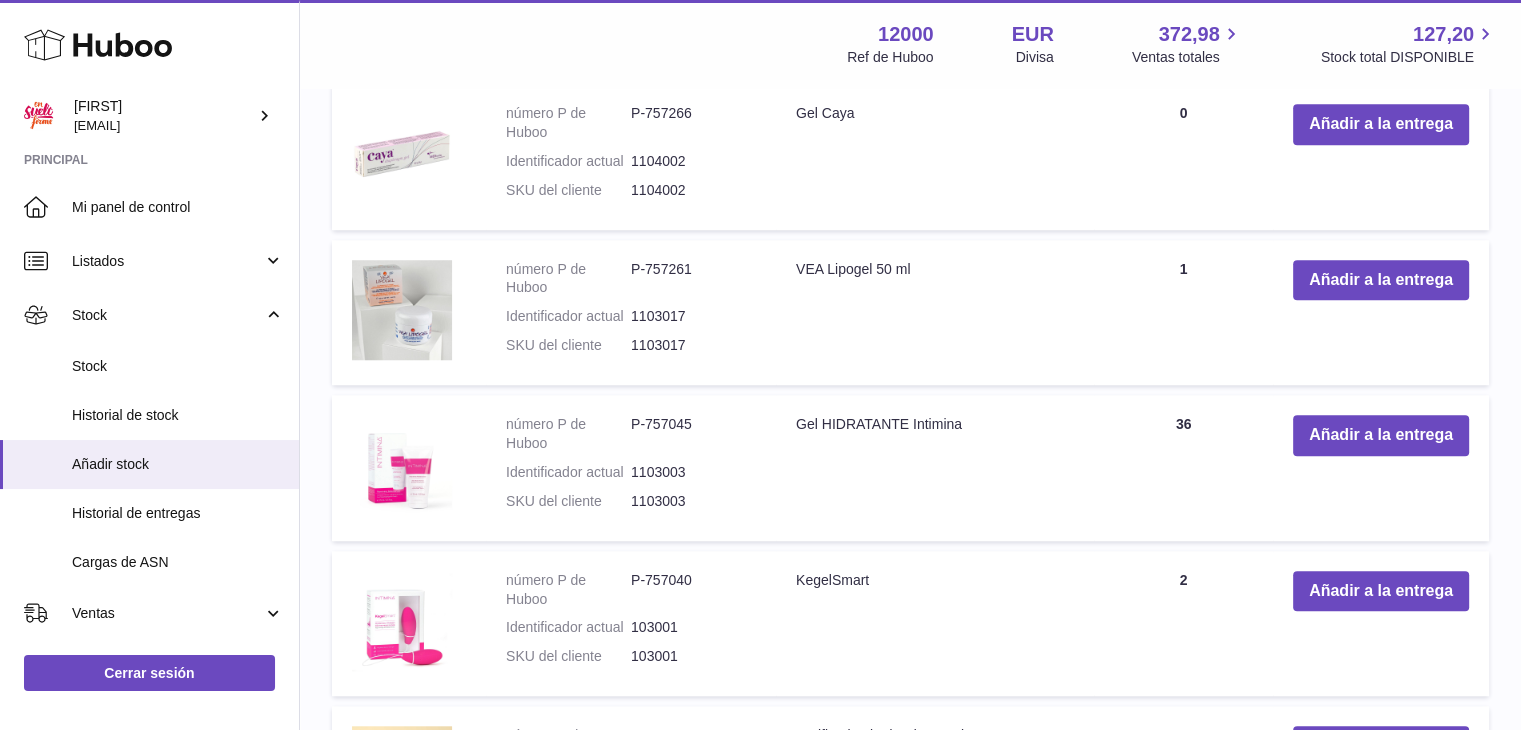 type on "***" 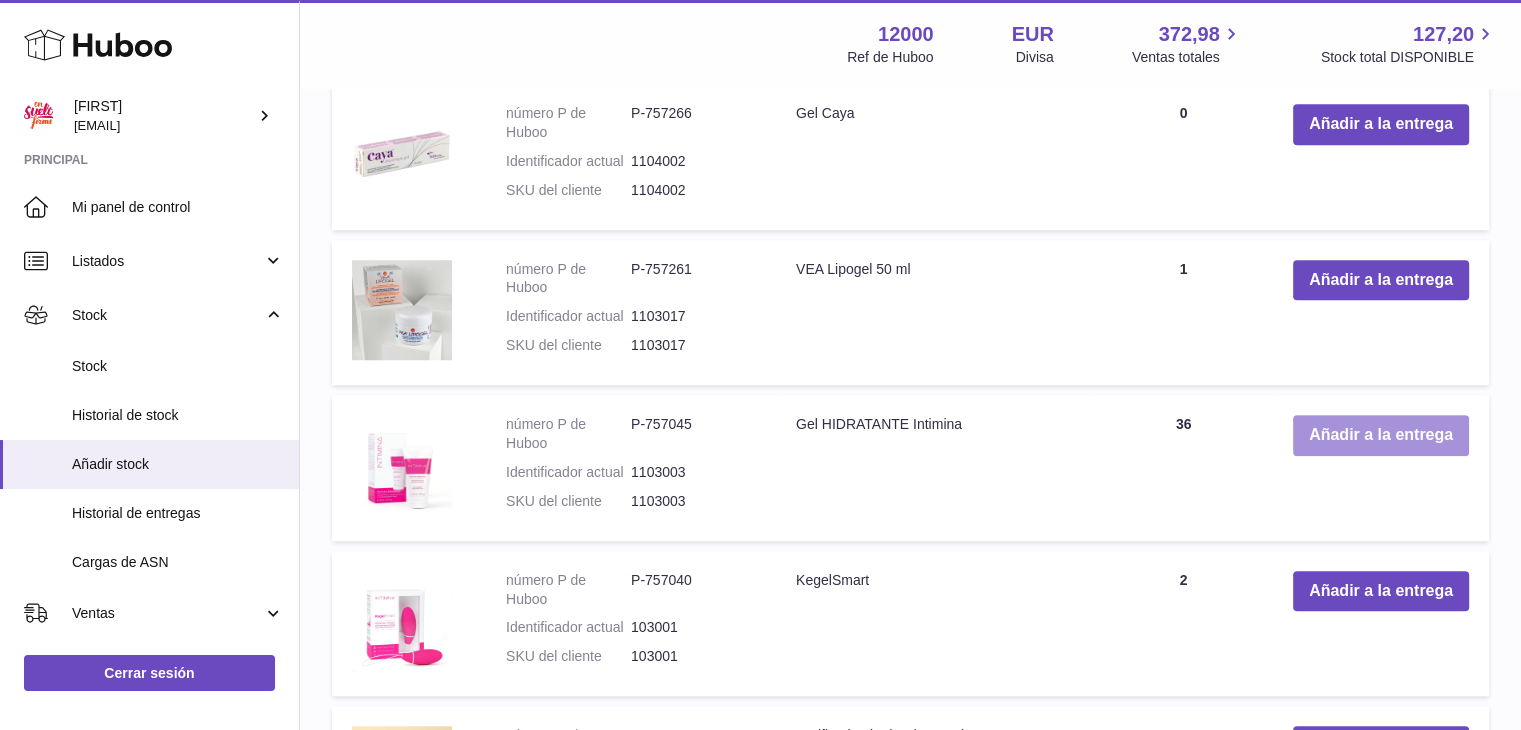 click on "Añadir a la entrega" at bounding box center [1381, 435] 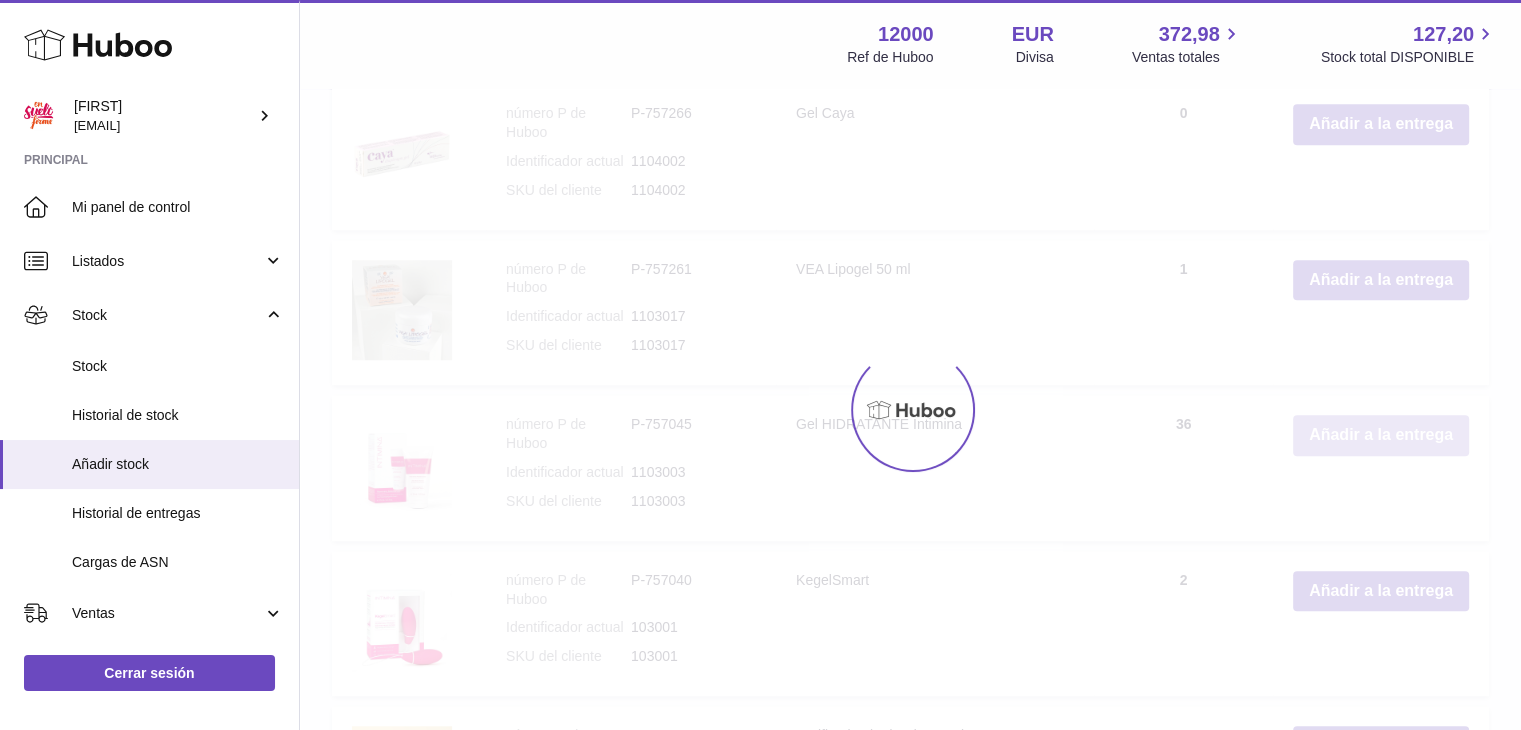 click at bounding box center (910, 410) 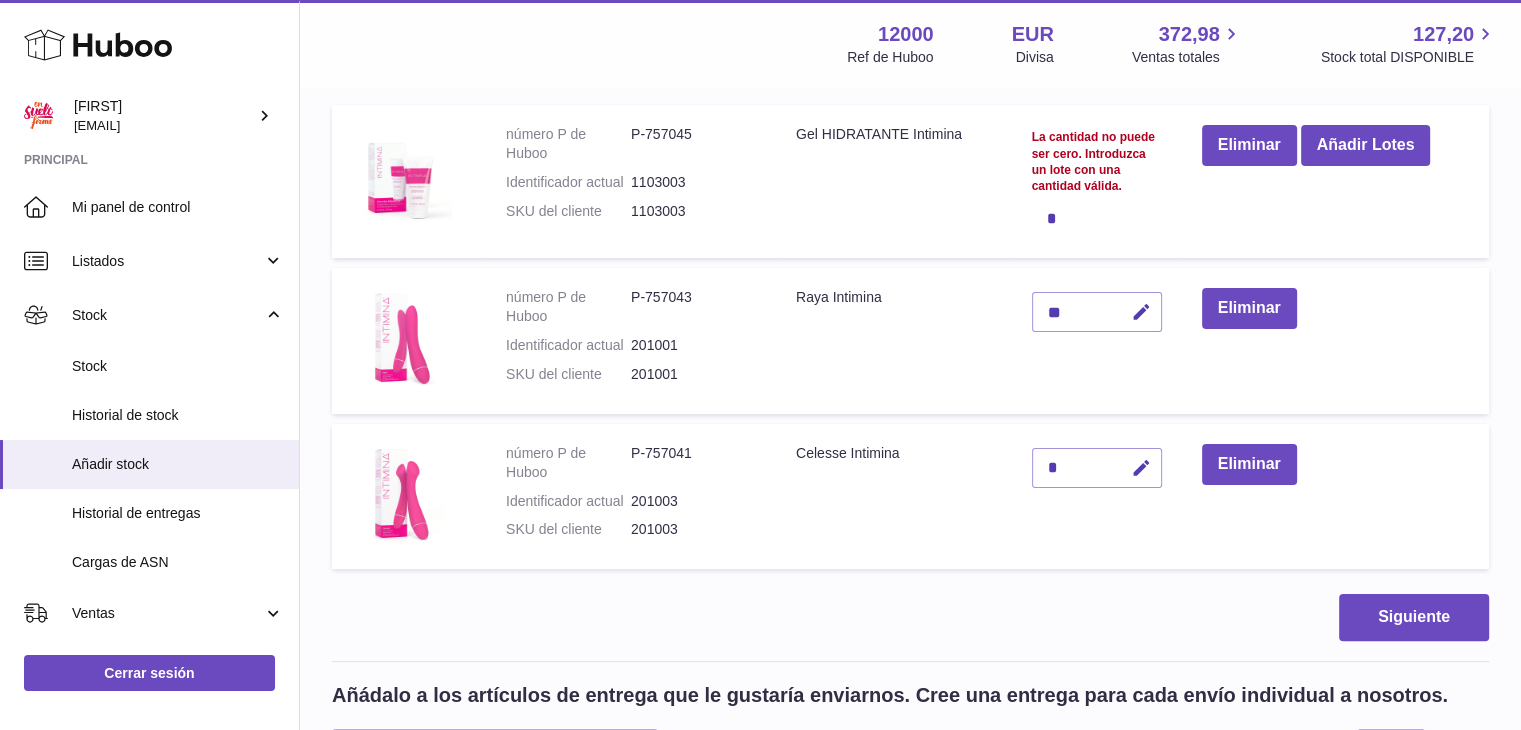 scroll, scrollTop: 262, scrollLeft: 0, axis: vertical 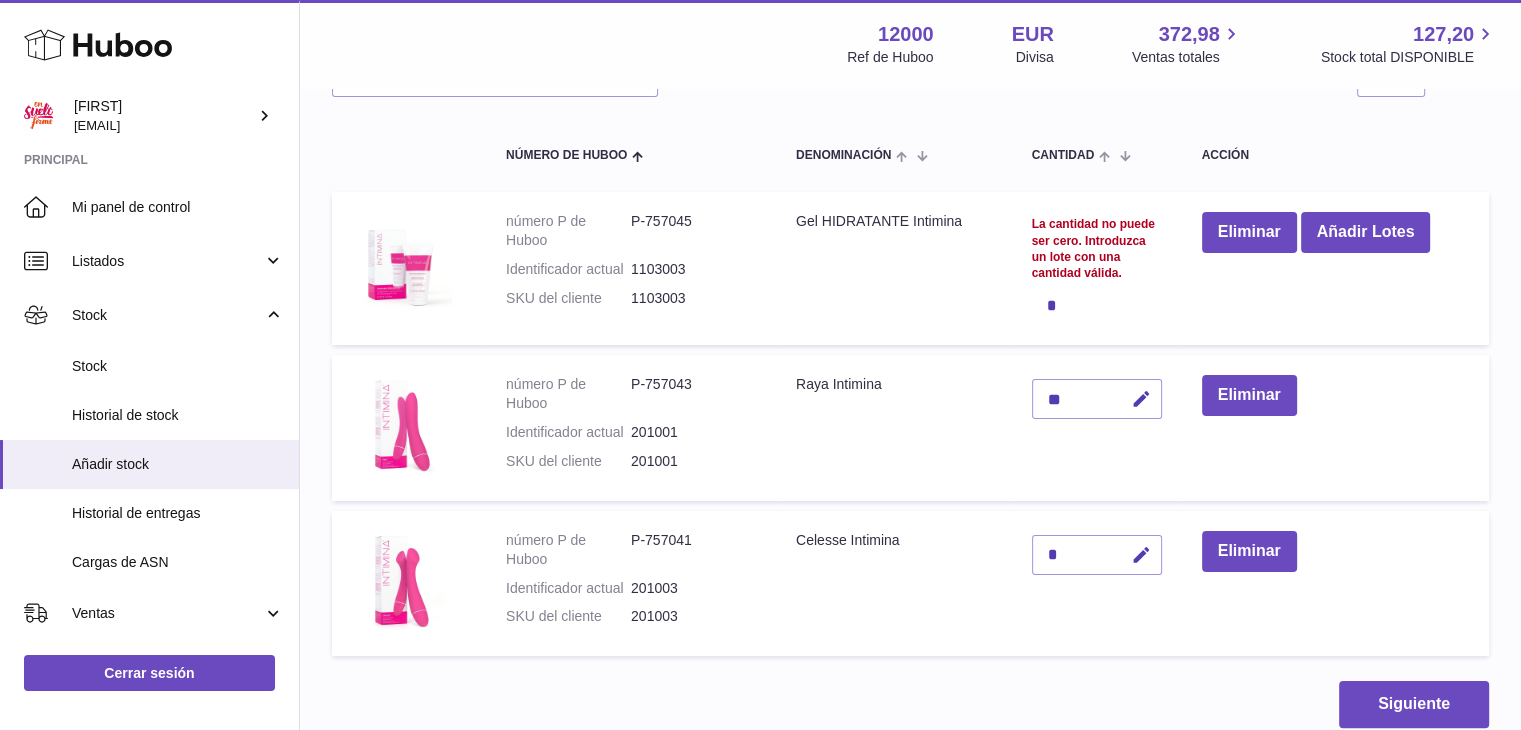 click on "La cantidad no puede ser cero. Introduzca un lote con una cantidad válida." at bounding box center [1097, 248] 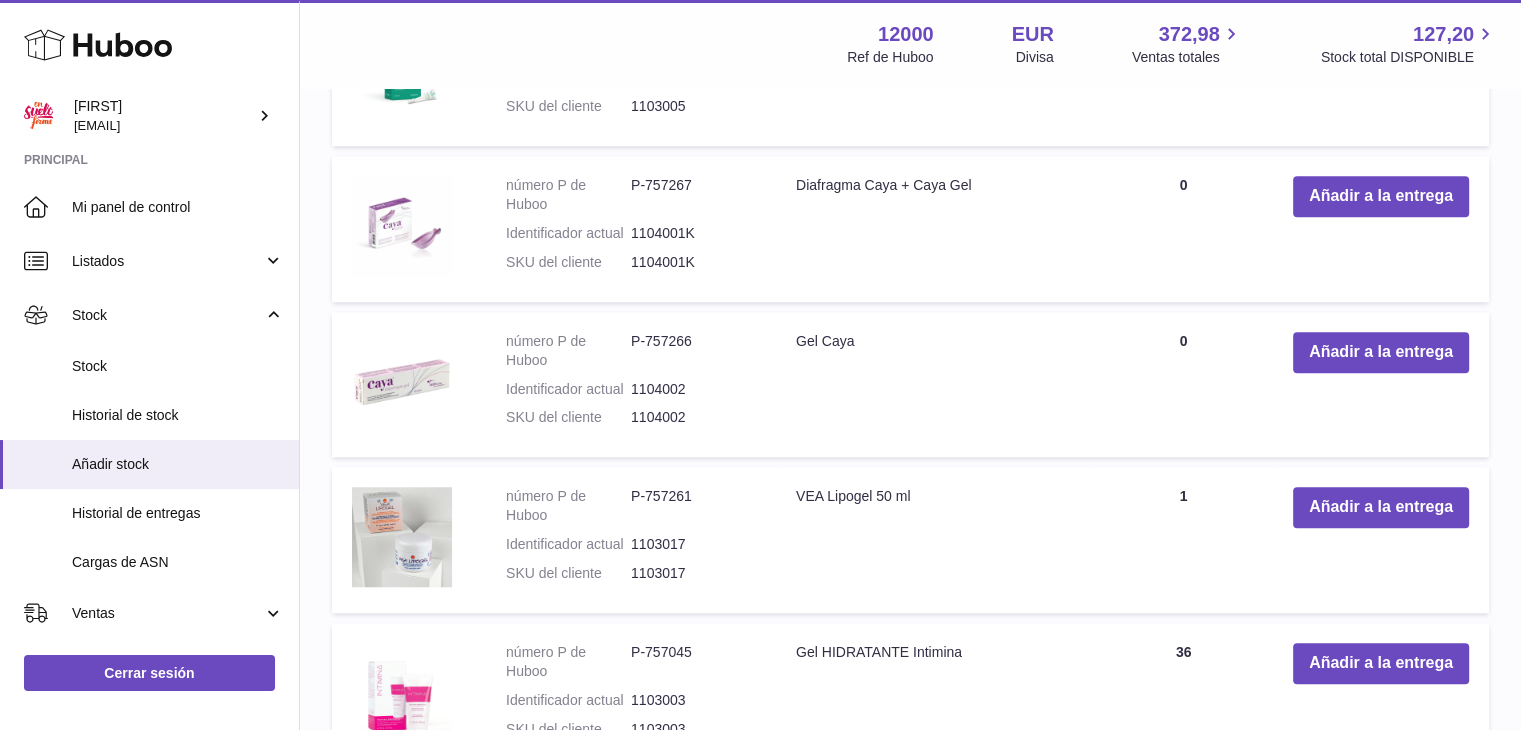 scroll, scrollTop: 1562, scrollLeft: 0, axis: vertical 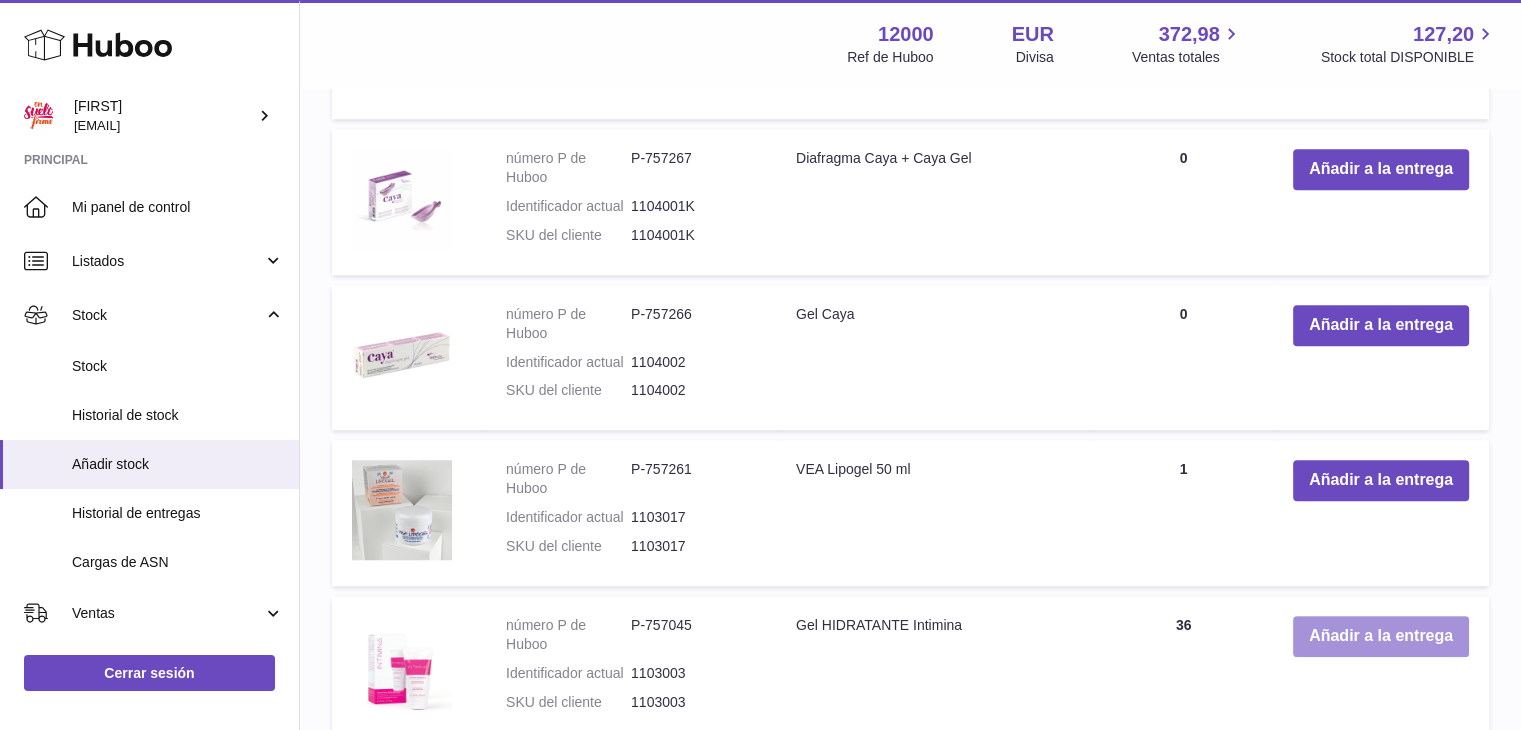 click on "Añadir a la entrega" at bounding box center (1381, 636) 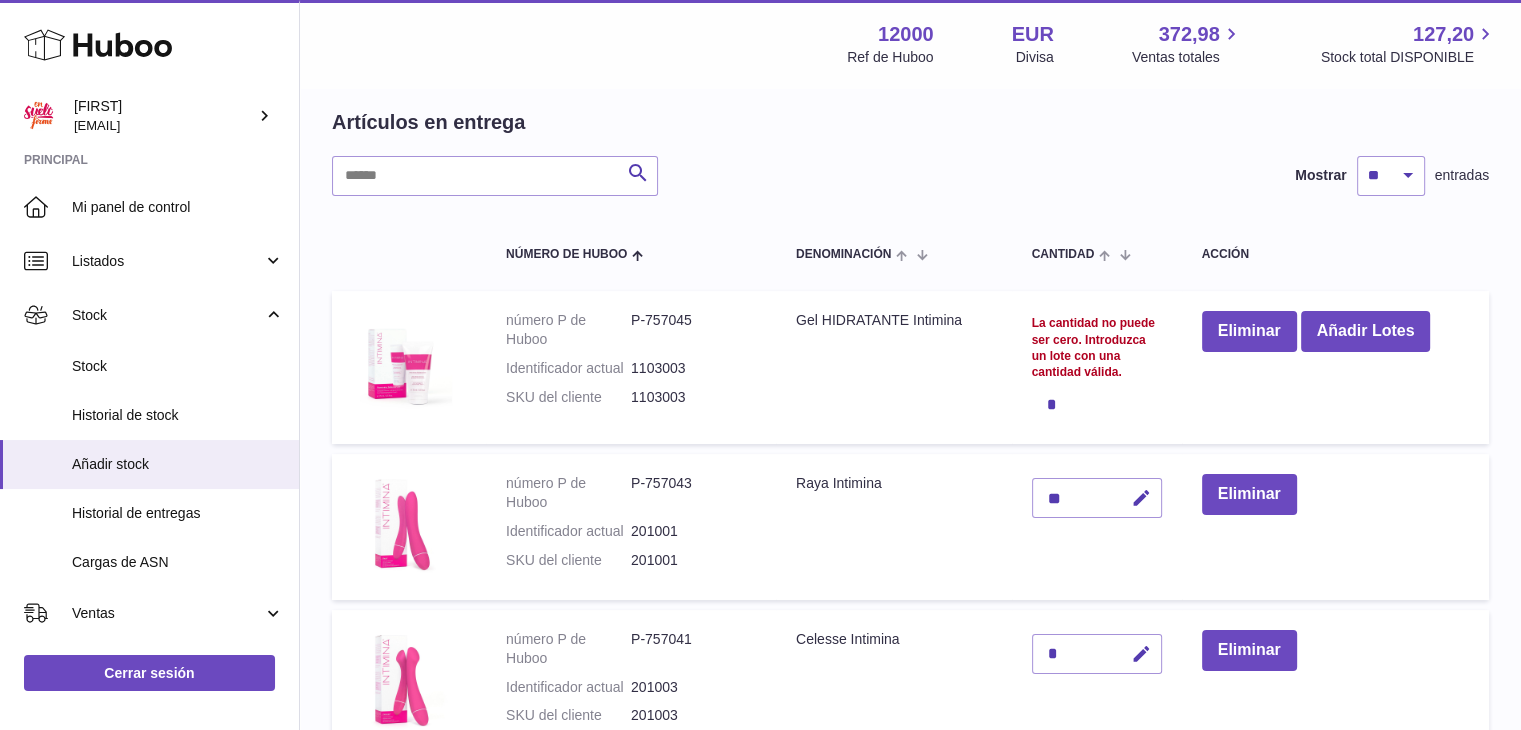 scroll, scrollTop: 162, scrollLeft: 0, axis: vertical 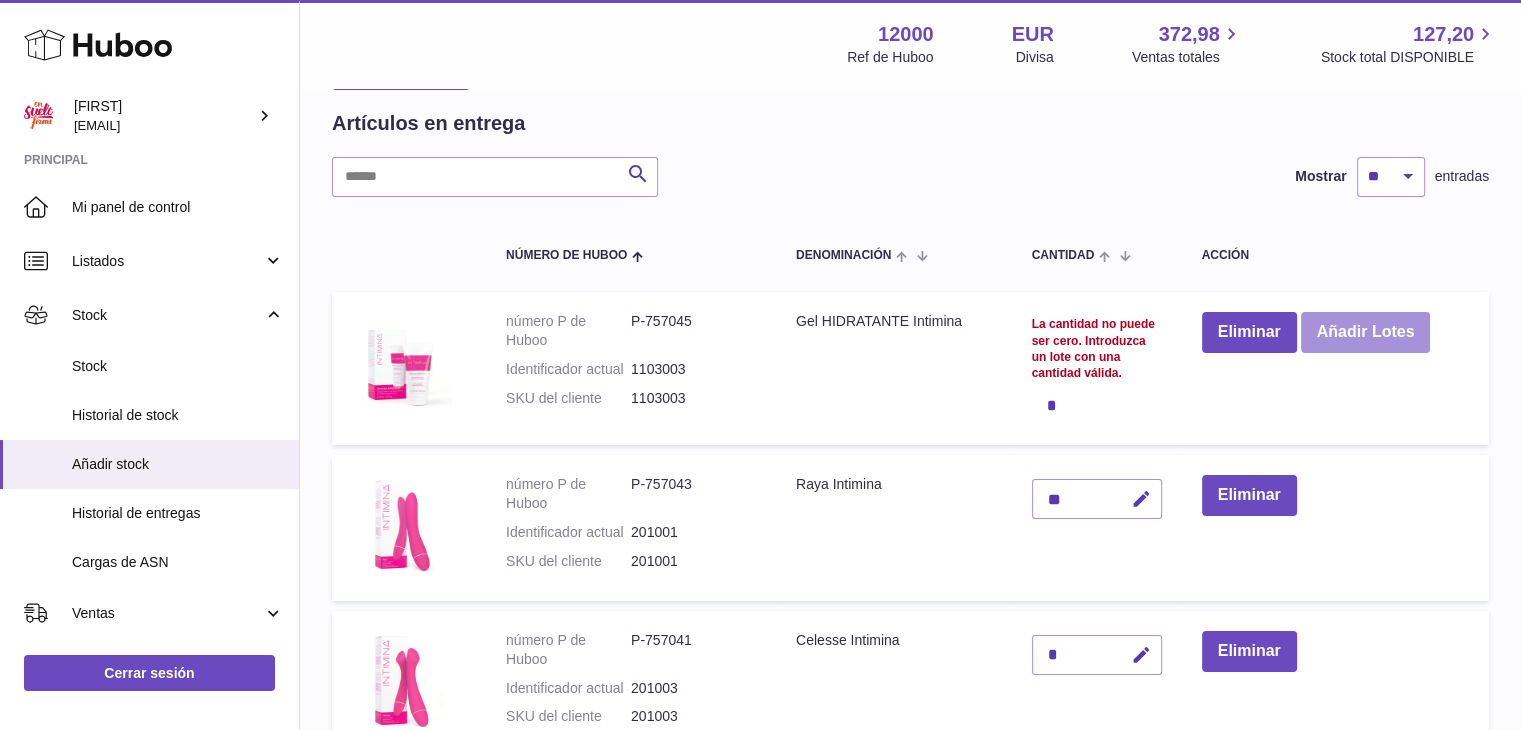 click on "Añadir Lotes" at bounding box center (1366, 332) 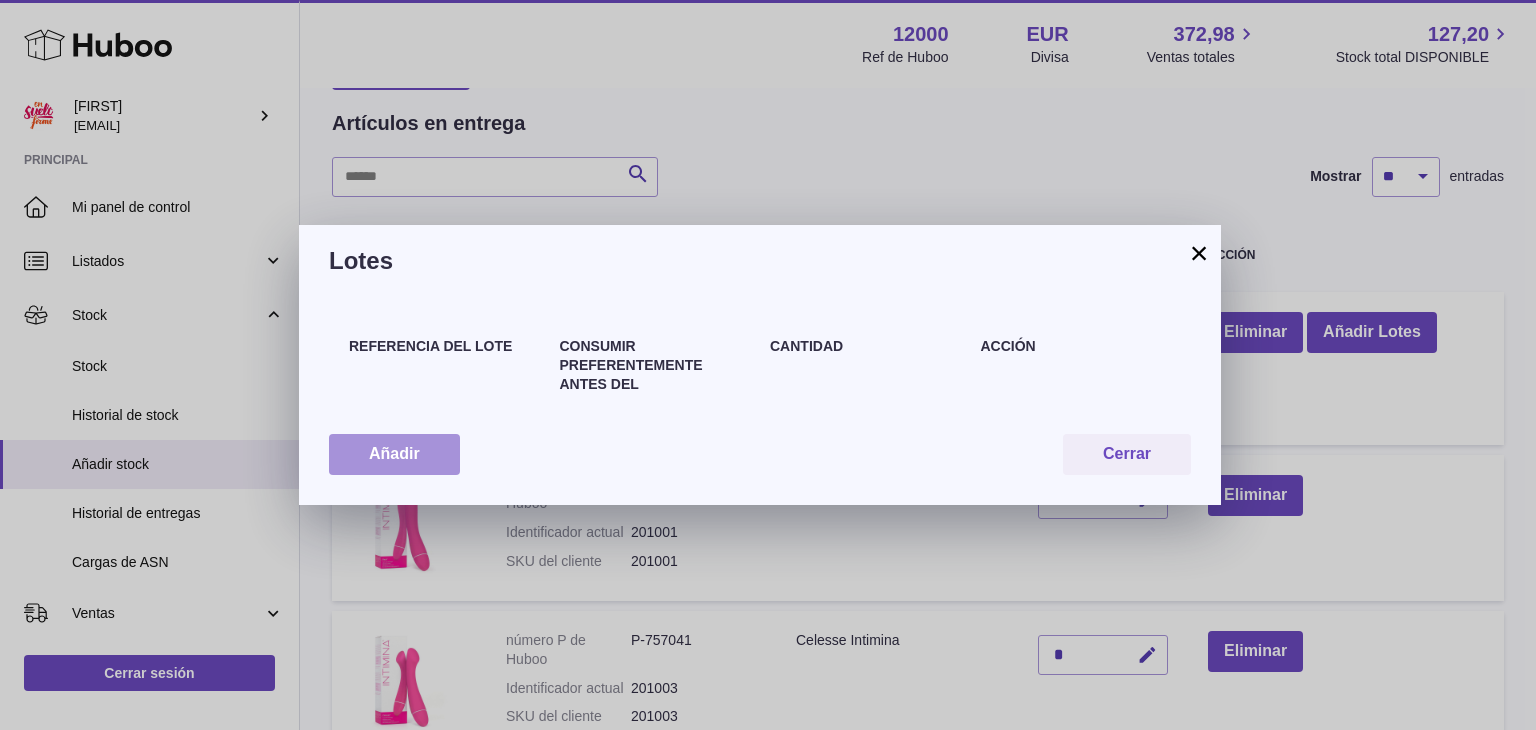 click on "Añadir" at bounding box center [394, 454] 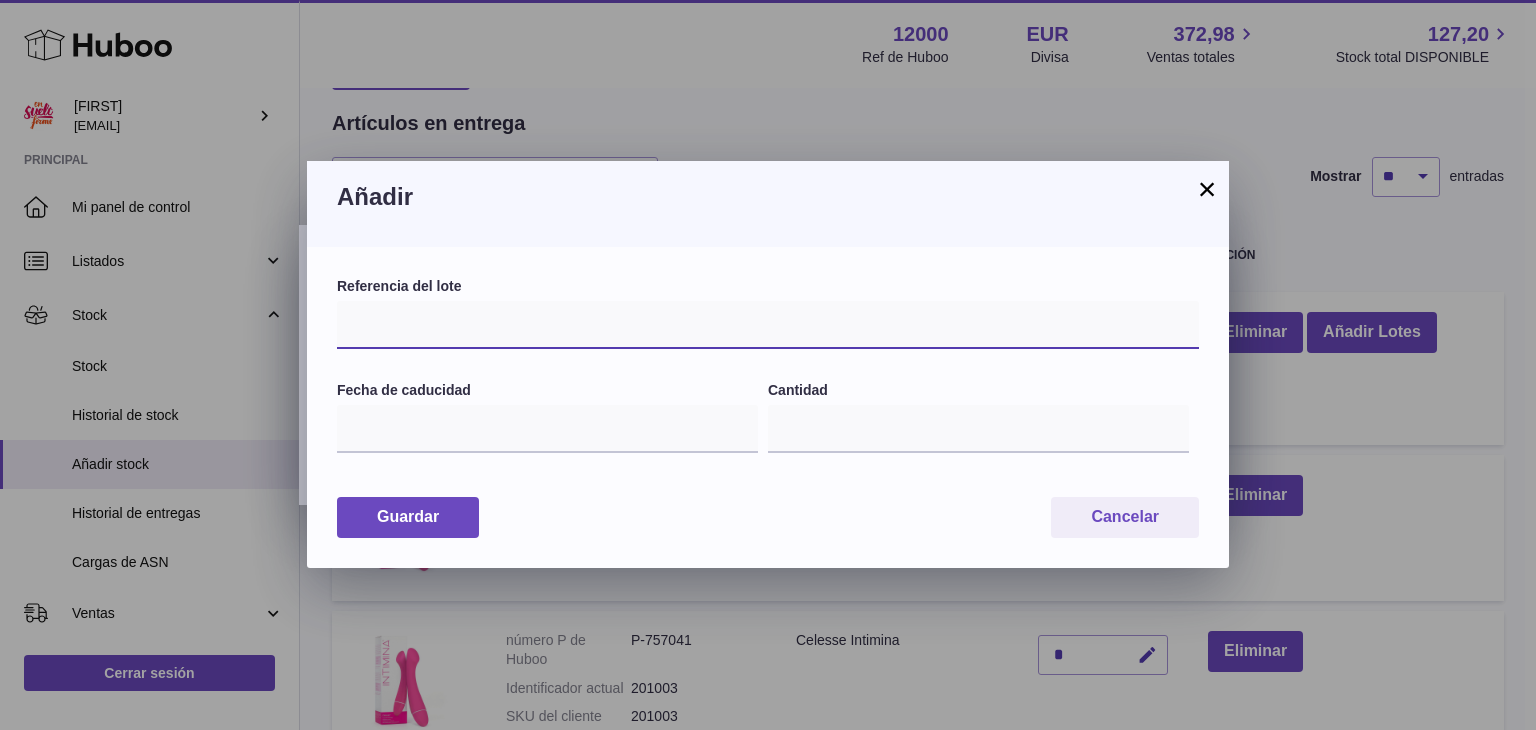 click at bounding box center [768, 325] 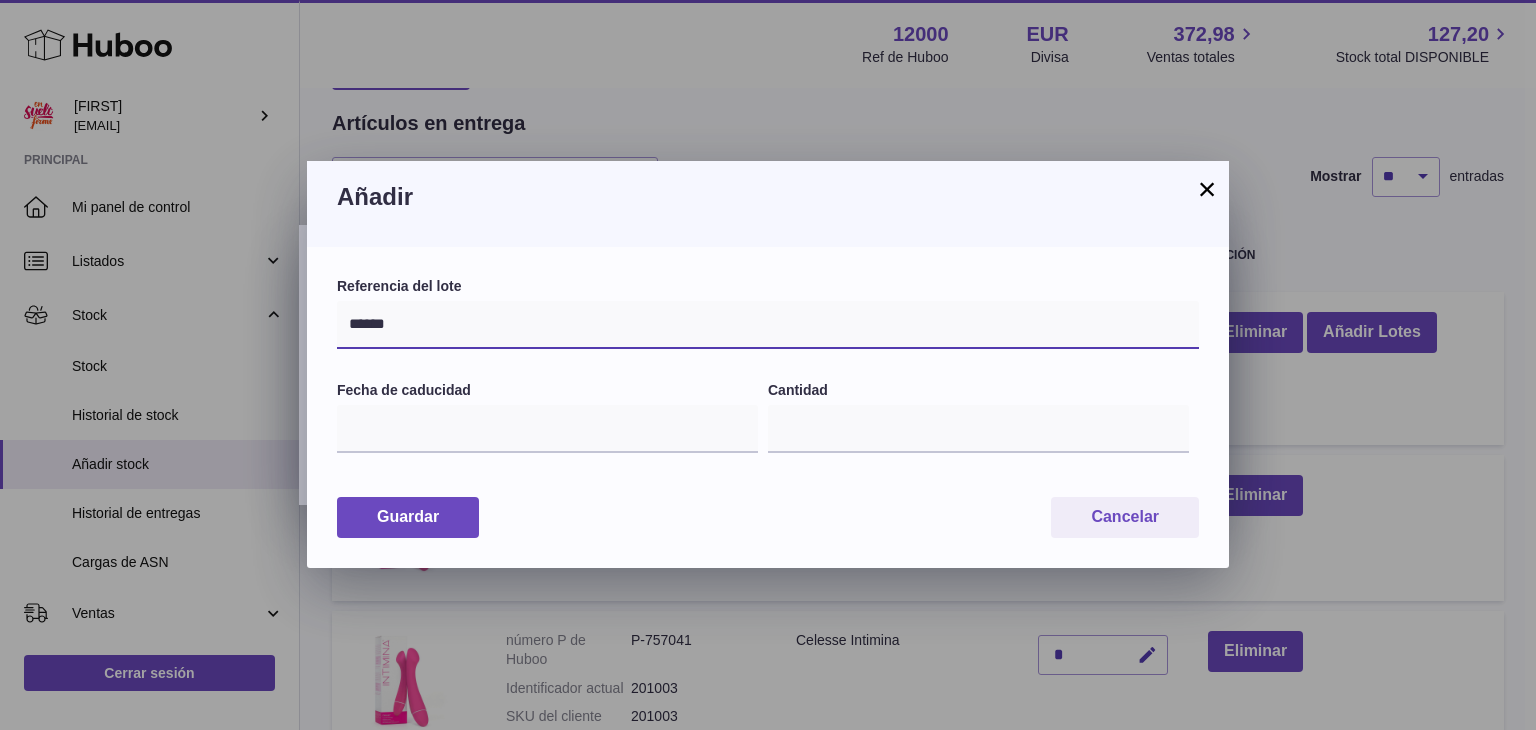 type on "******" 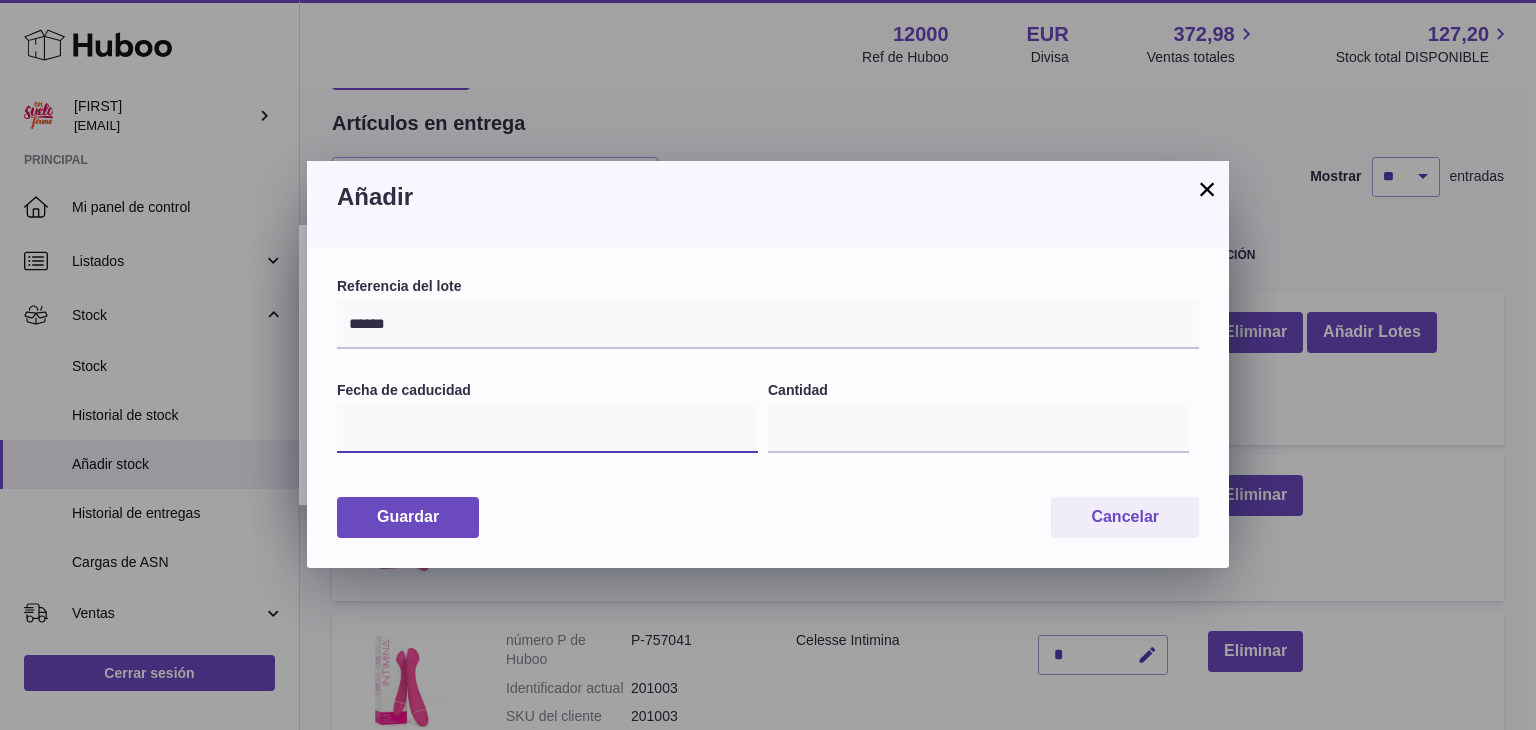 click at bounding box center [547, 429] 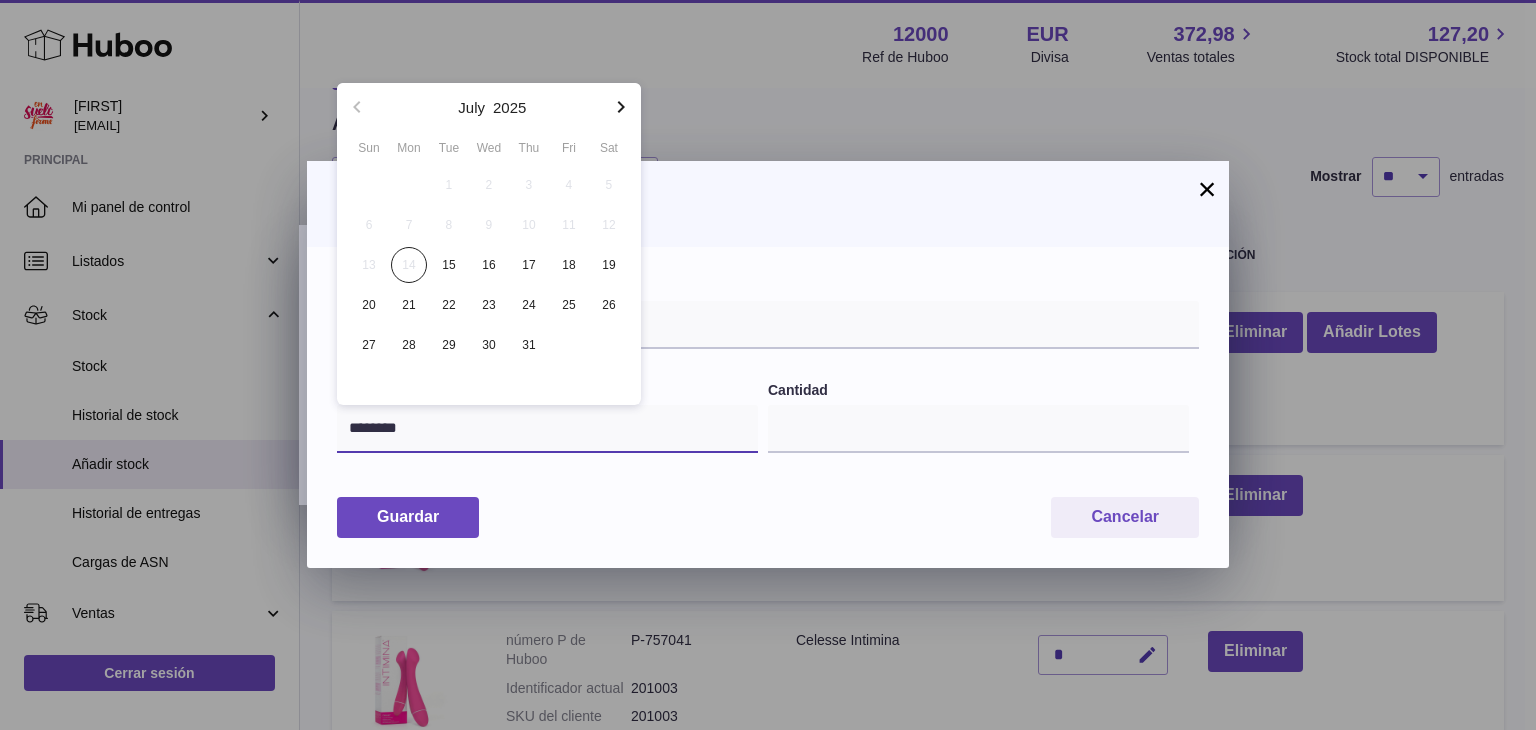 type on "********" 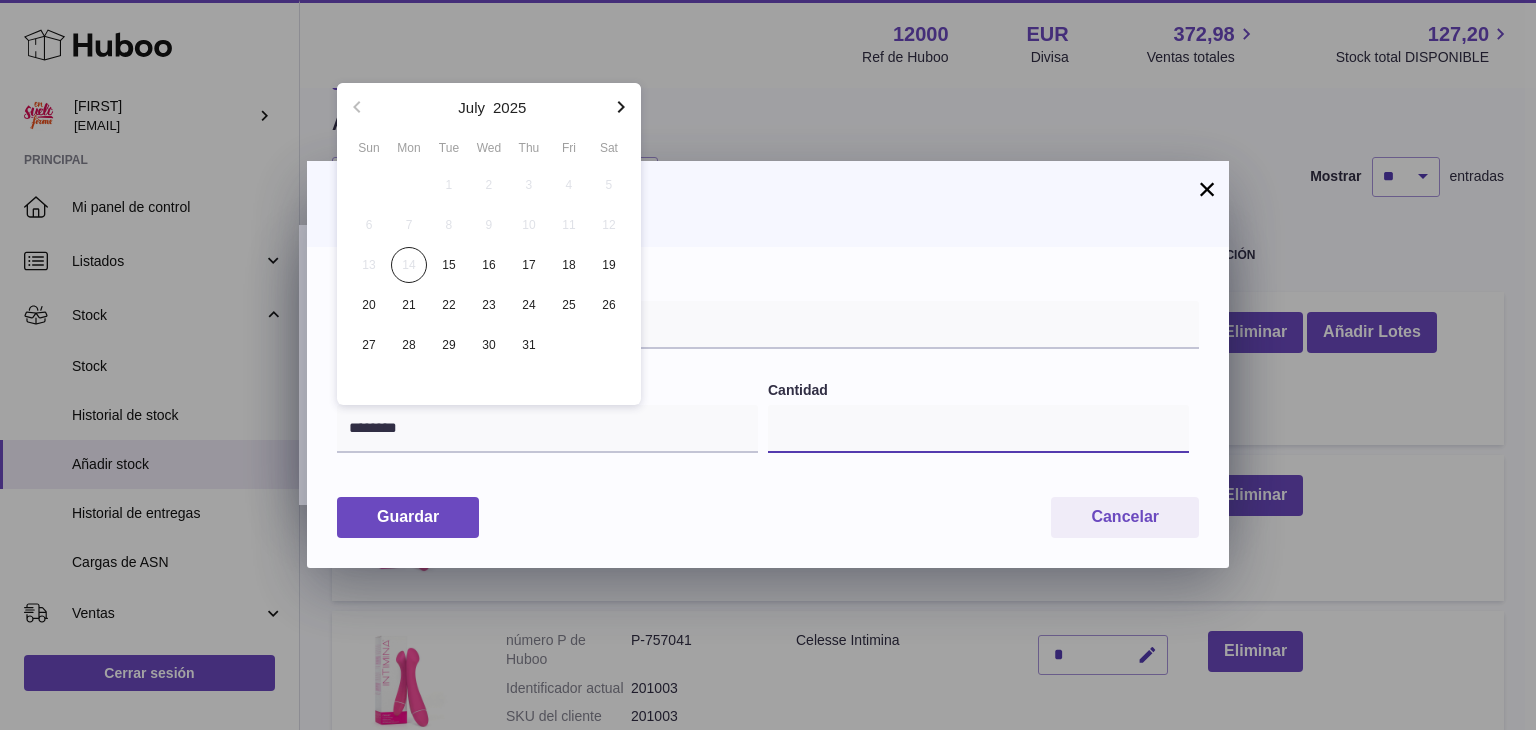click on "*" at bounding box center (978, 429) 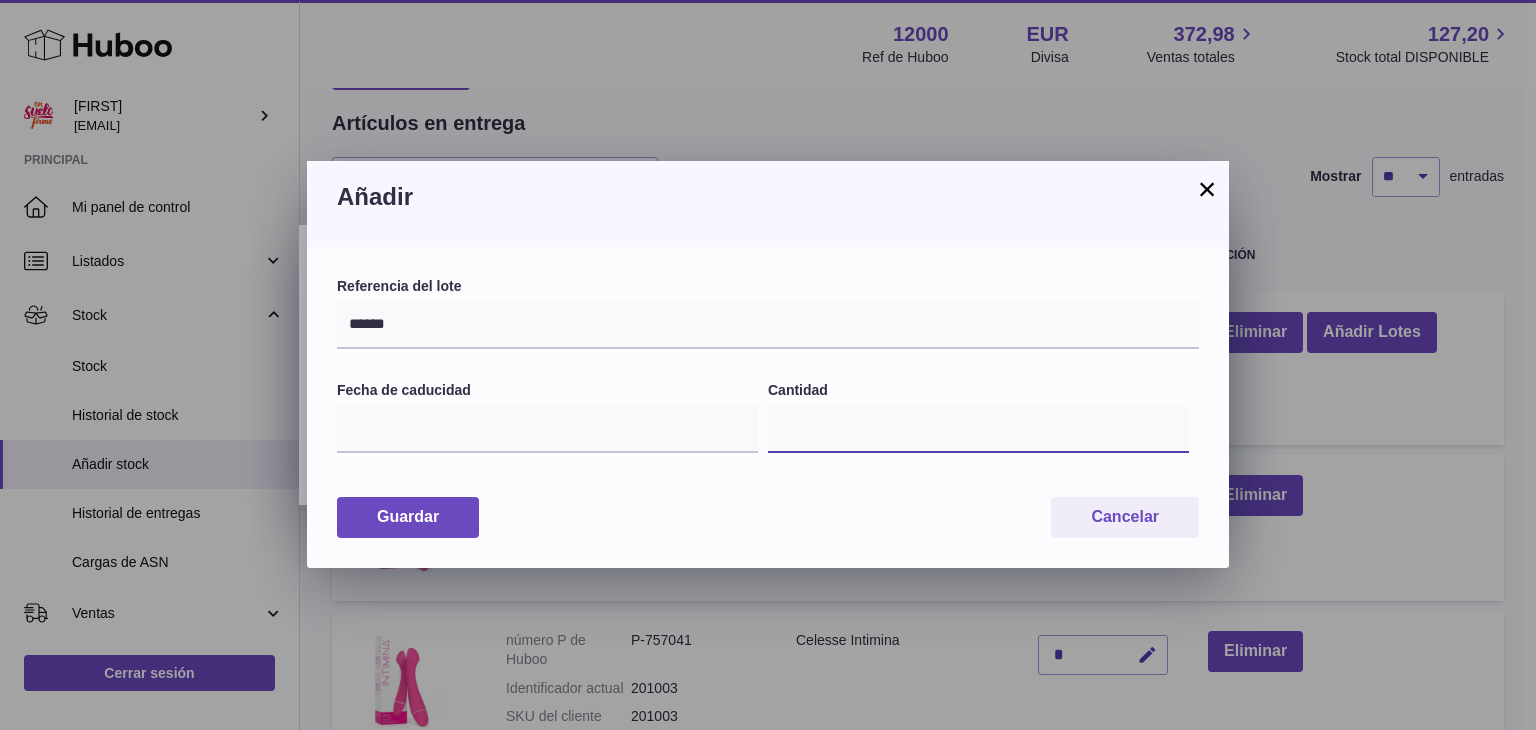 drag, startPoint x: 807, startPoint y: 427, endPoint x: 695, endPoint y: 409, distance: 113.43721 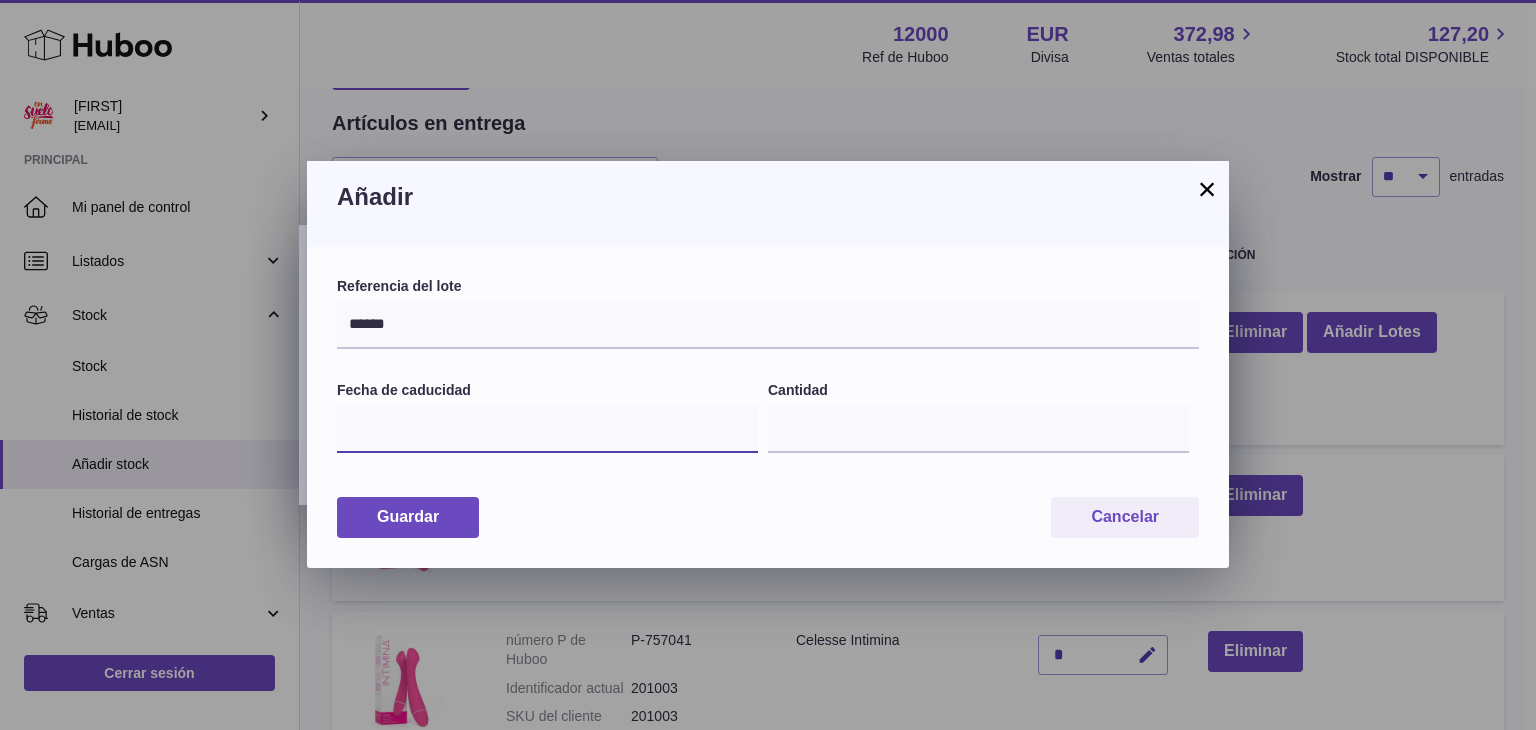 click at bounding box center [547, 429] 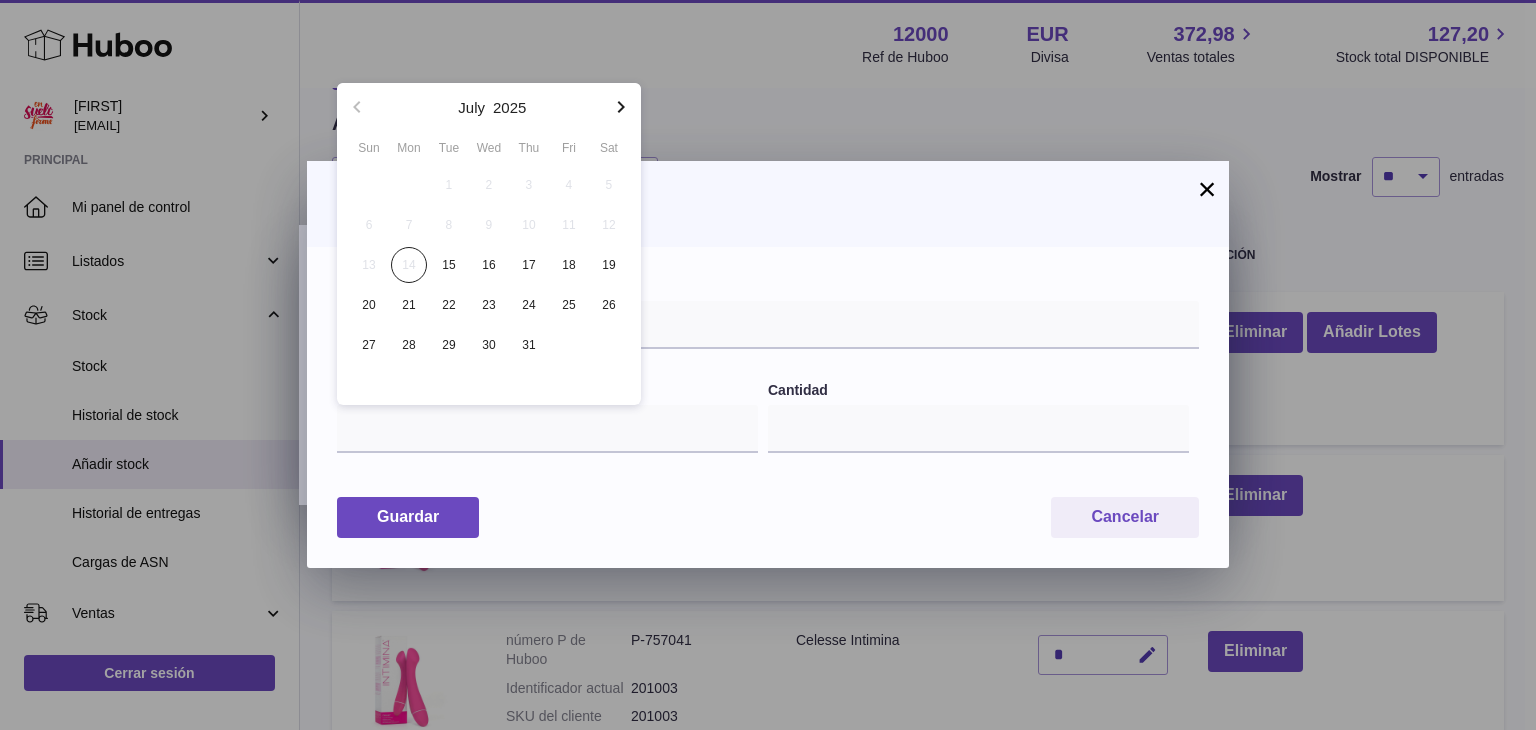 click 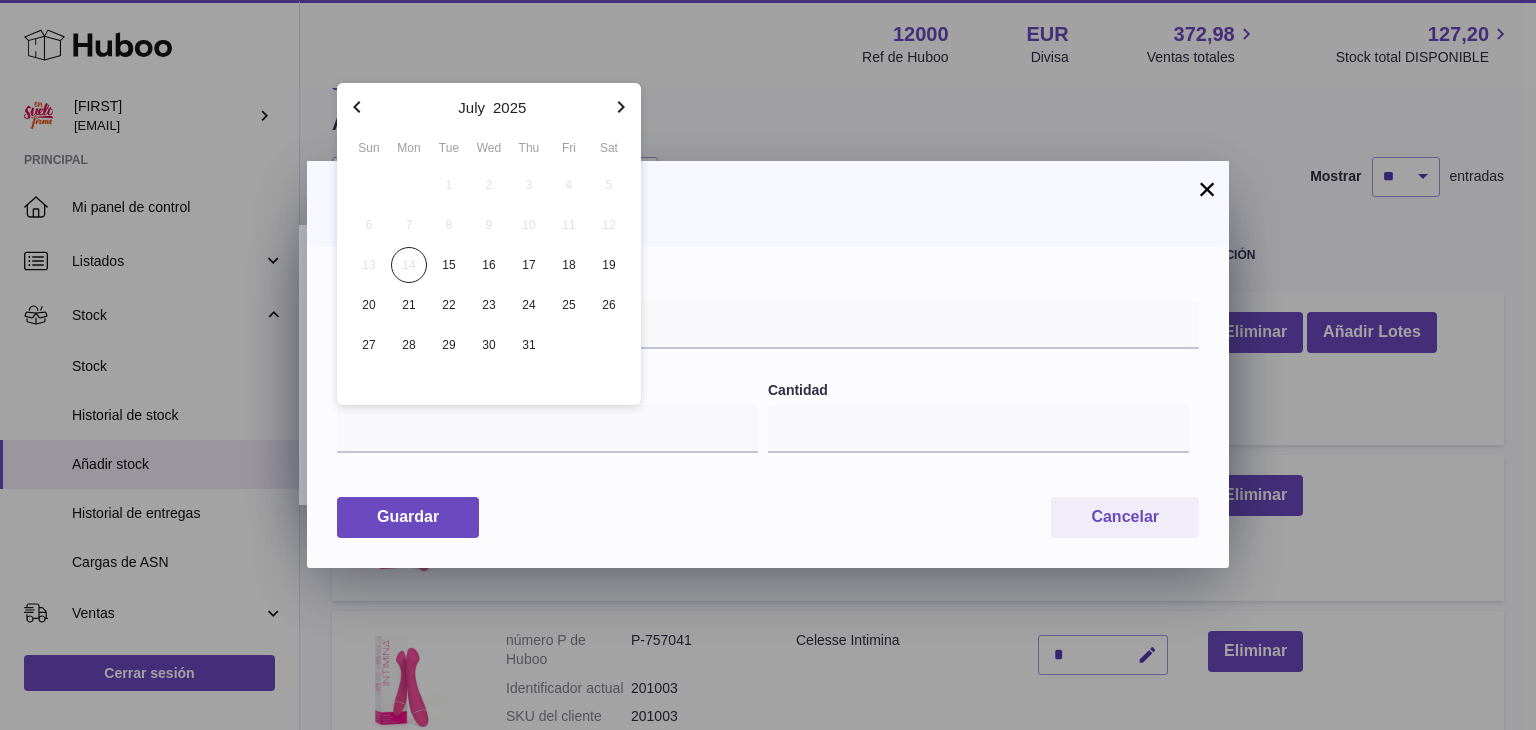 click 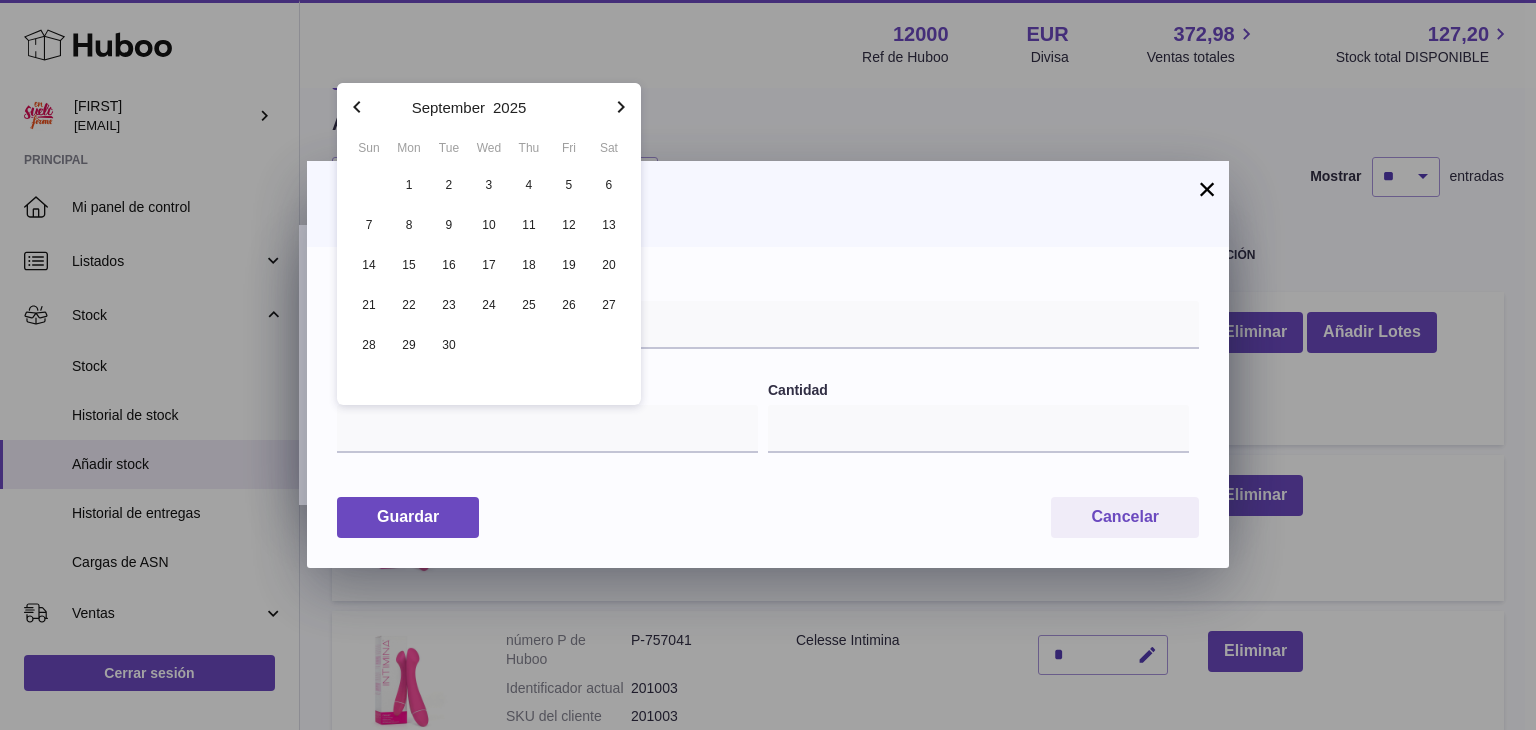 click 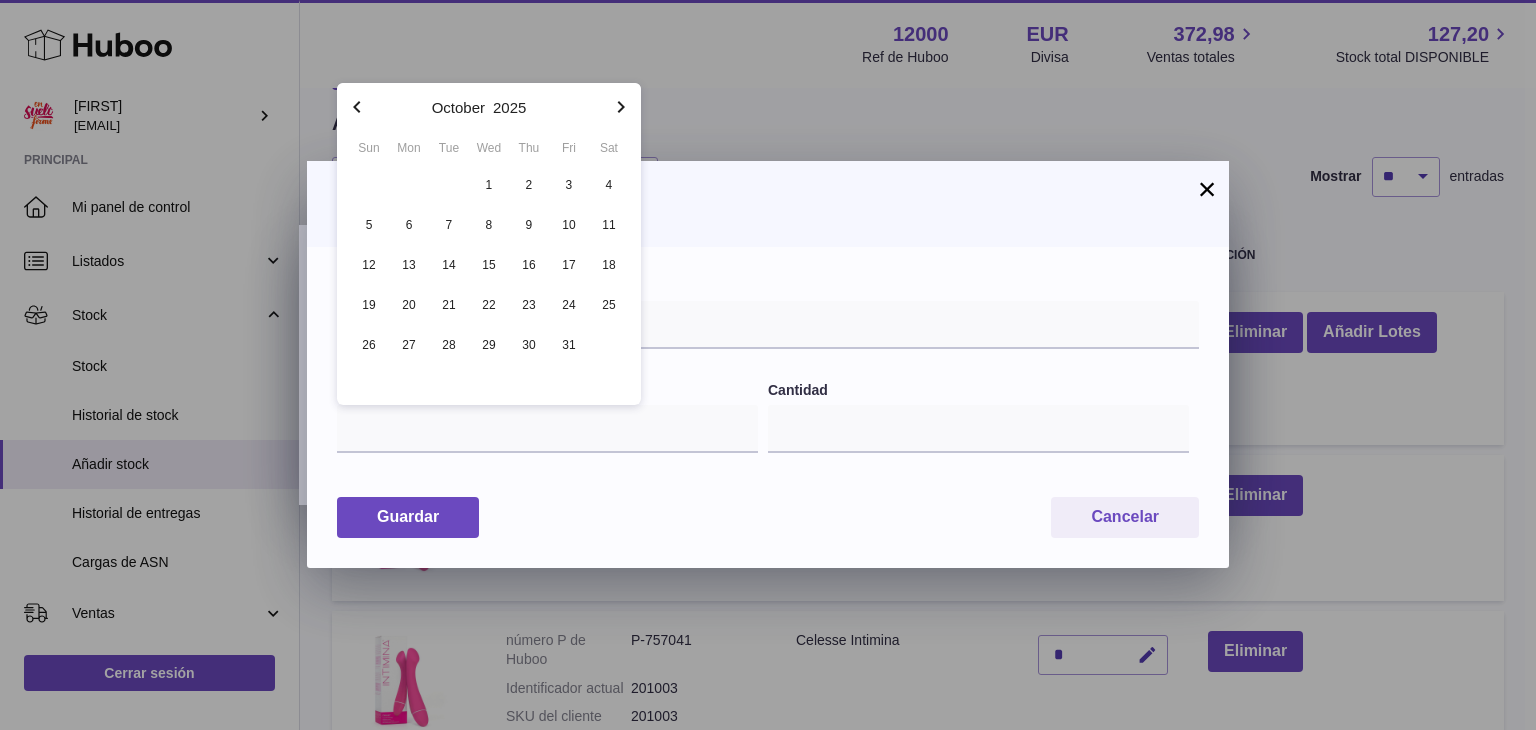 click 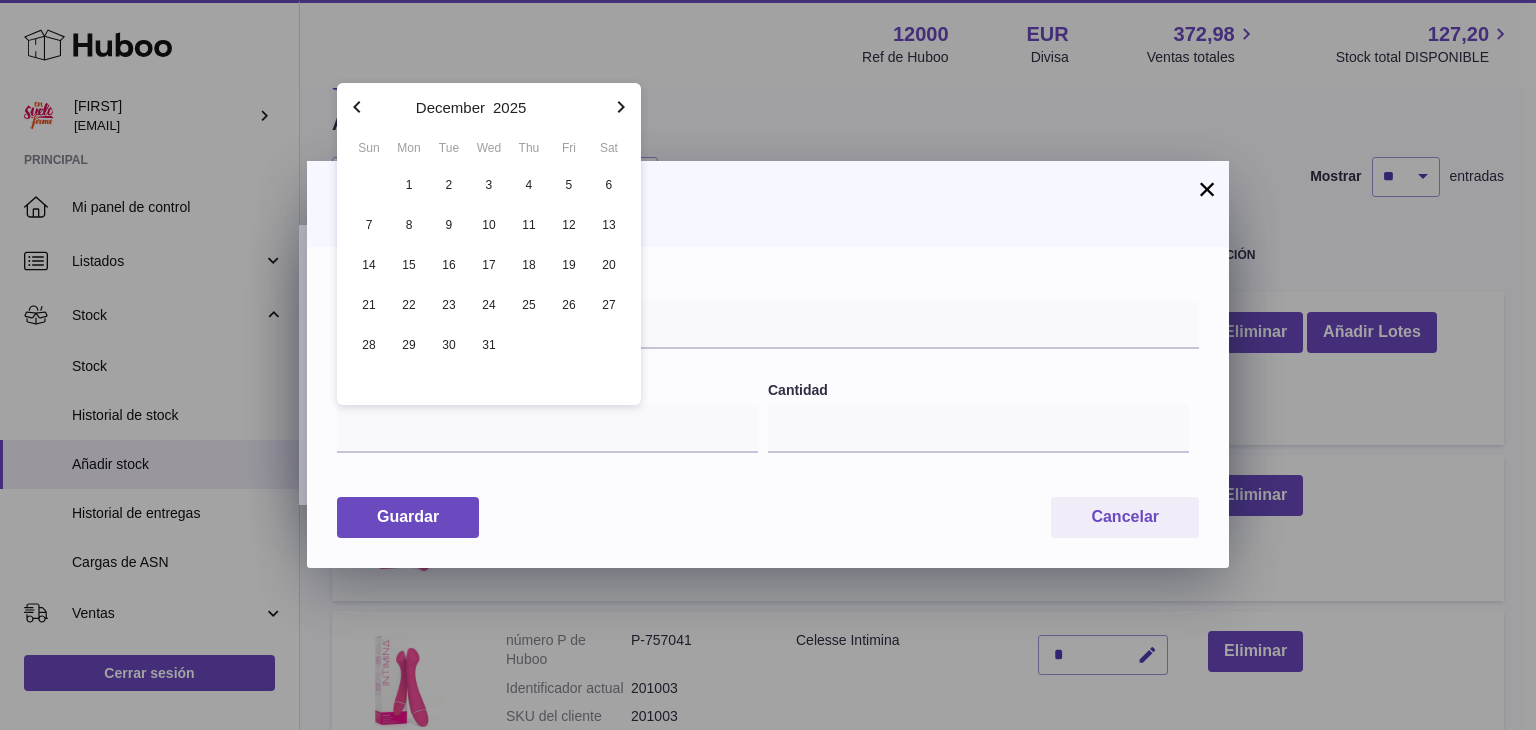 click 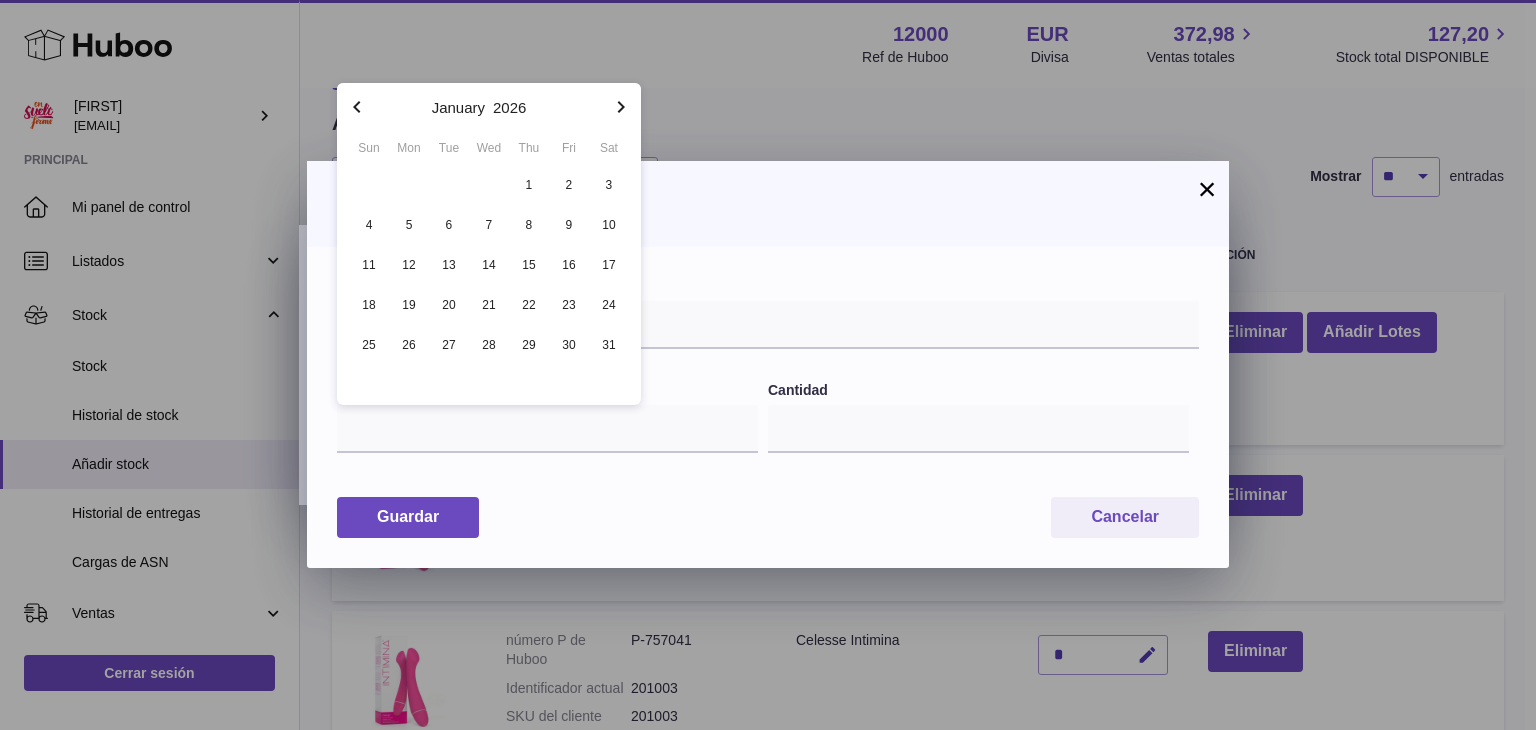 click 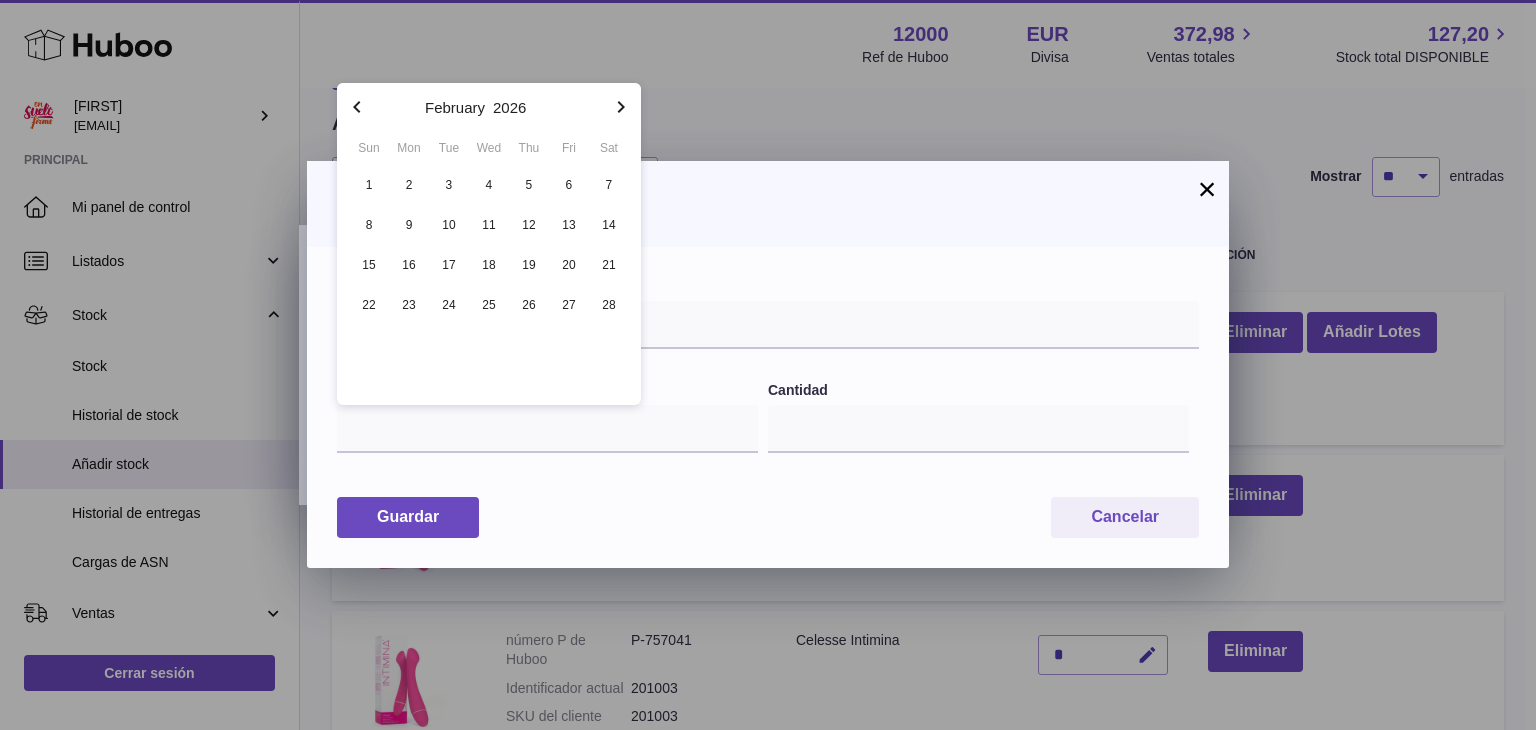click 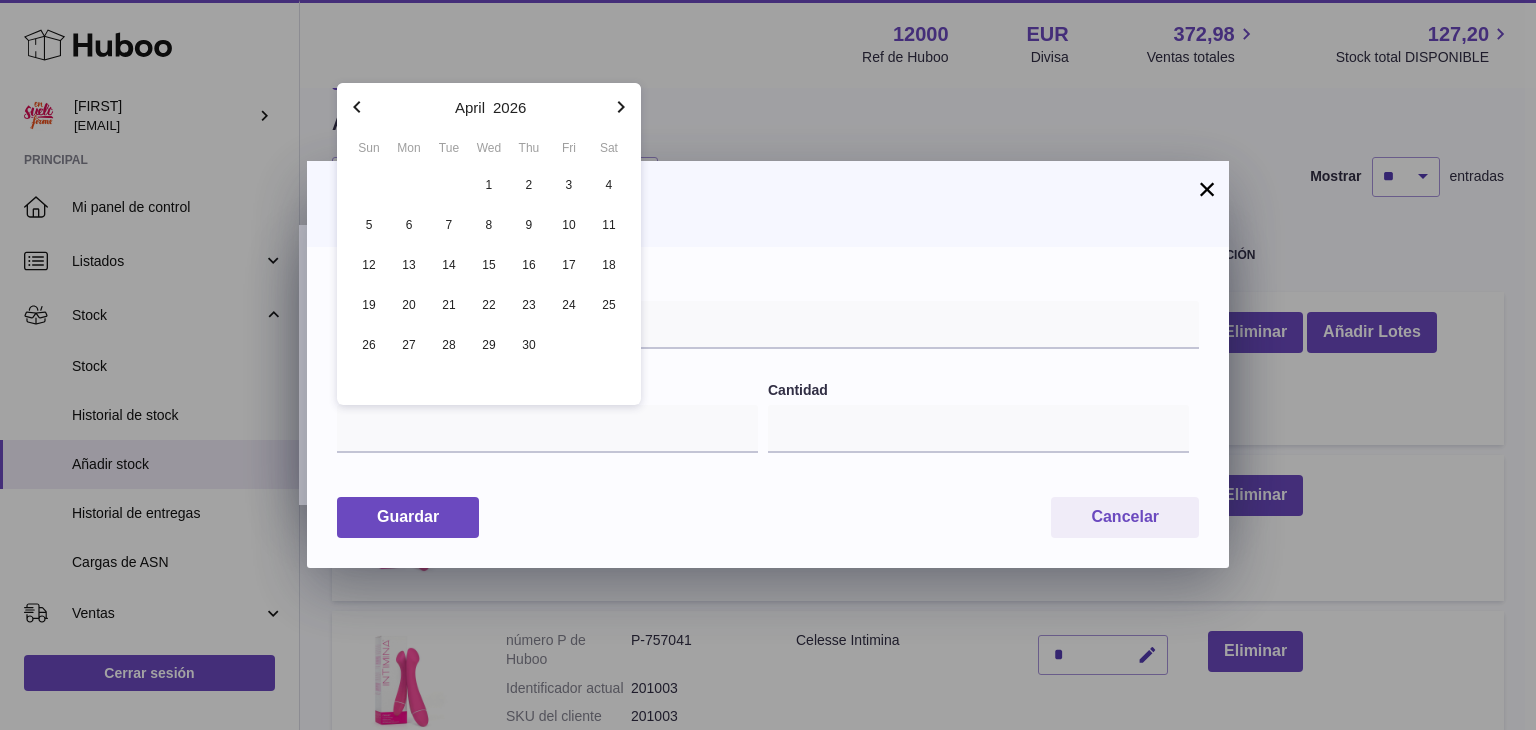 click 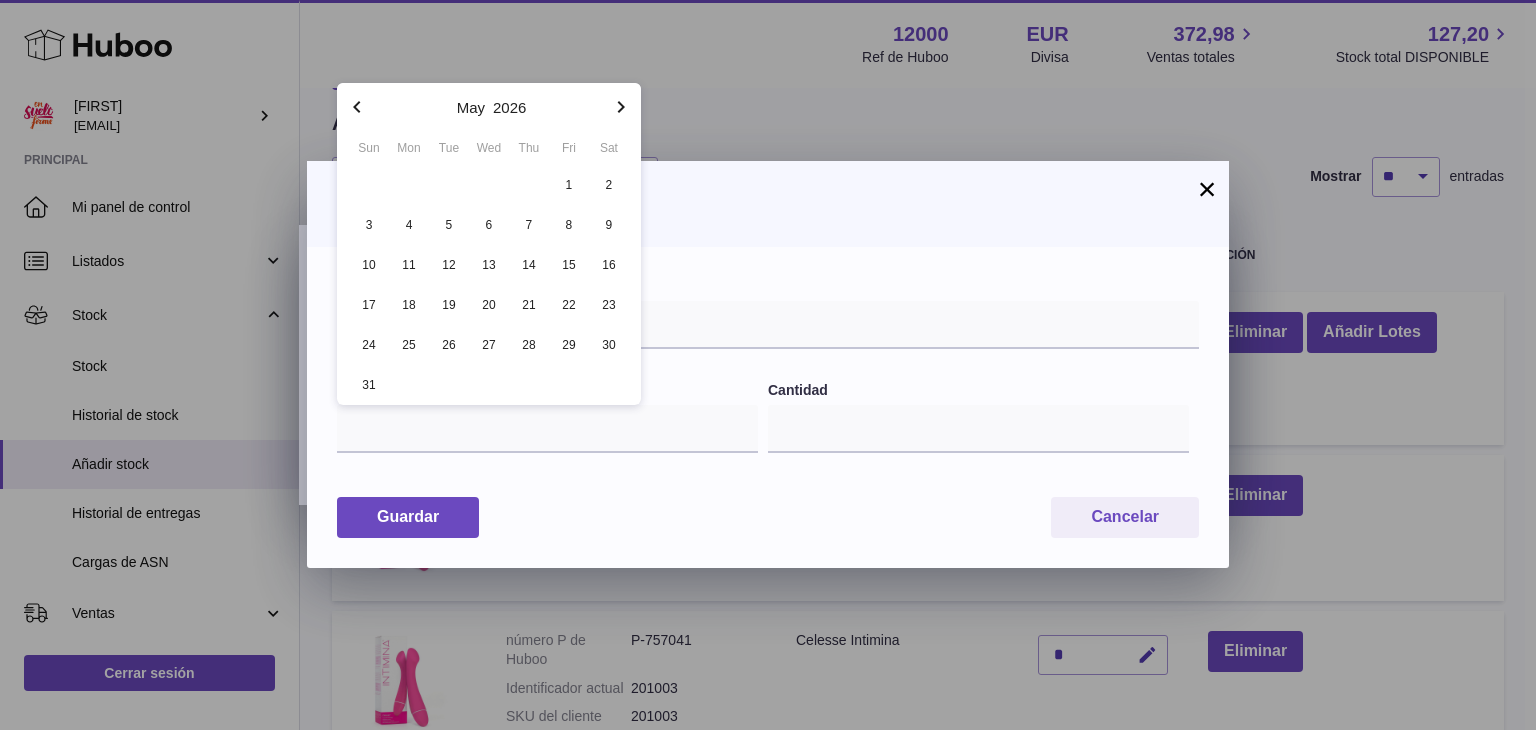 click 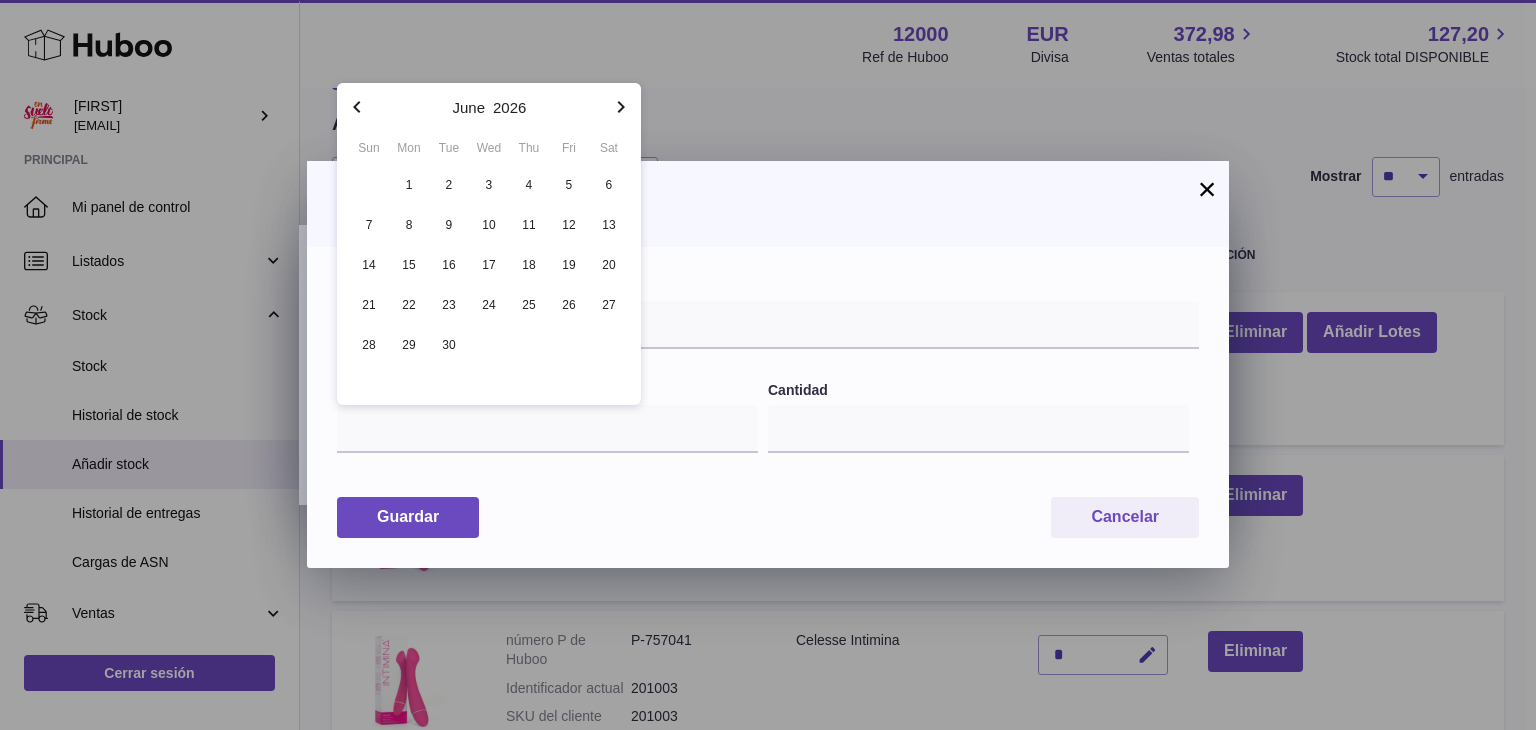 click 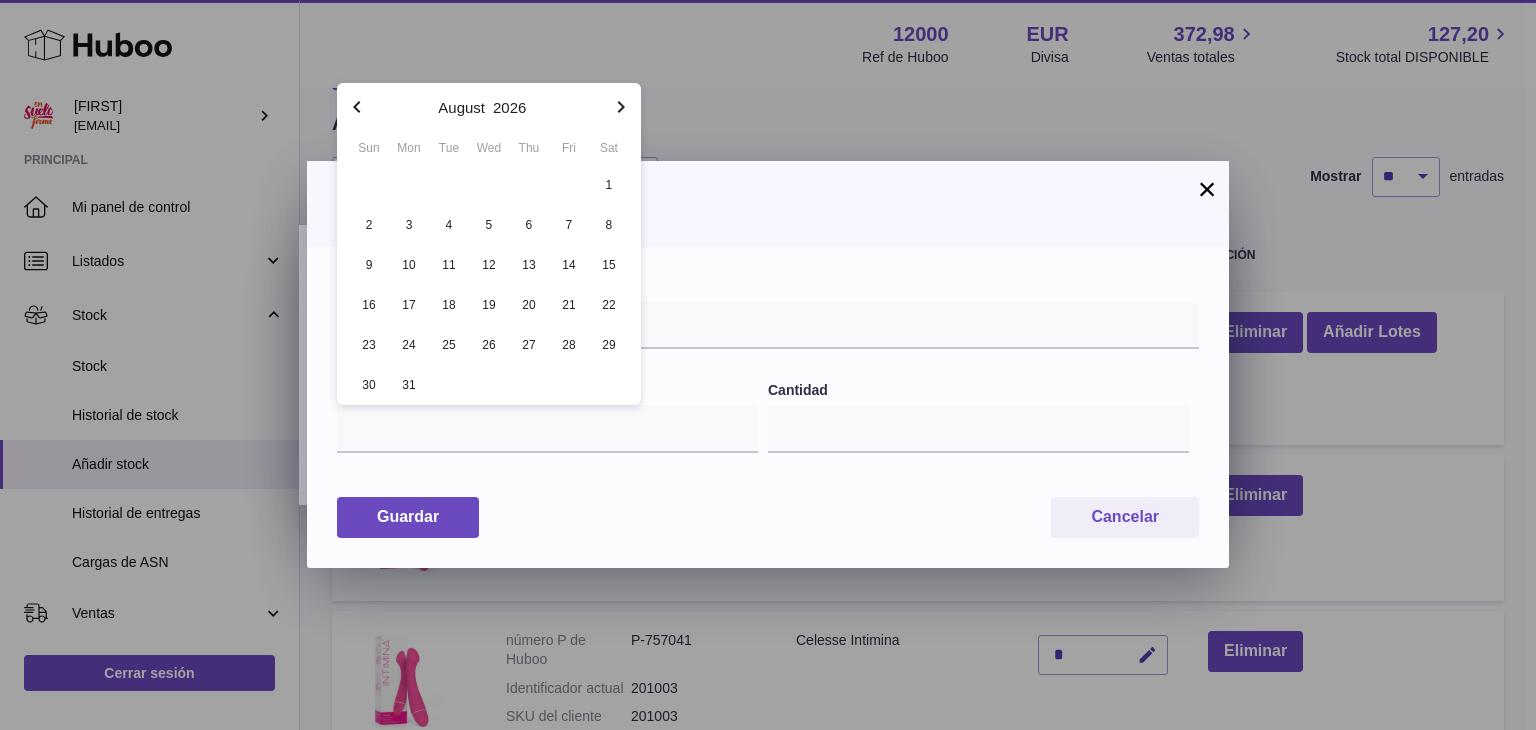 click 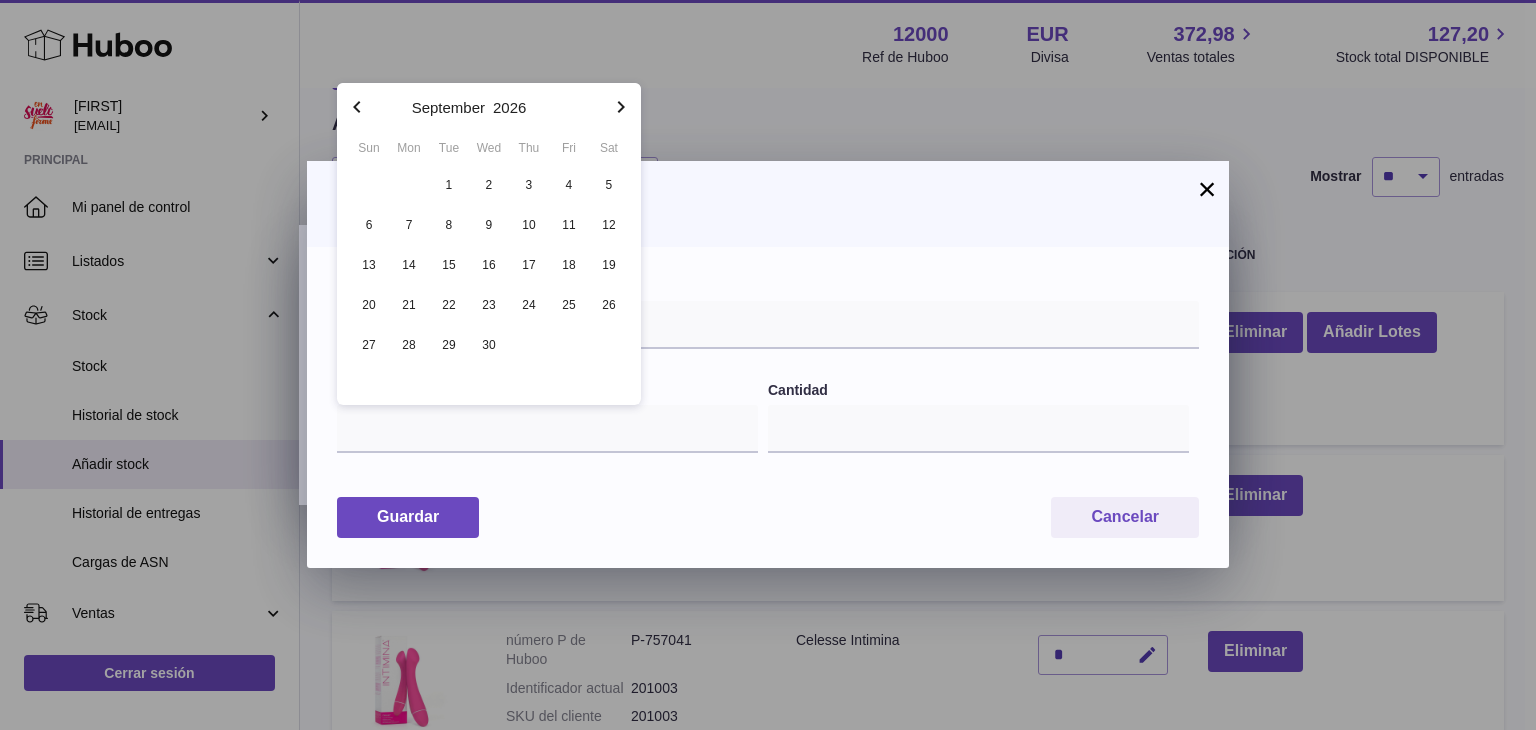 click 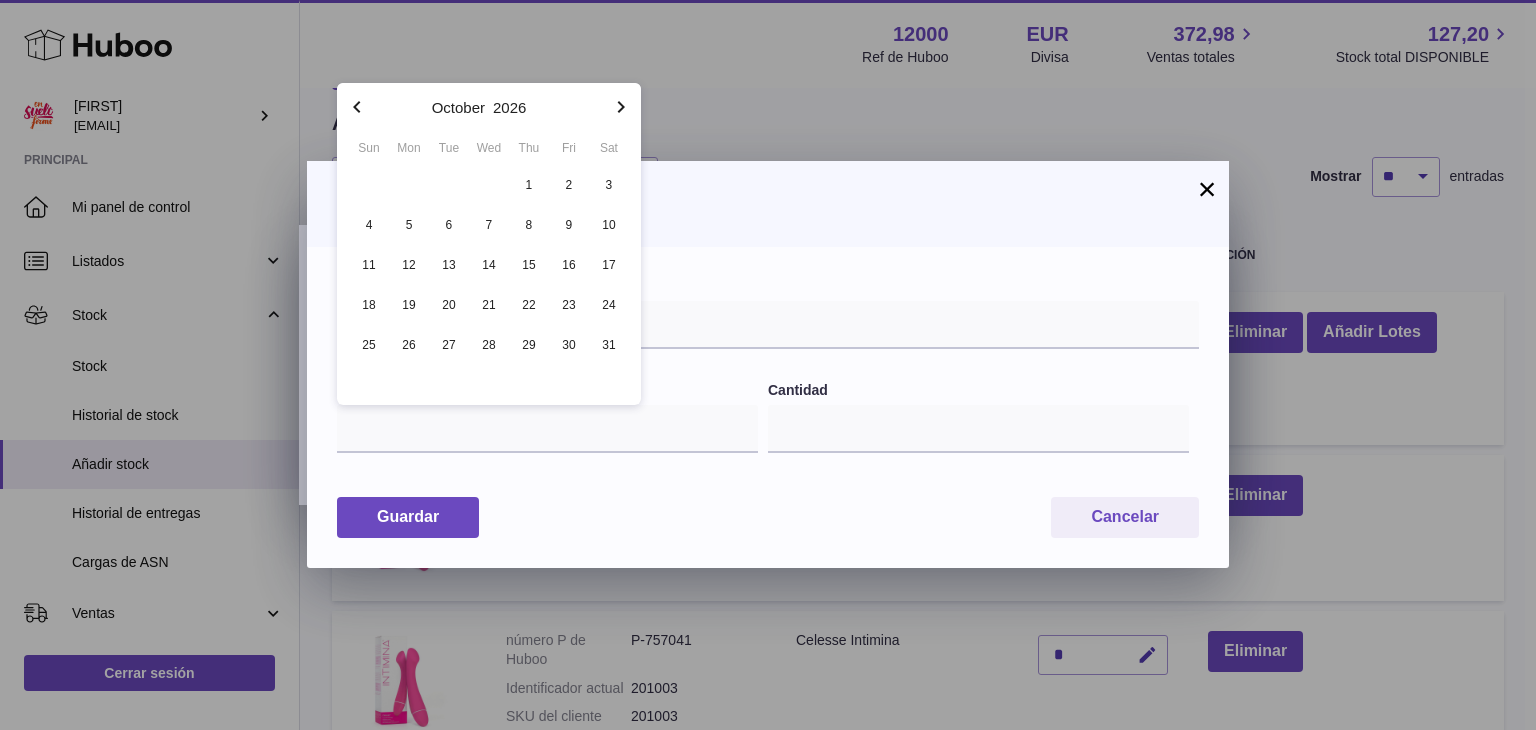 click 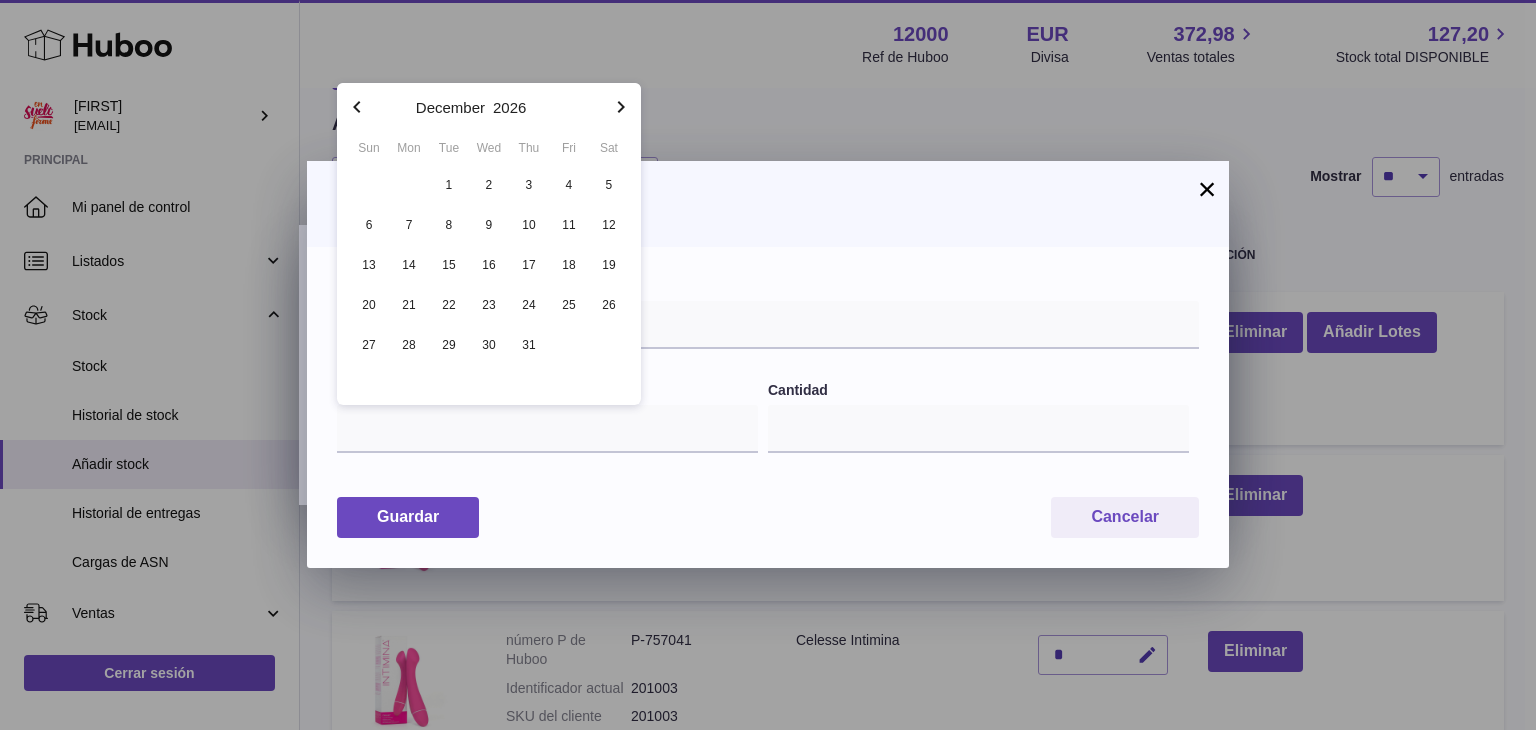 click 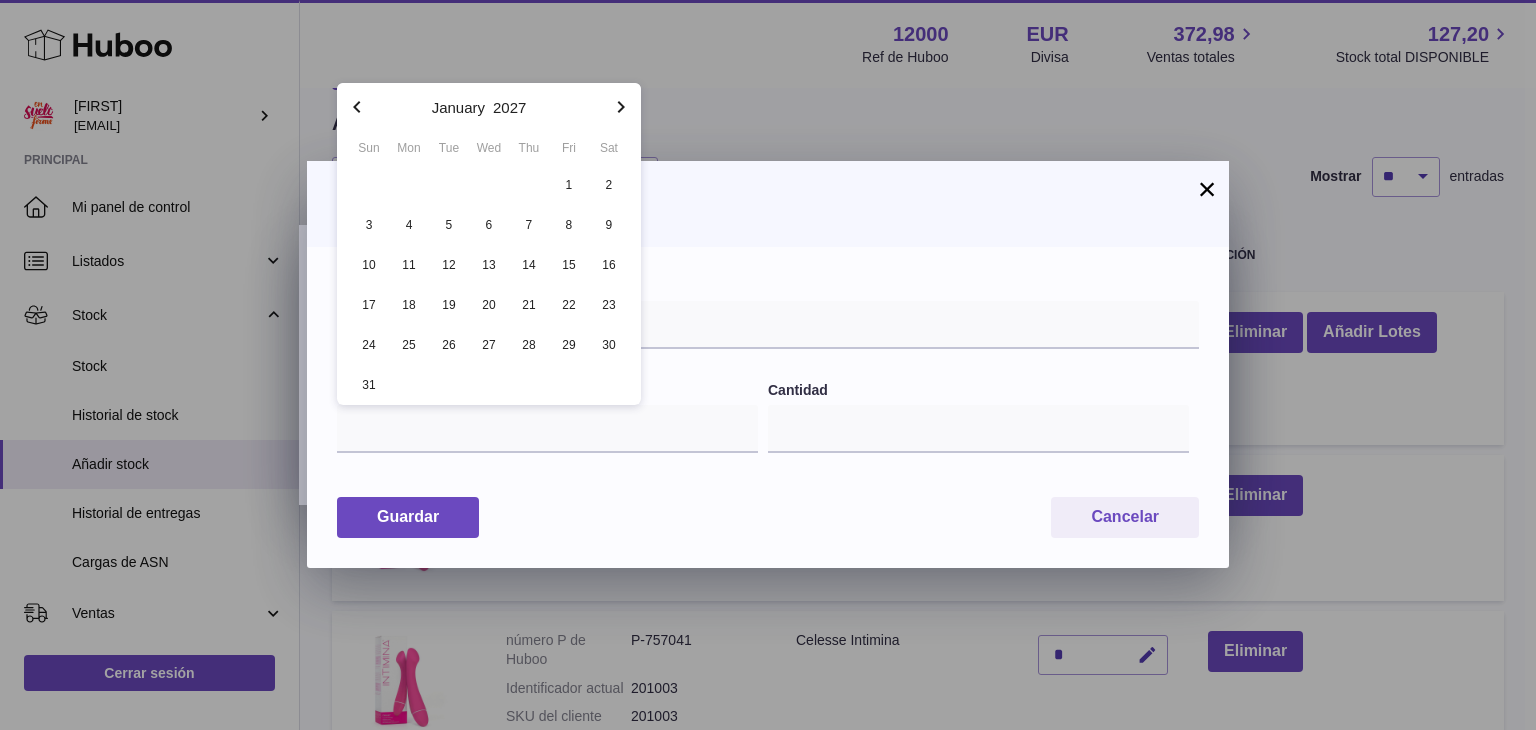 click 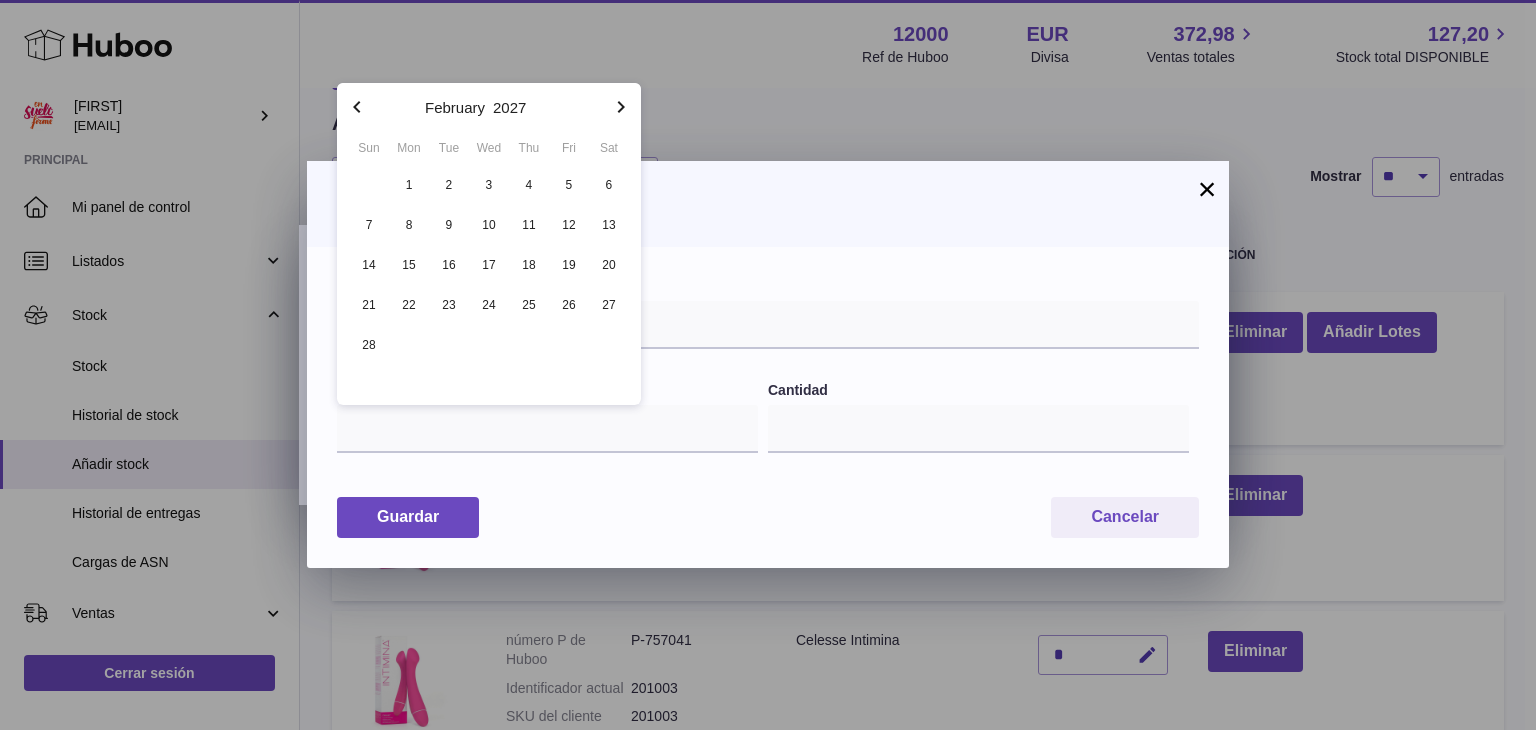 click 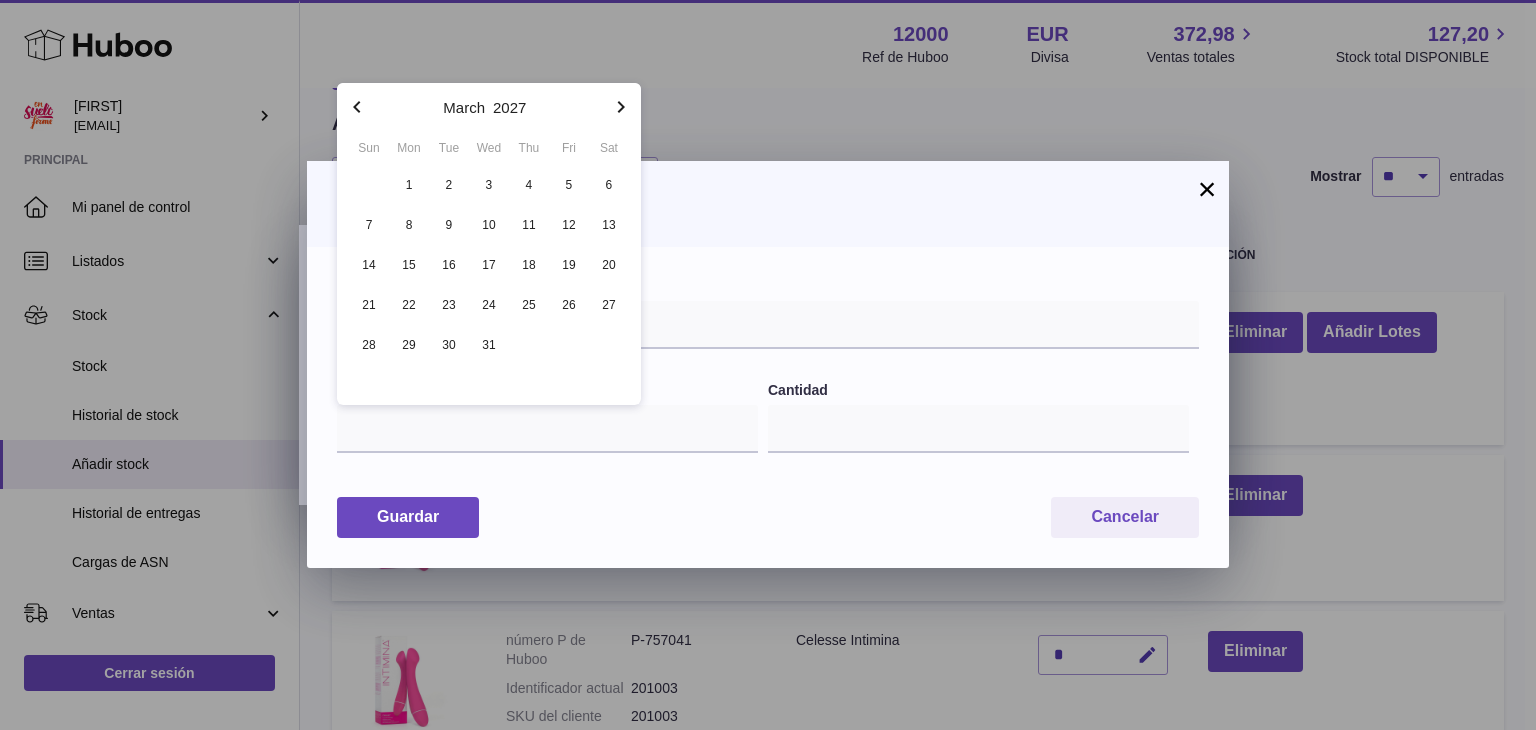 click 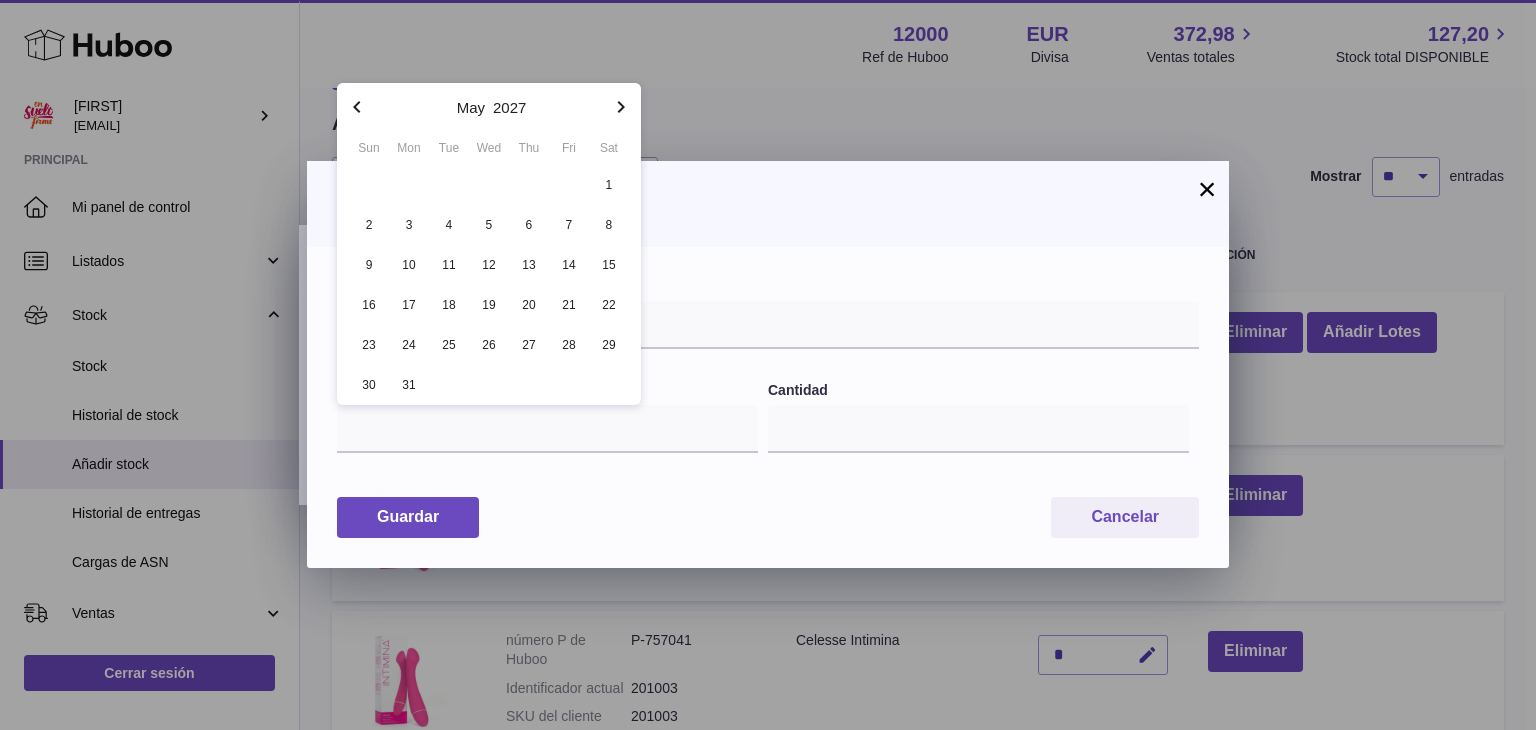 click 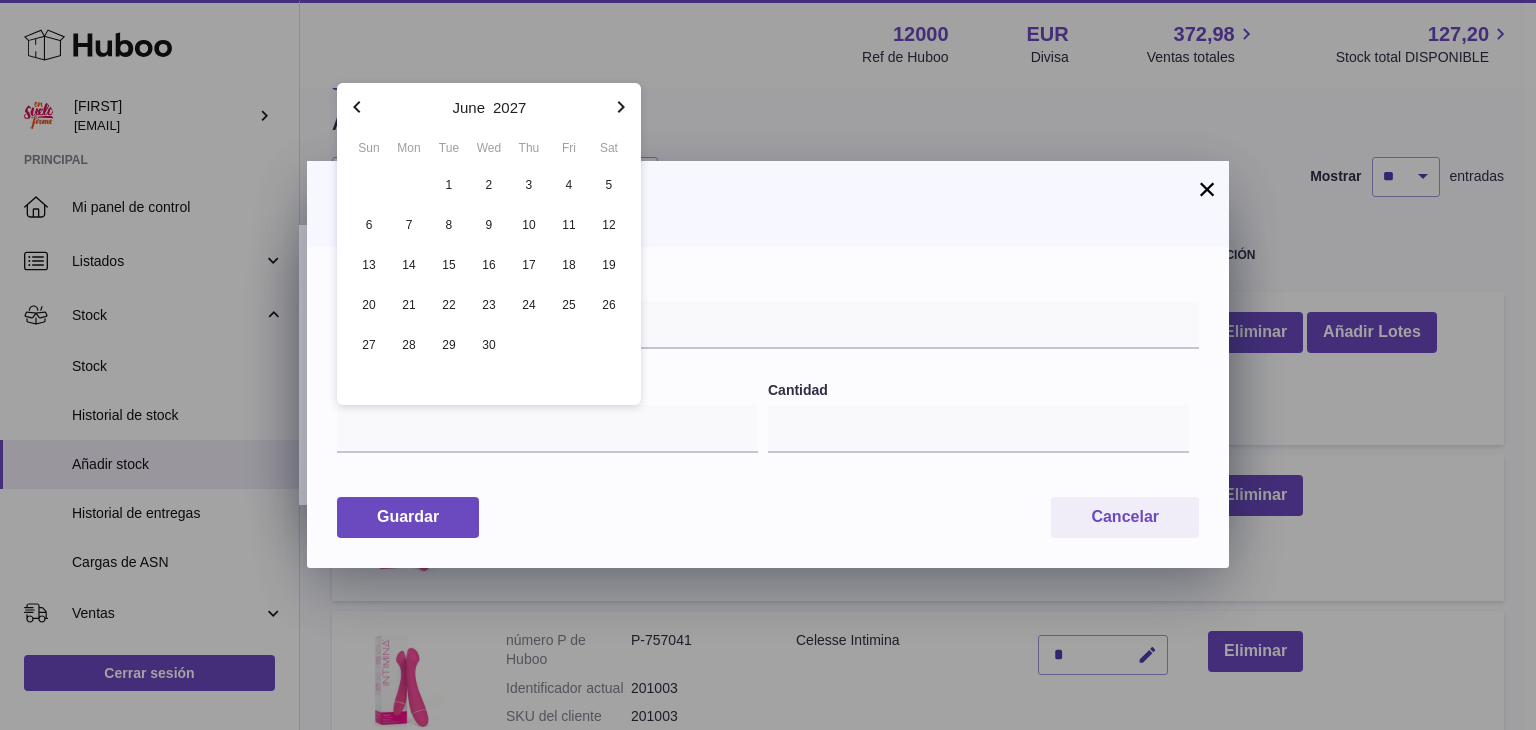 click 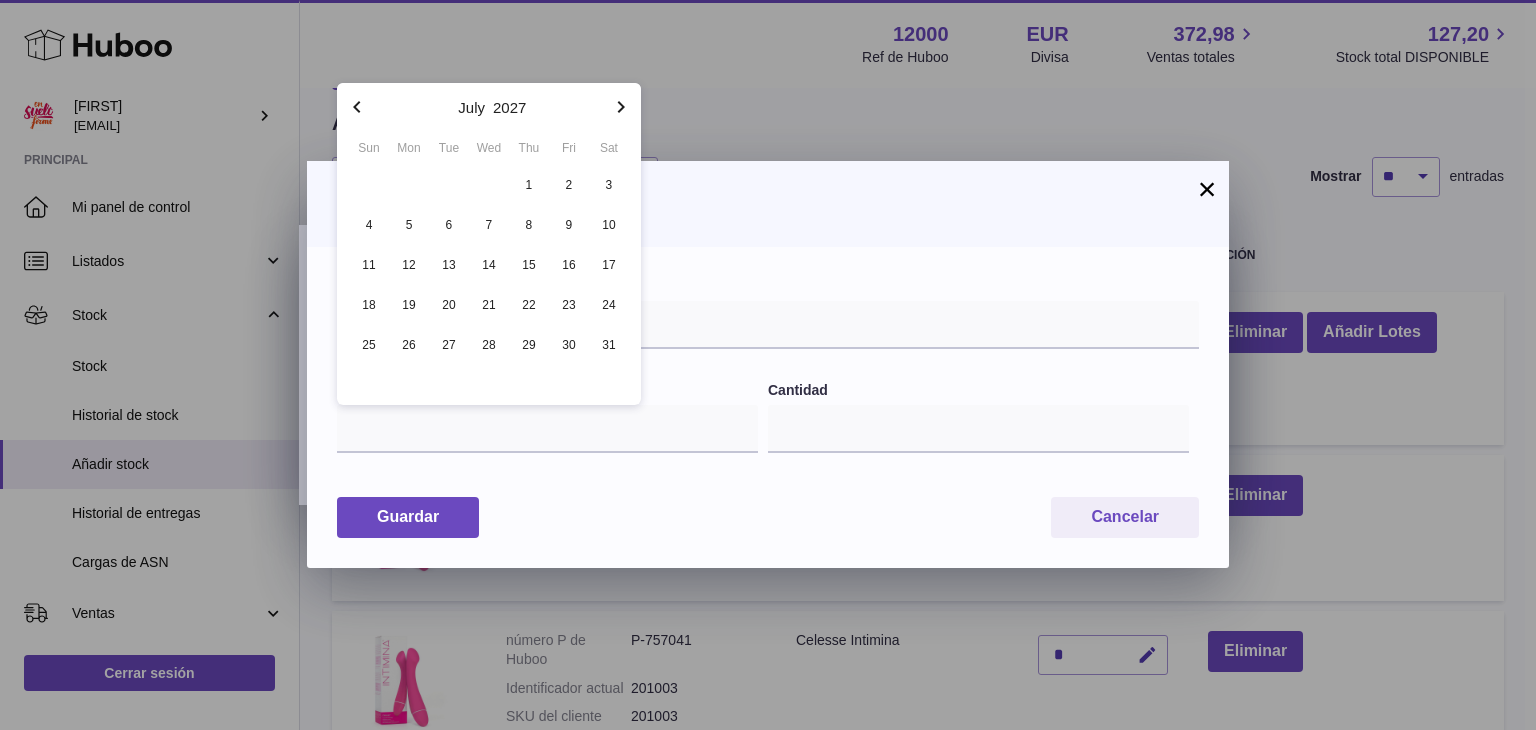 click 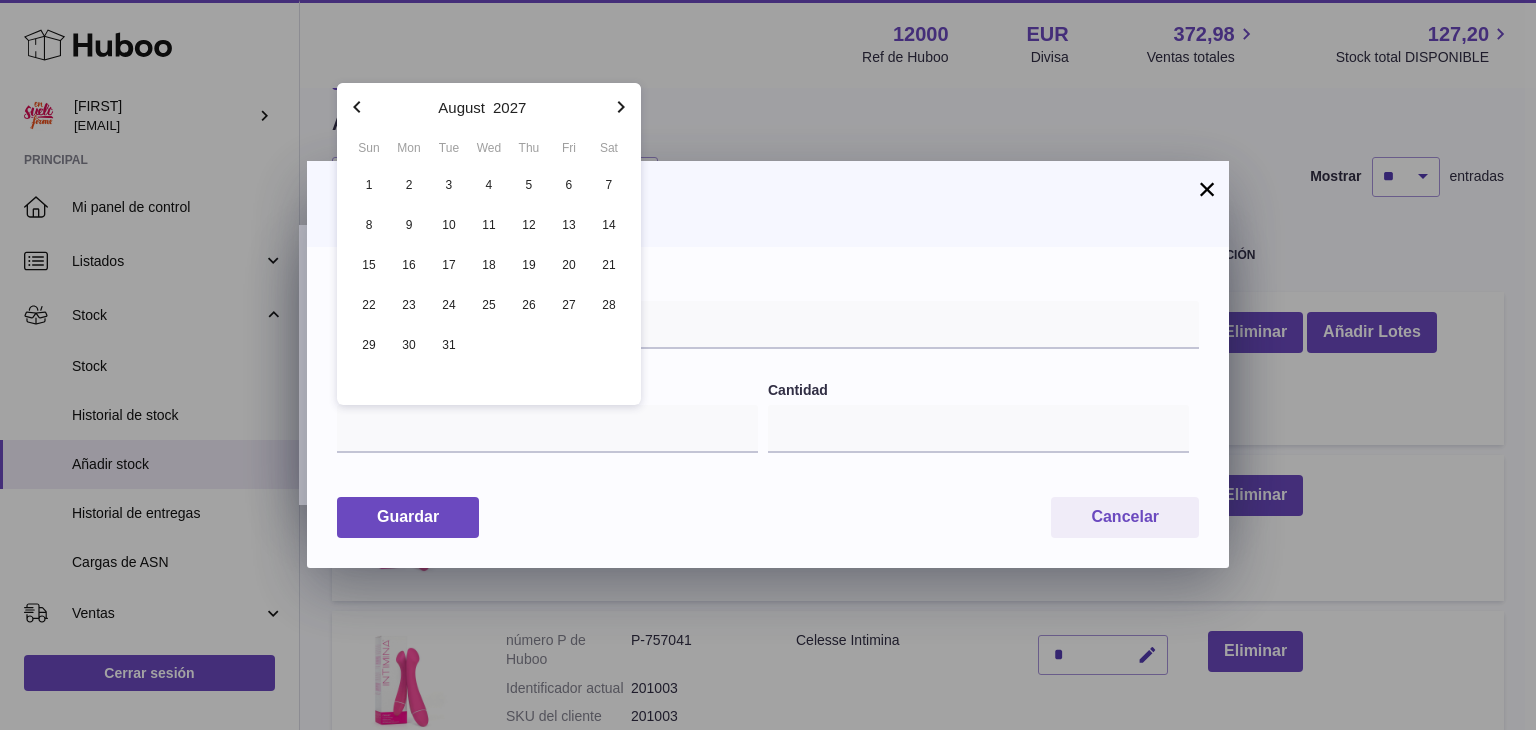 click 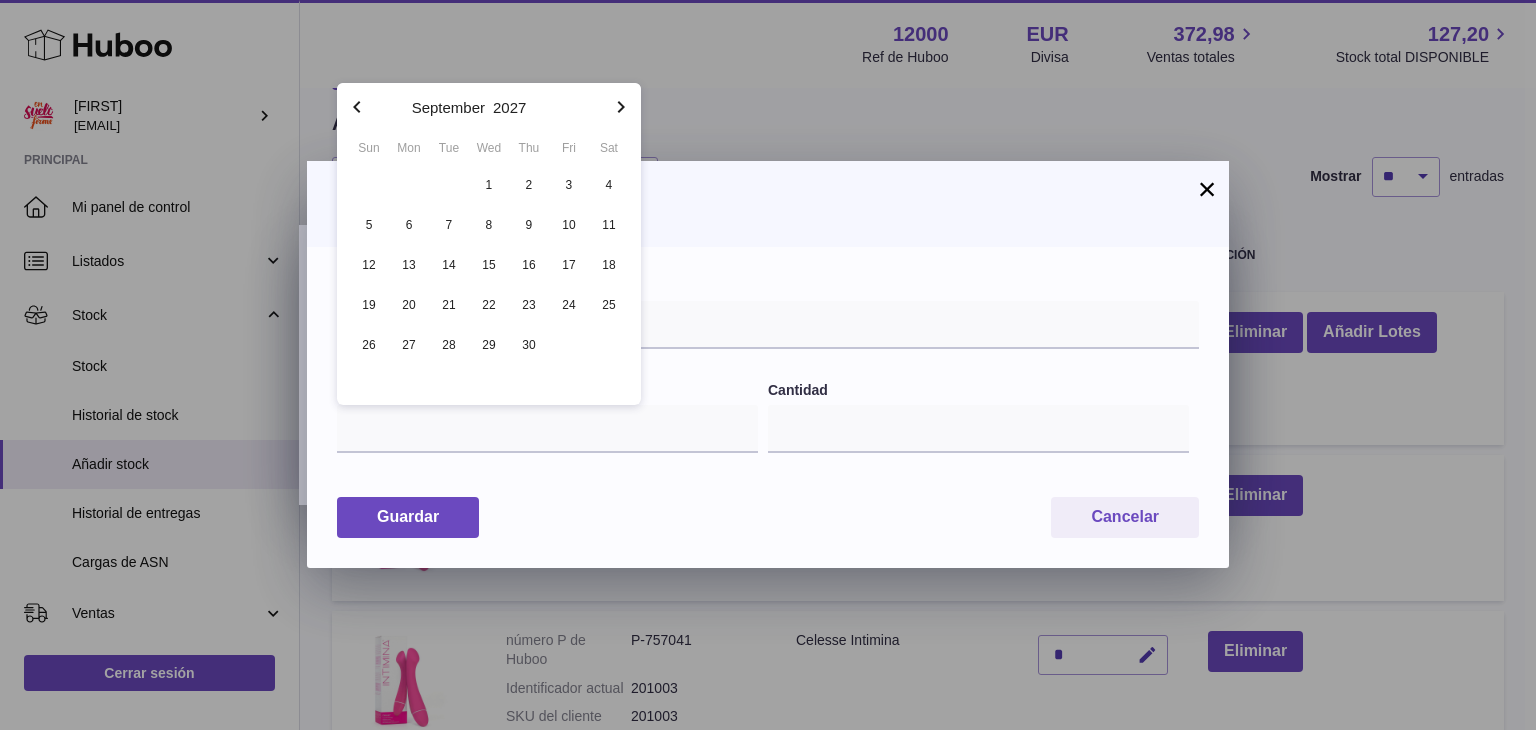 click 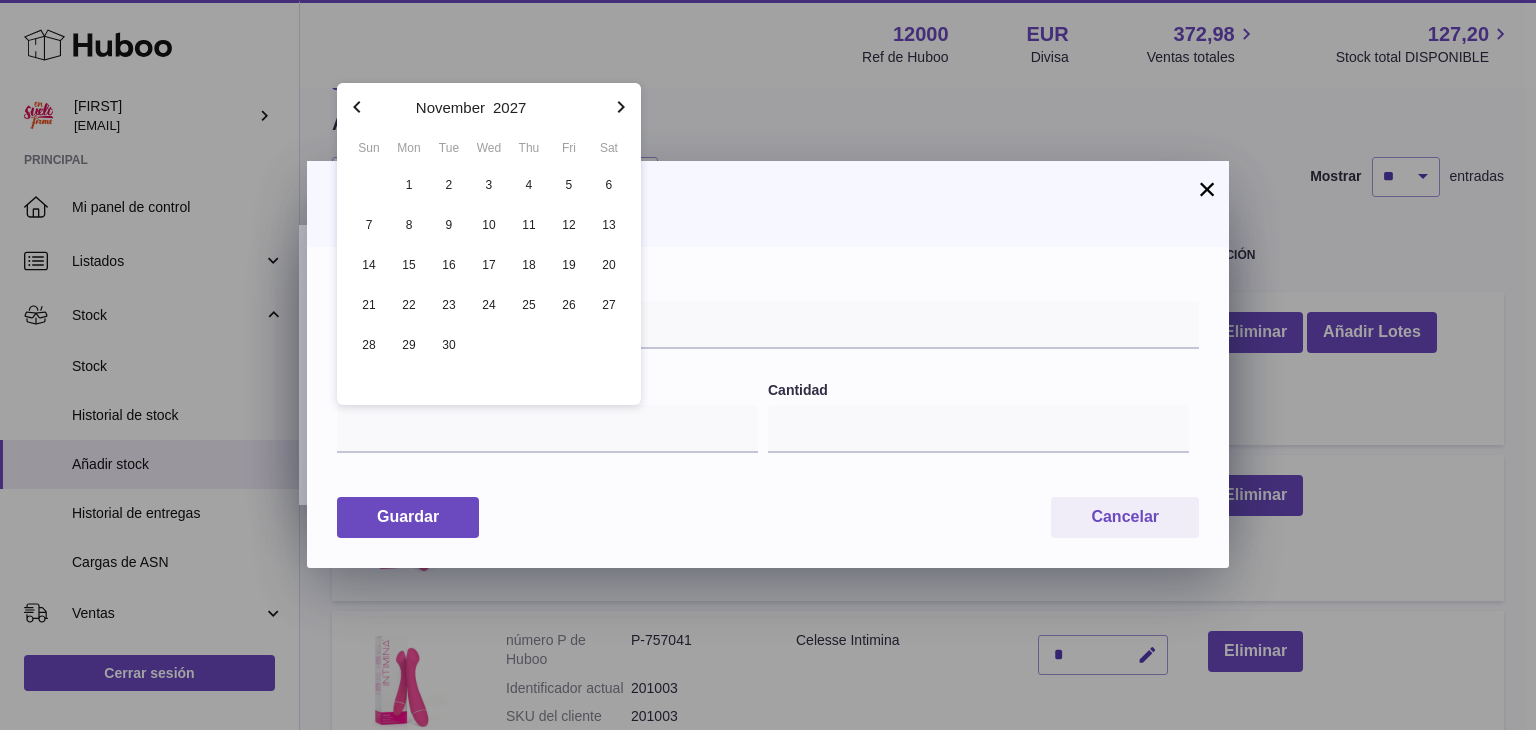 click 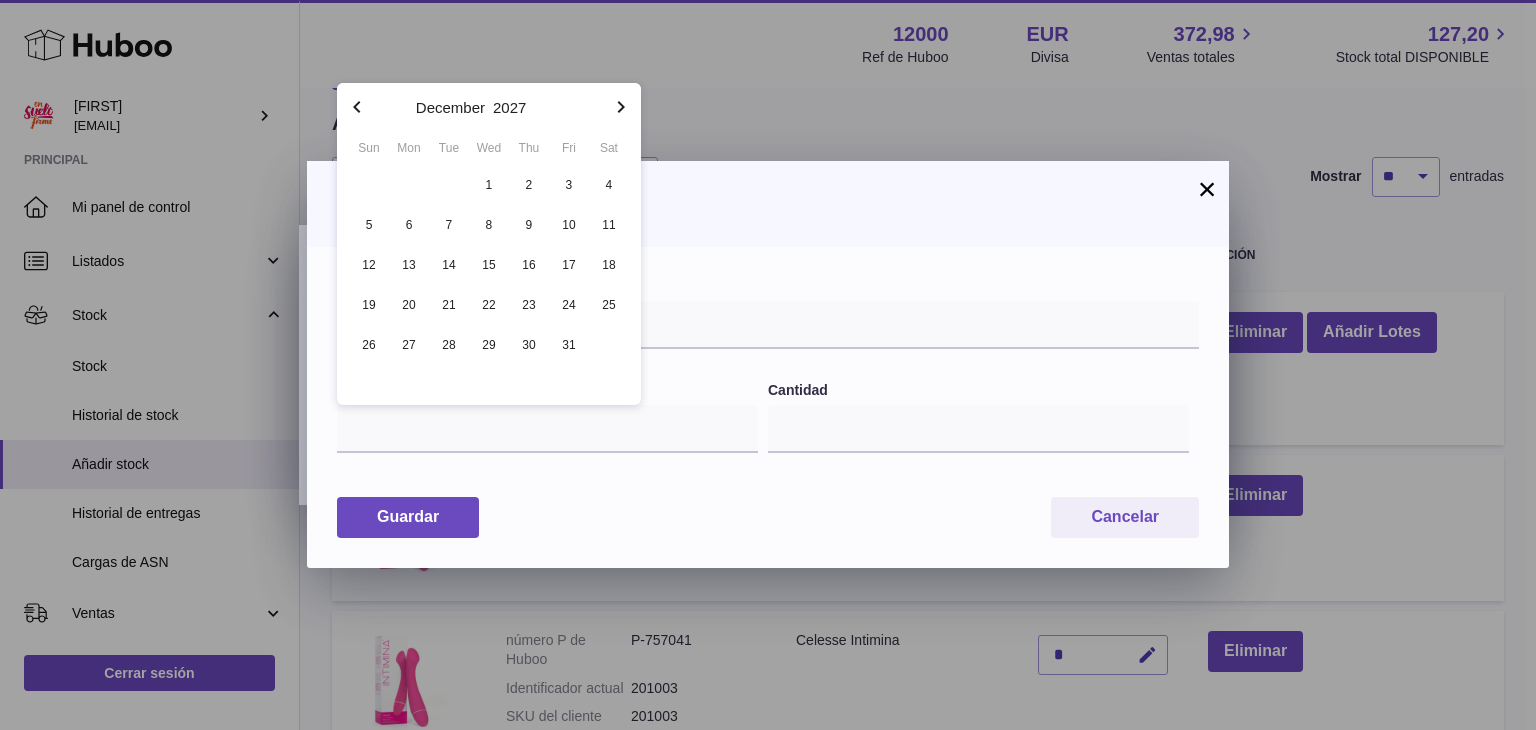 click 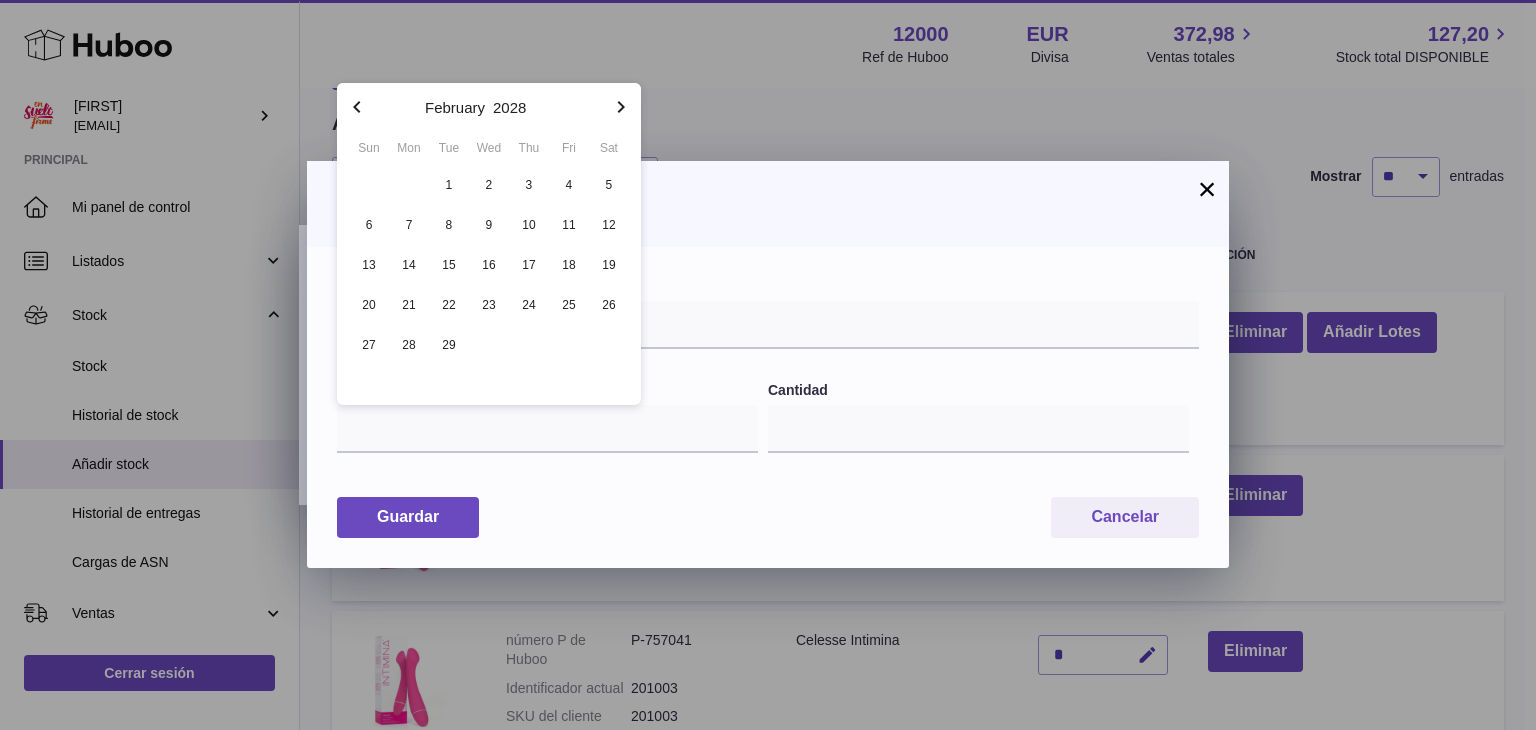 click 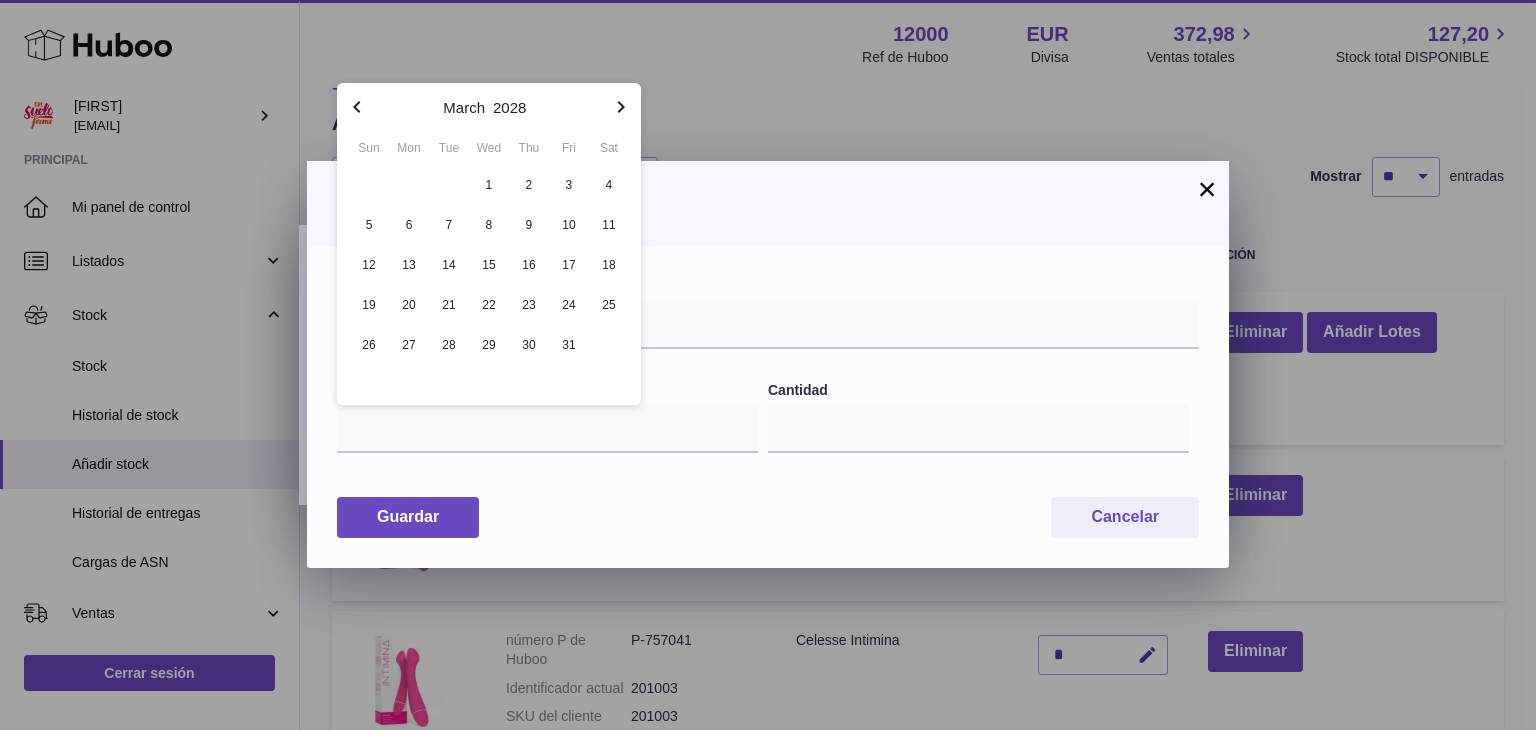 click 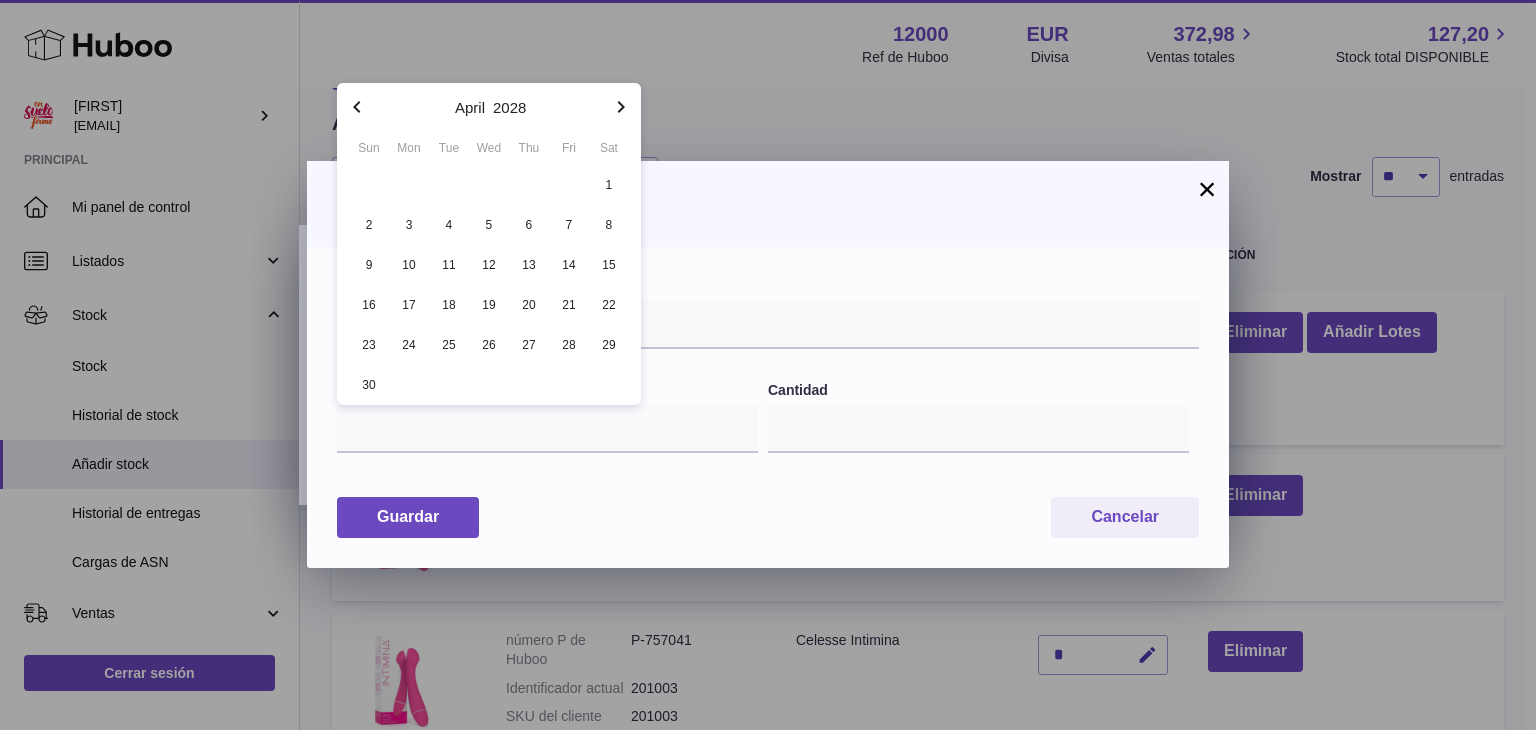click 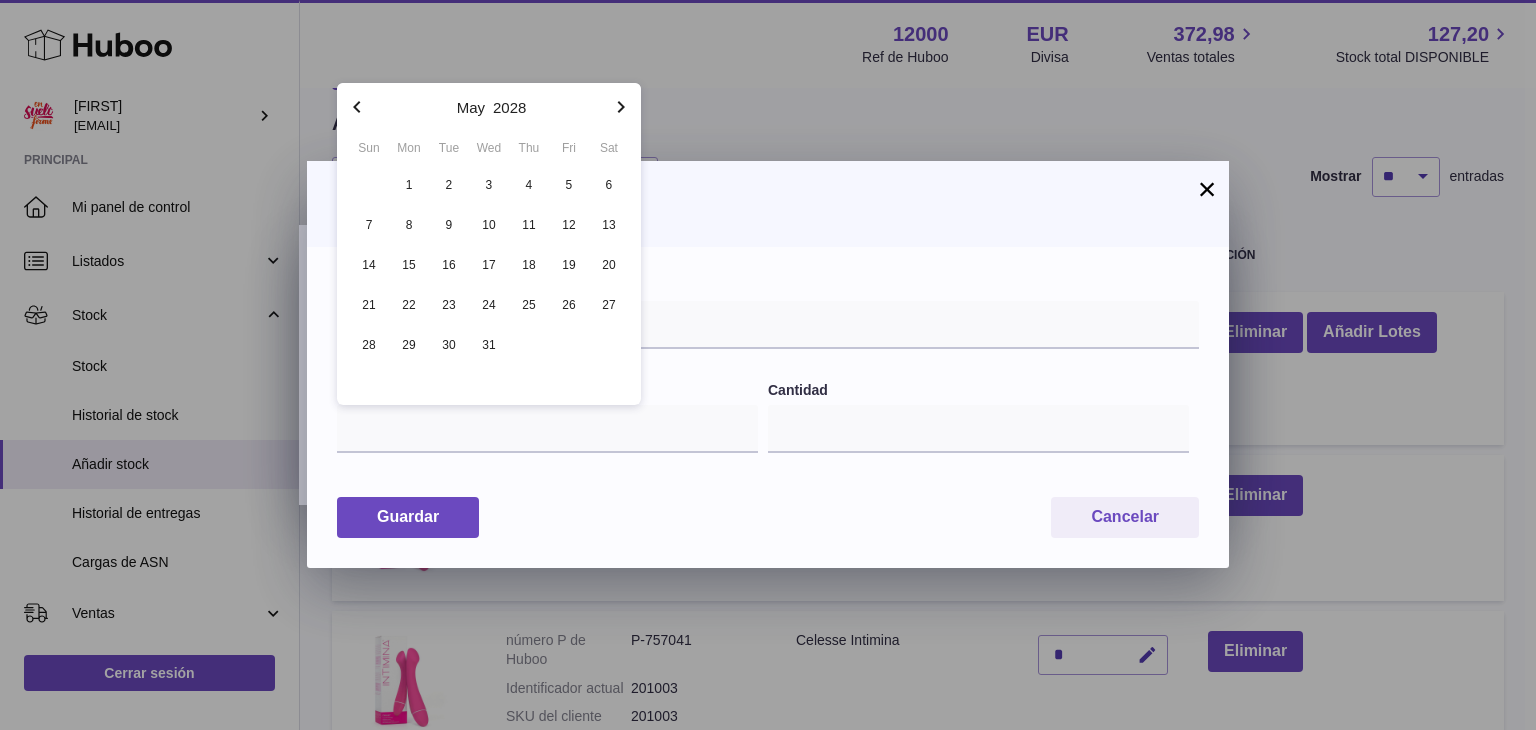 click 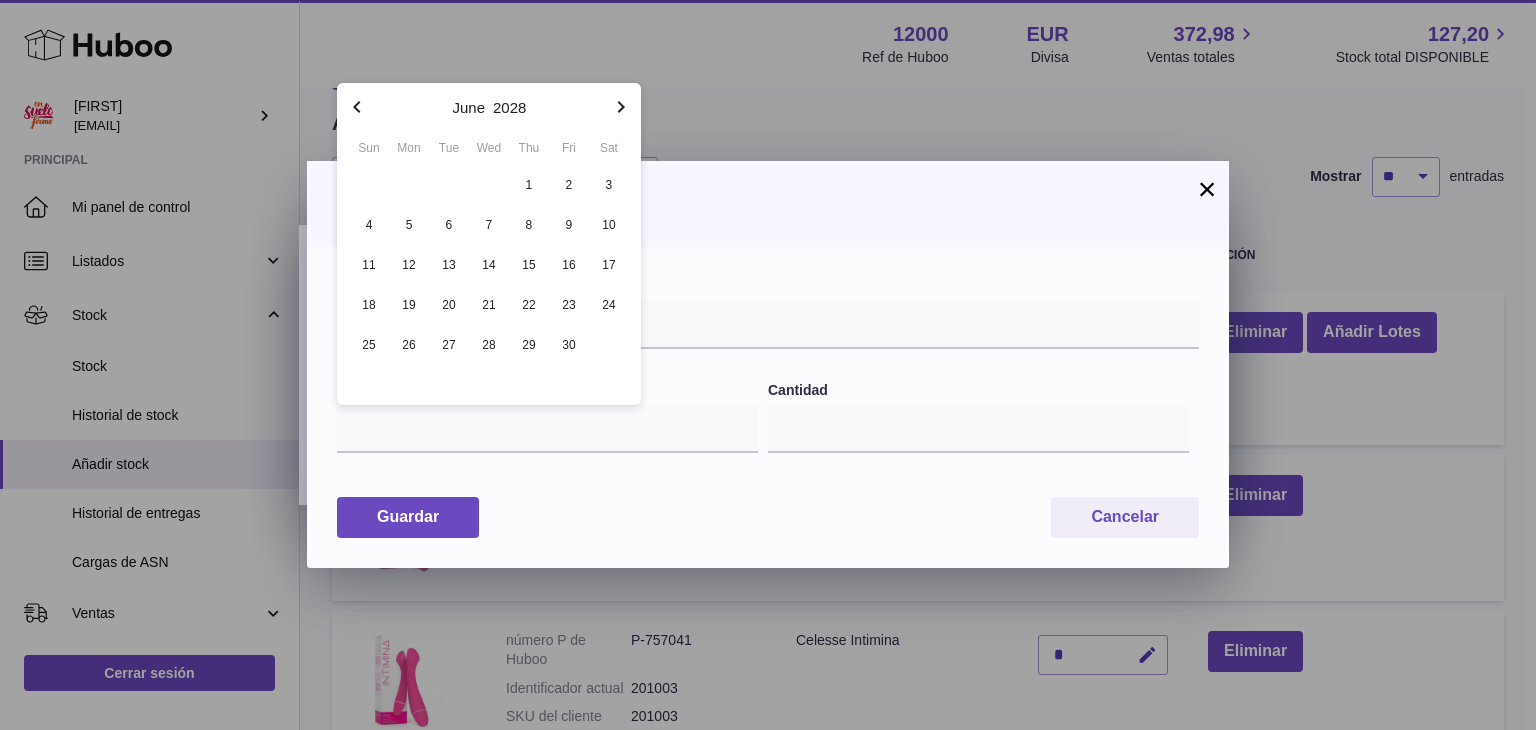 click 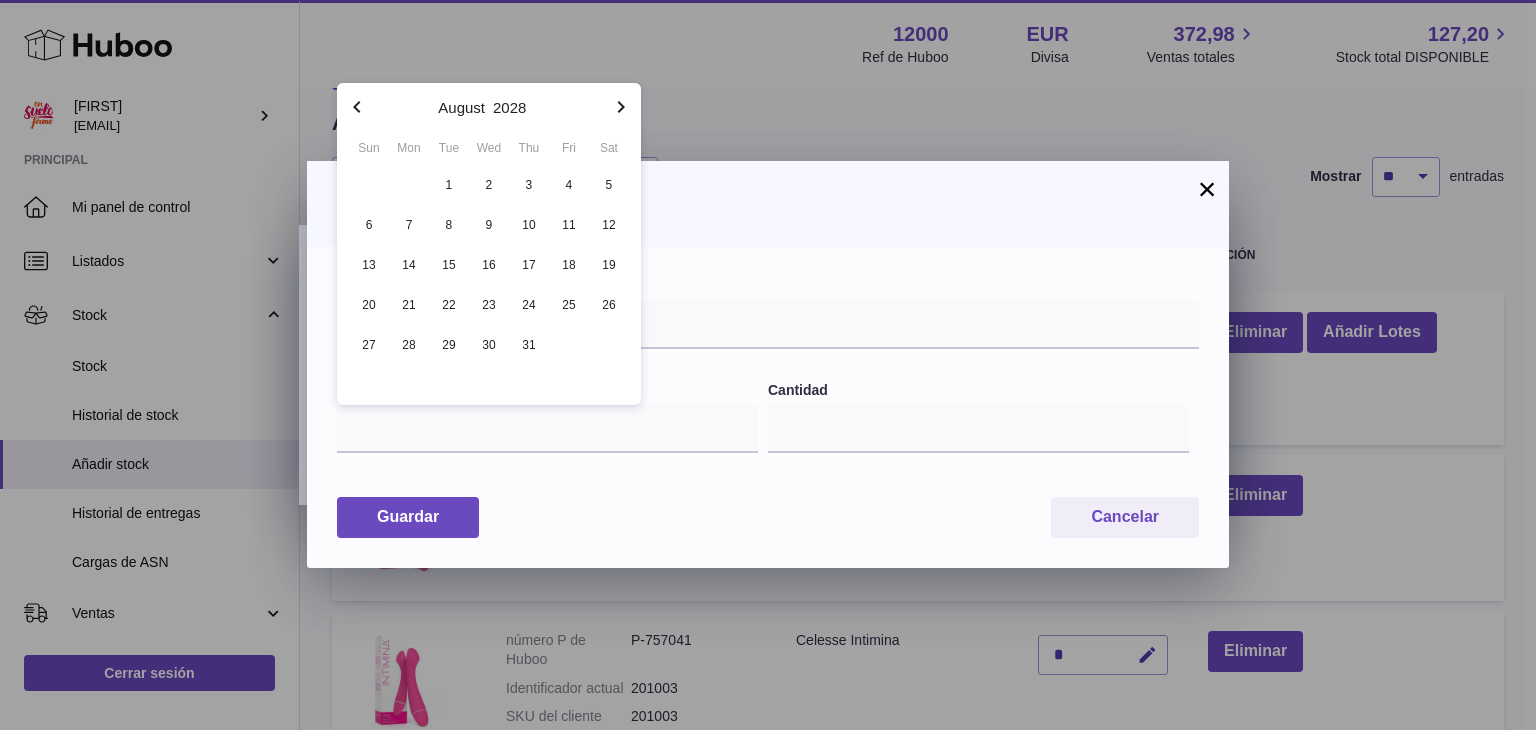click 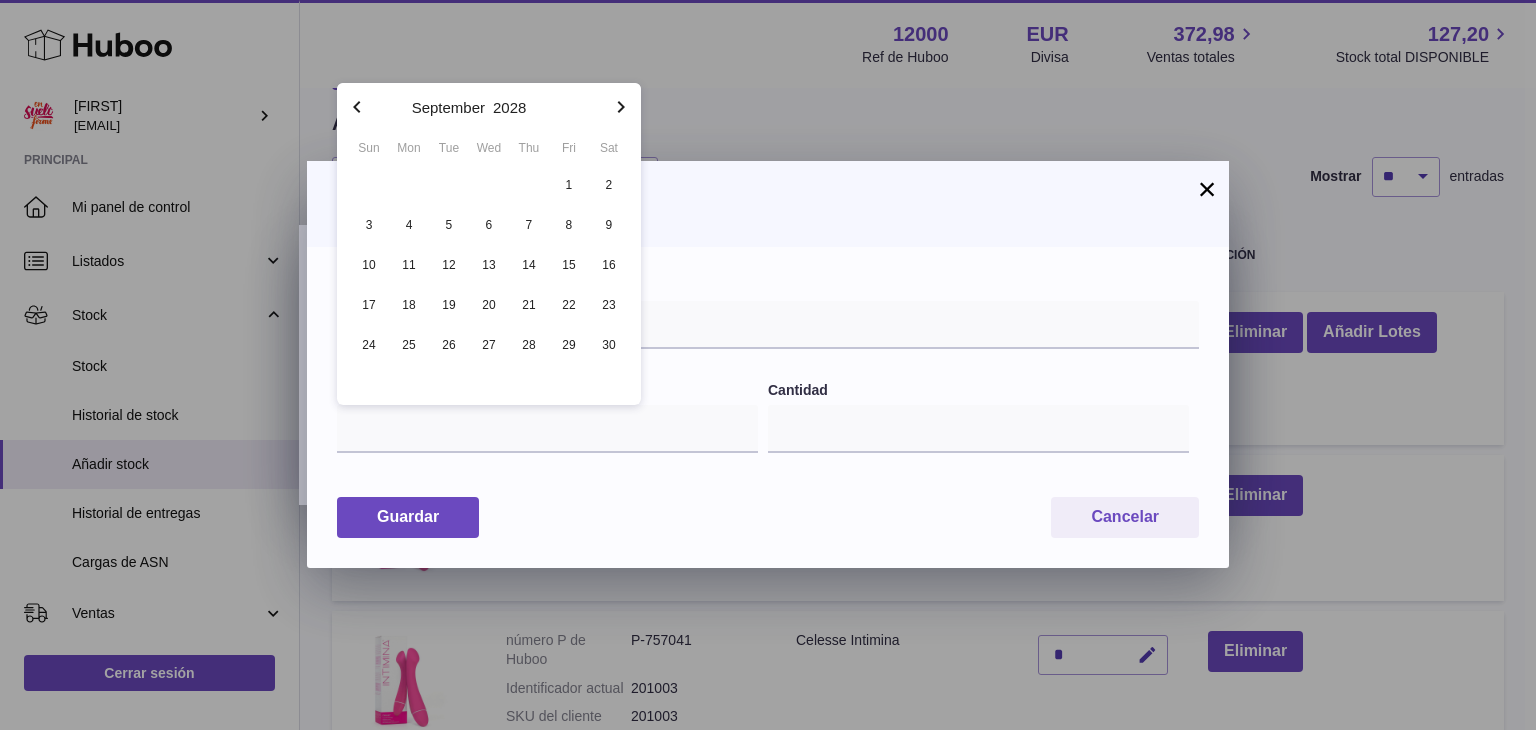click 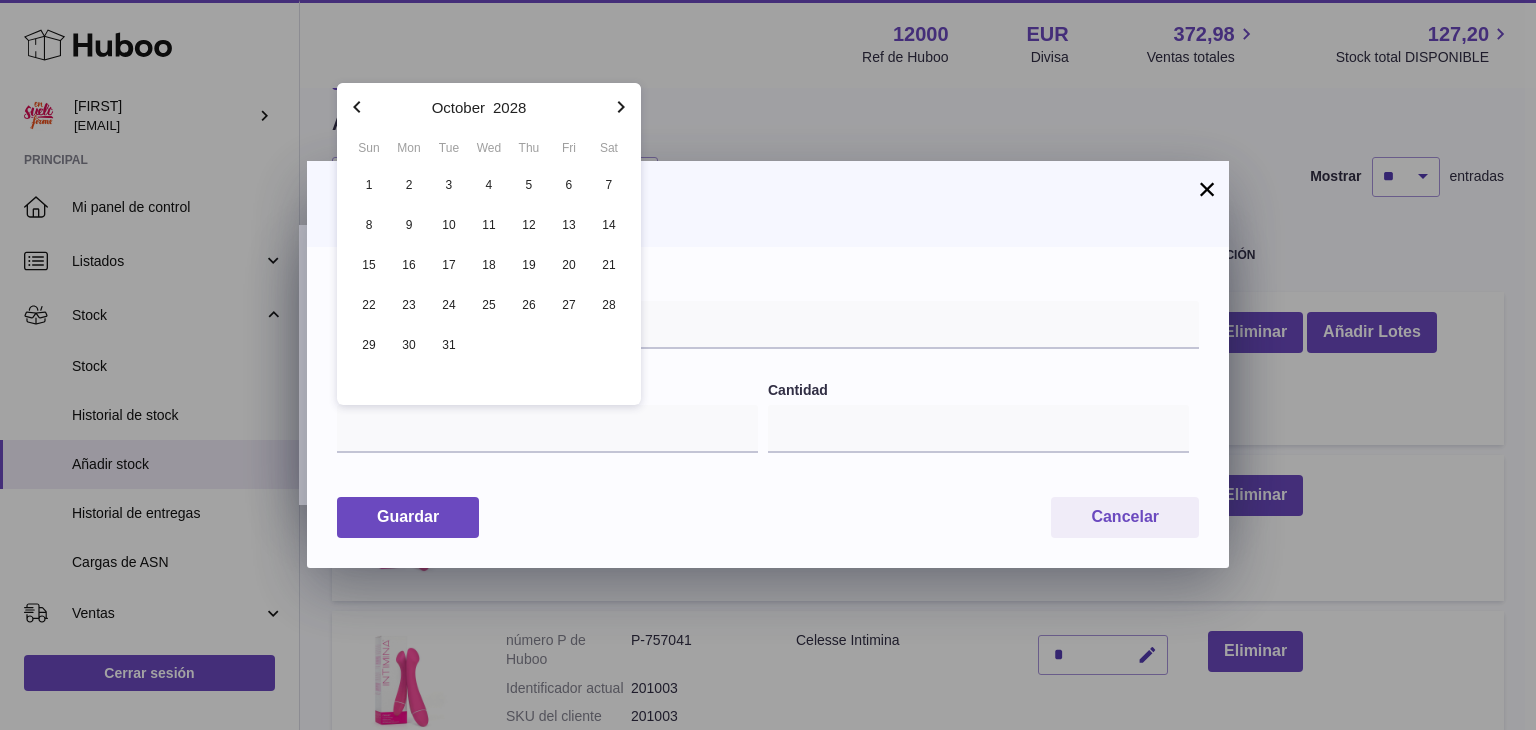 click 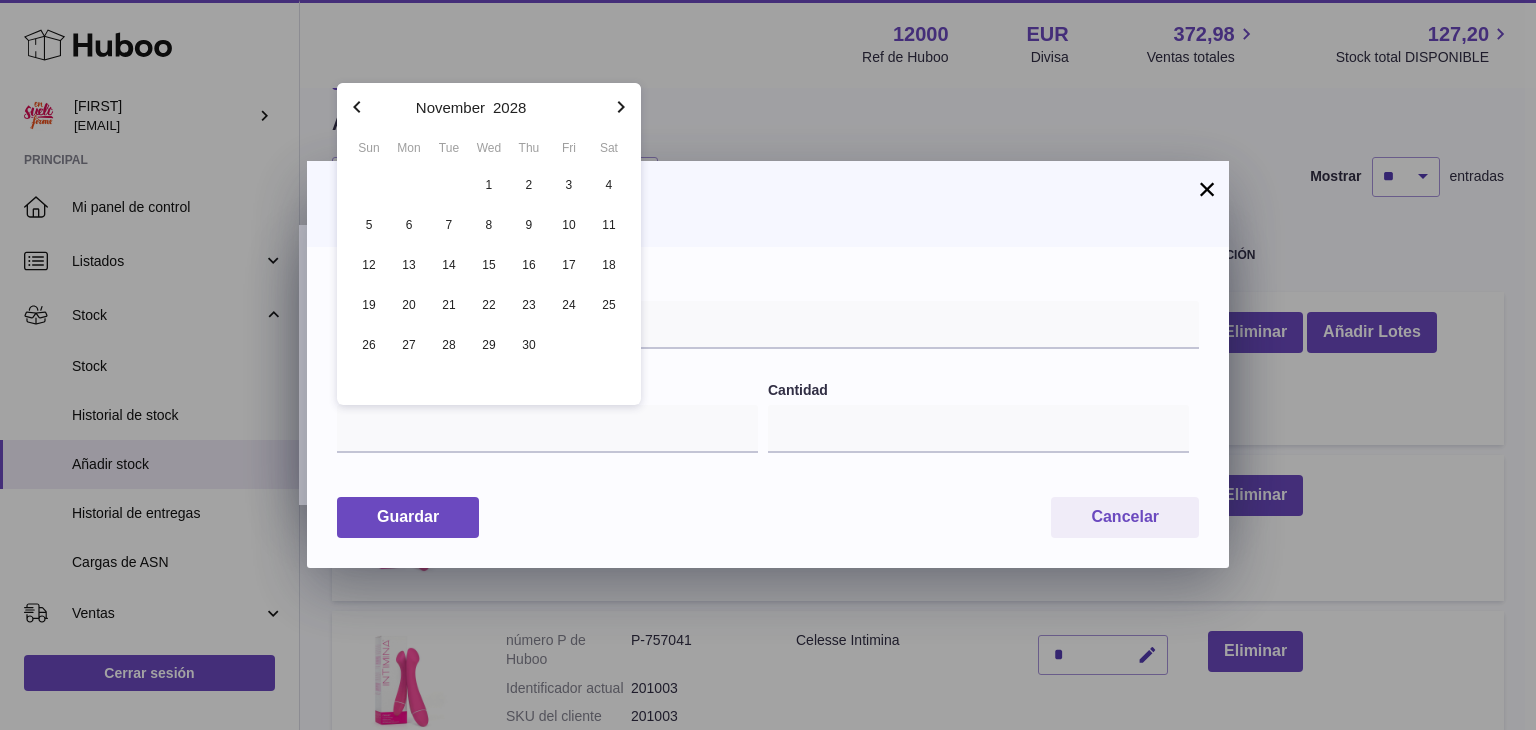click 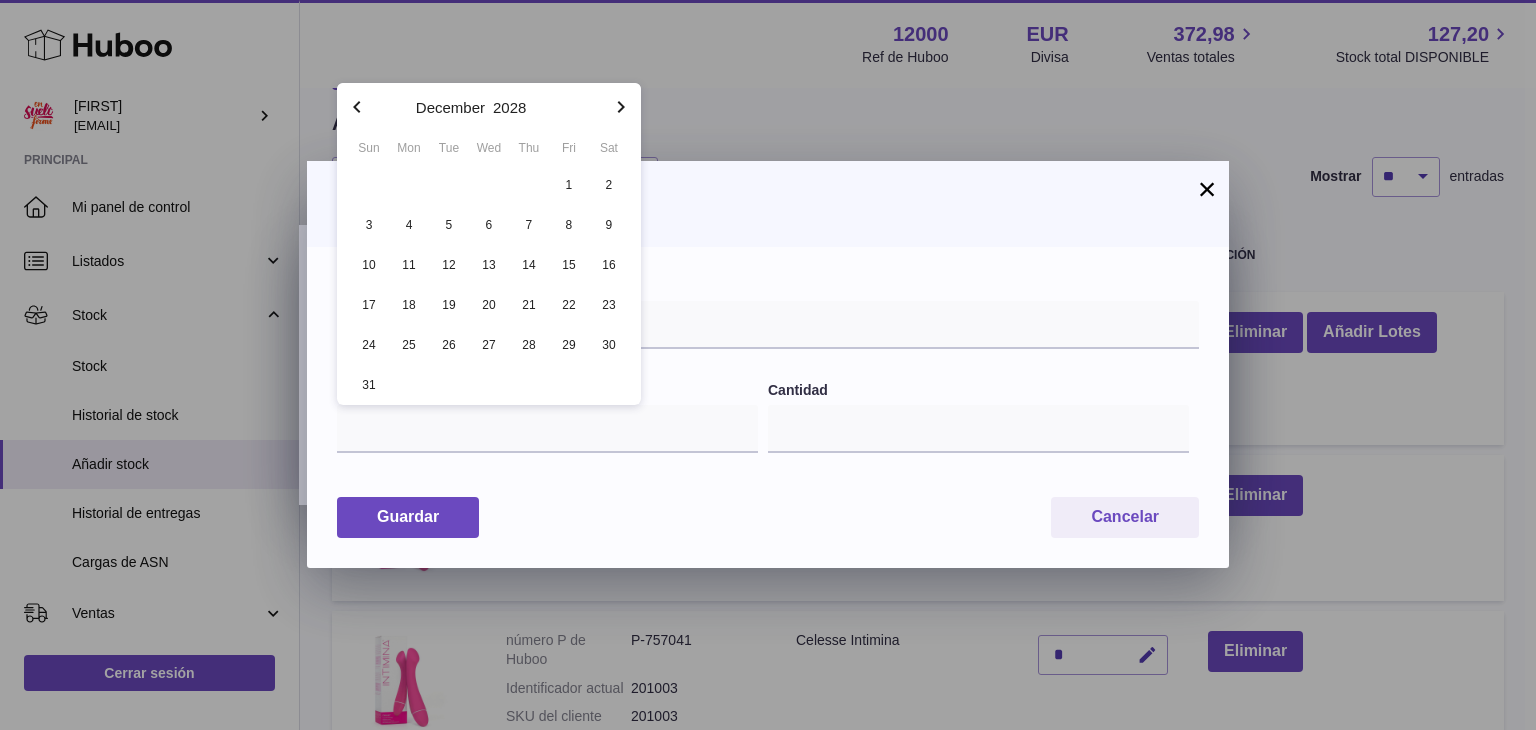 click 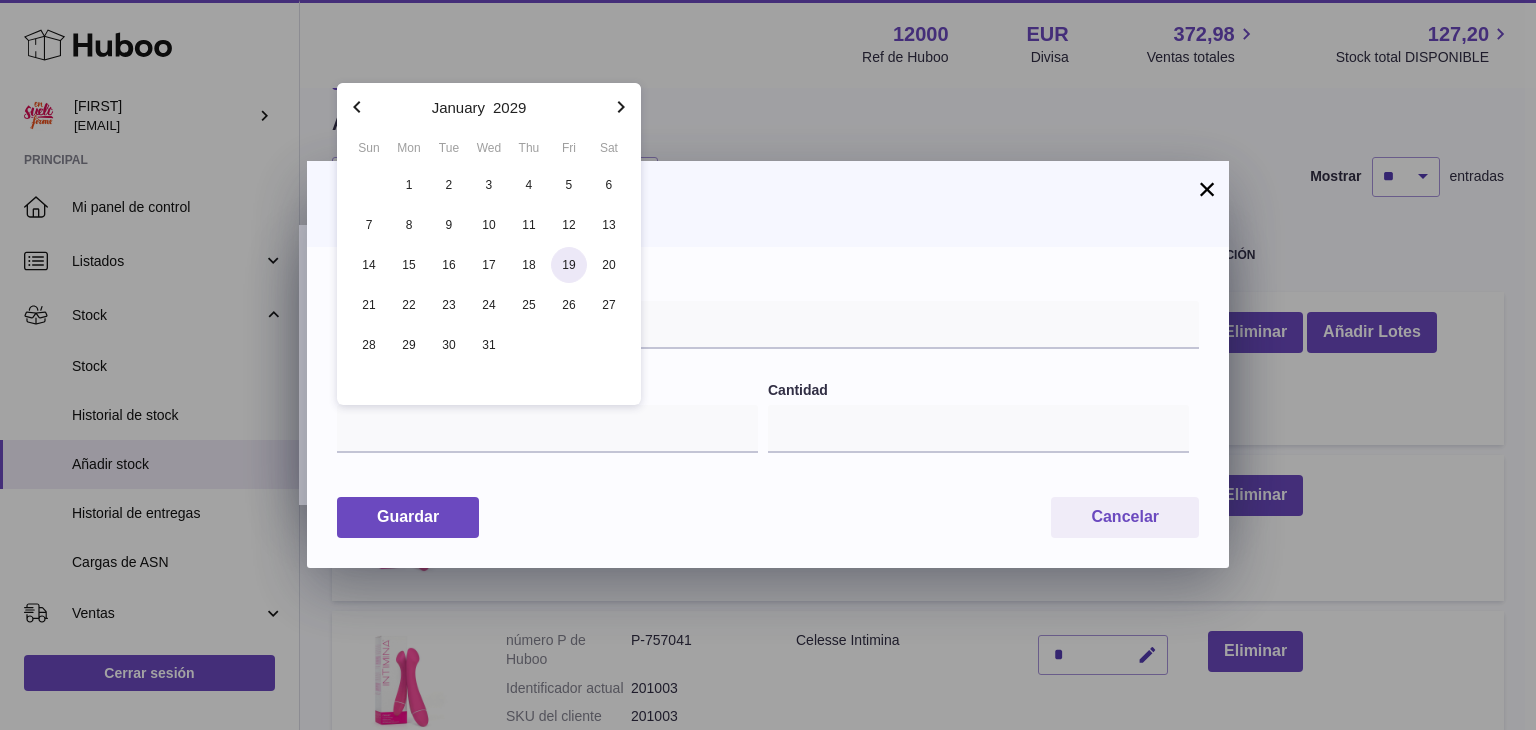 click on "19" at bounding box center [569, 265] 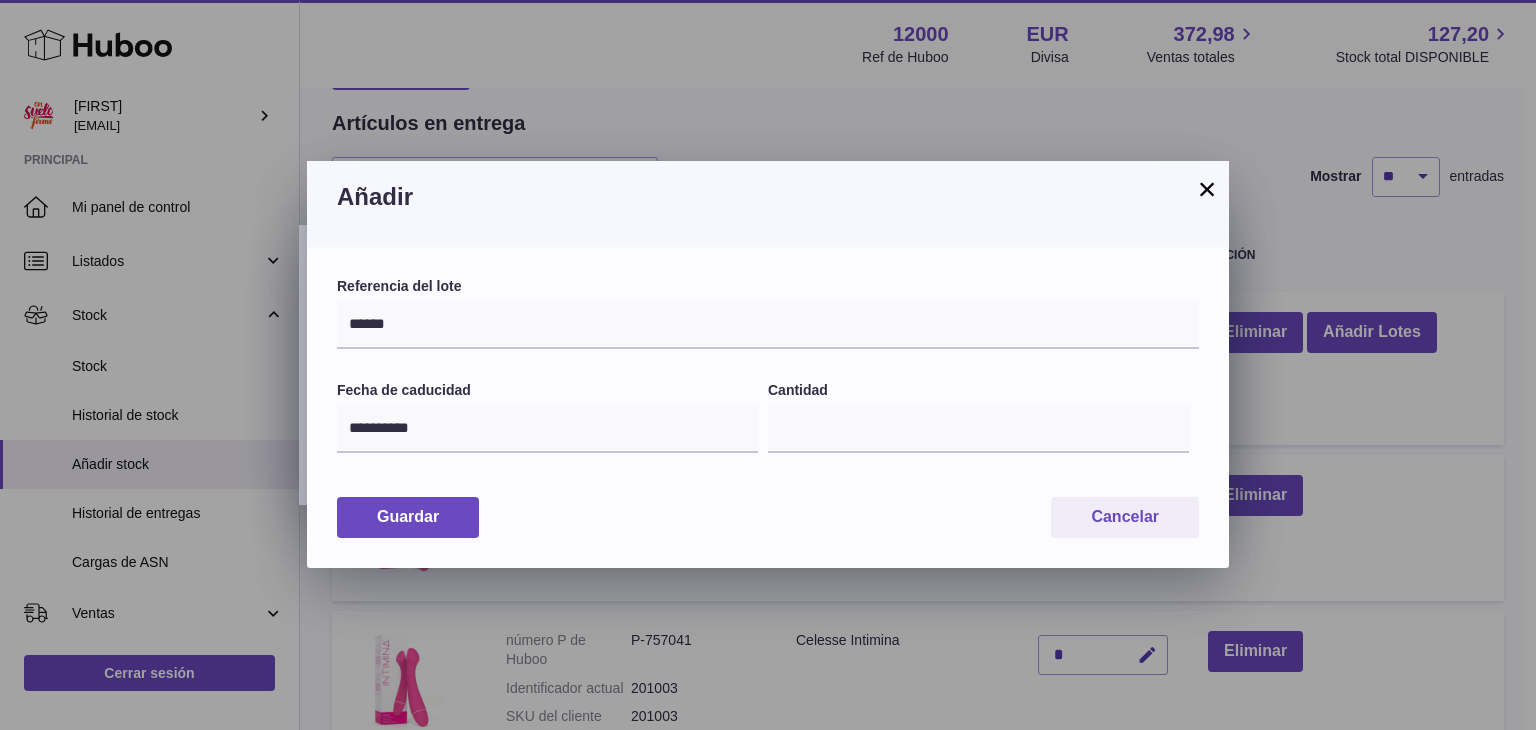 drag, startPoint x: 612, startPoint y: 541, endPoint x: 1113, endPoint y: 556, distance: 501.2245 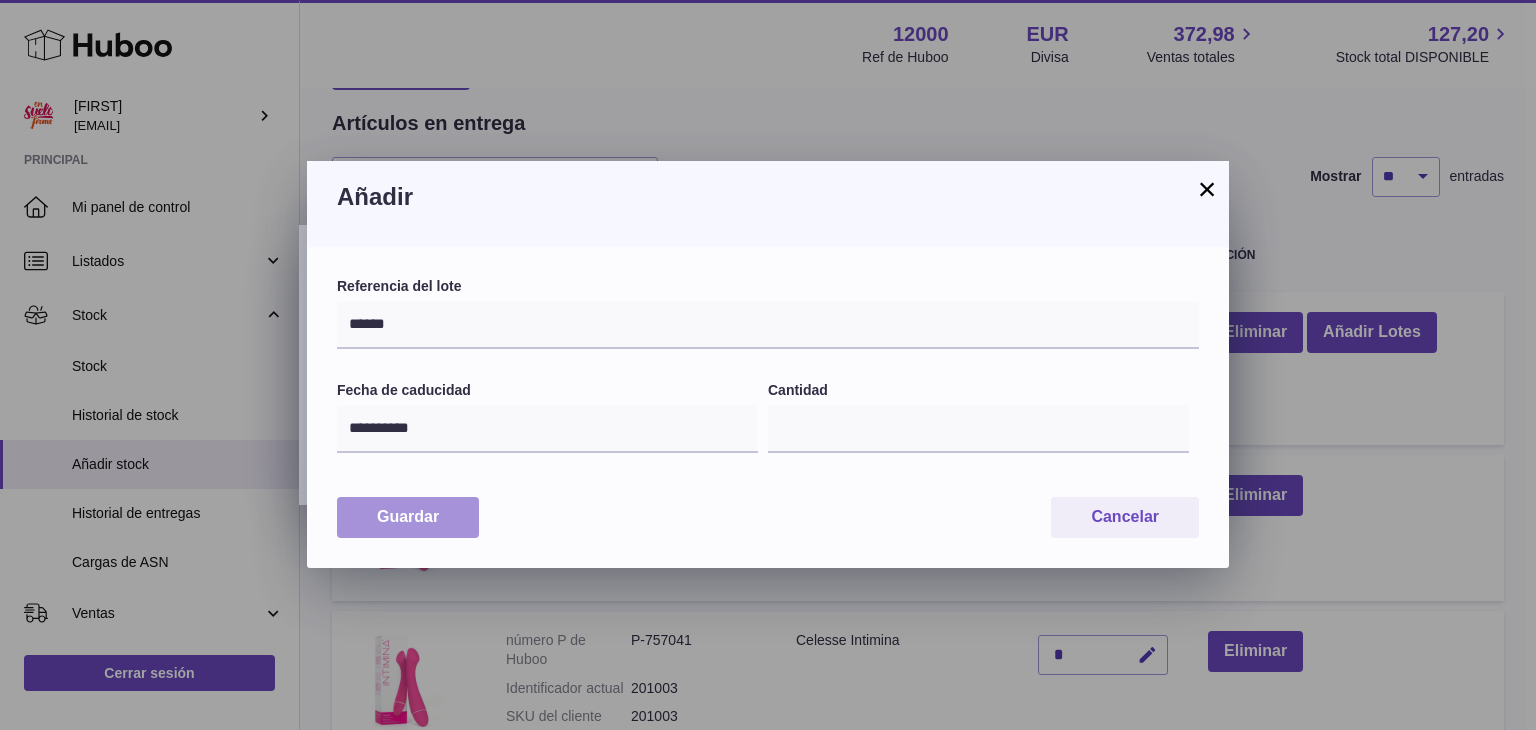 click on "Guardar" at bounding box center [408, 517] 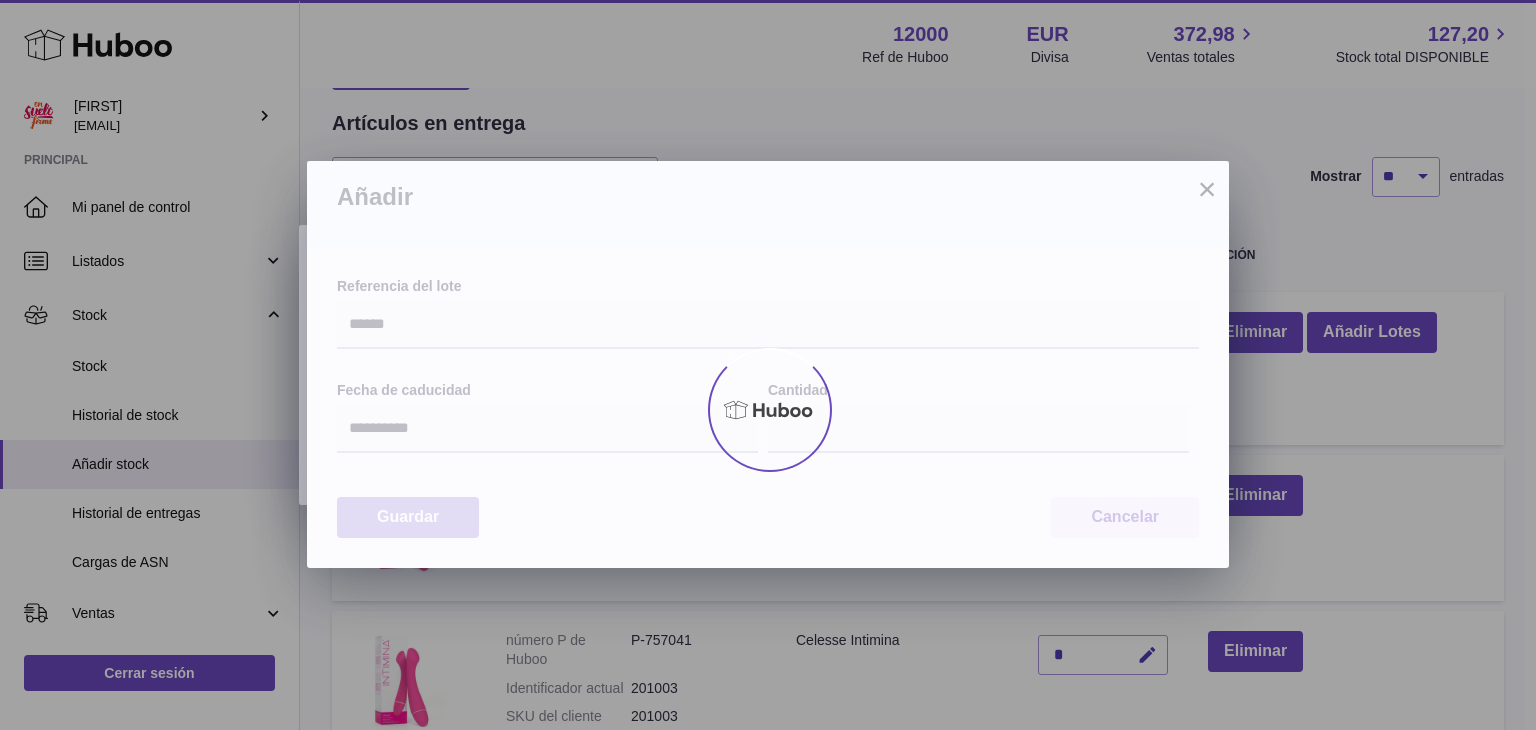 type on "**" 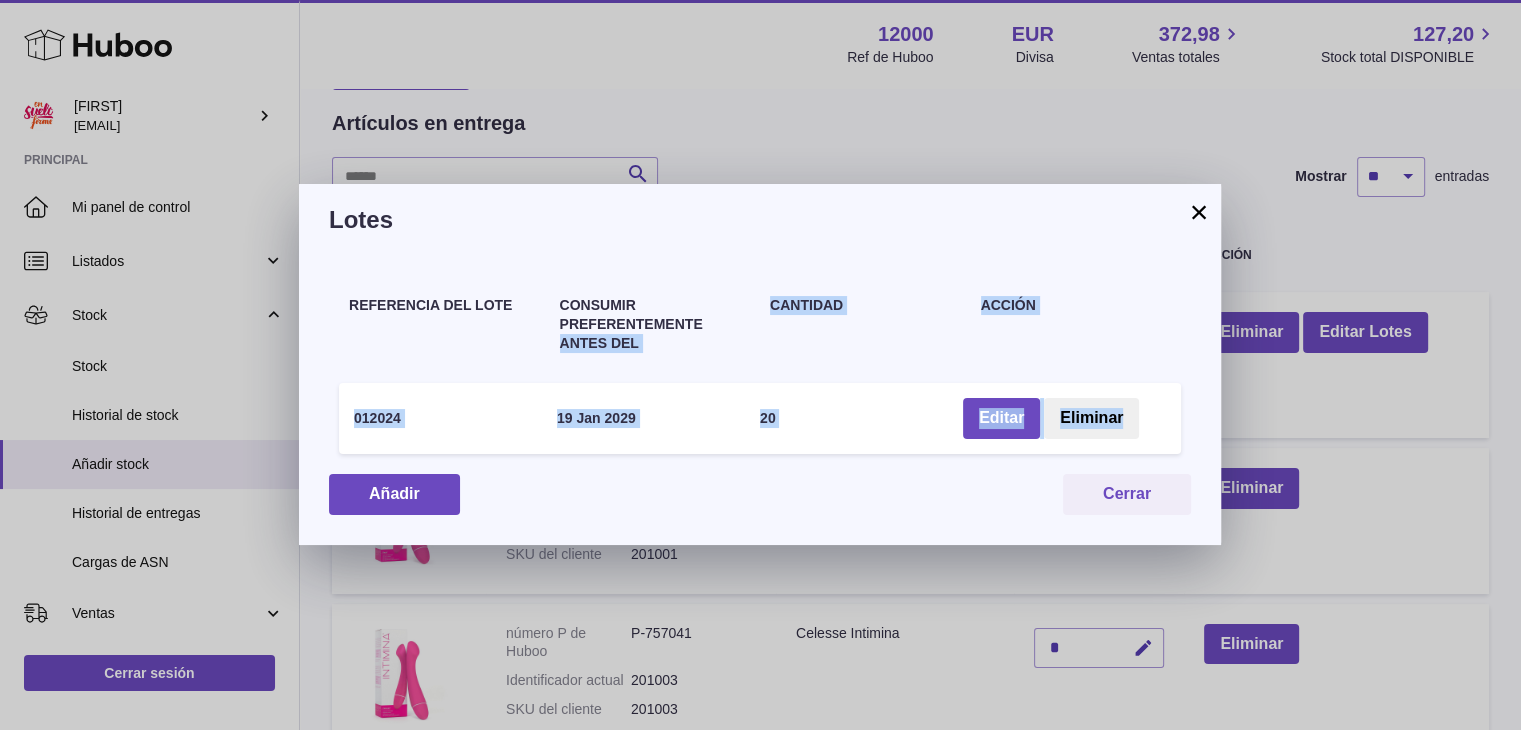 drag, startPoint x: 623, startPoint y: 319, endPoint x: 320, endPoint y: 533, distance: 370.95148 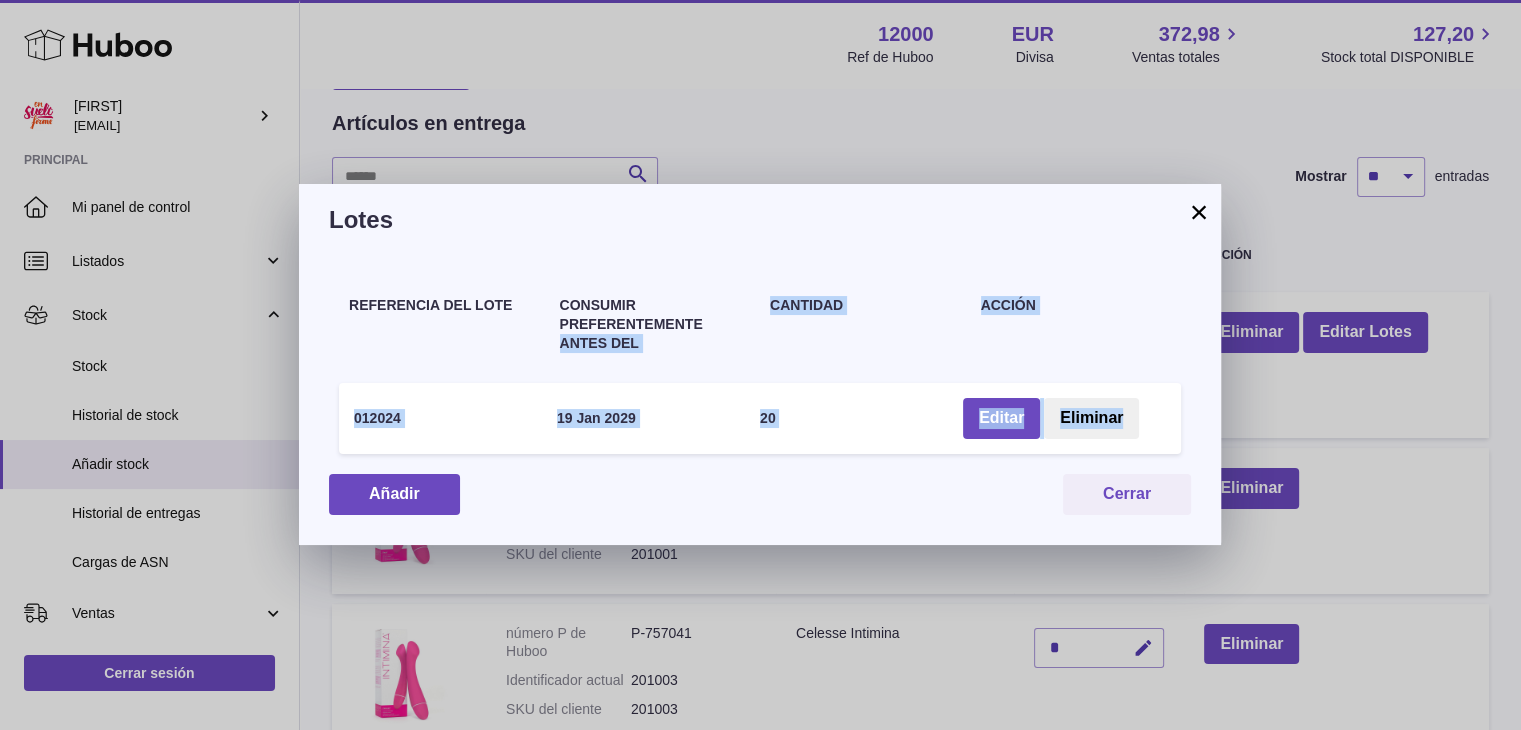 click on "Referencia del lote   Consumir preferentemente antes del   Cantidad   Acción   012024   19 Jan 2029   20
Editar
Eliminar
Añadir
Cerrar" at bounding box center [760, 400] 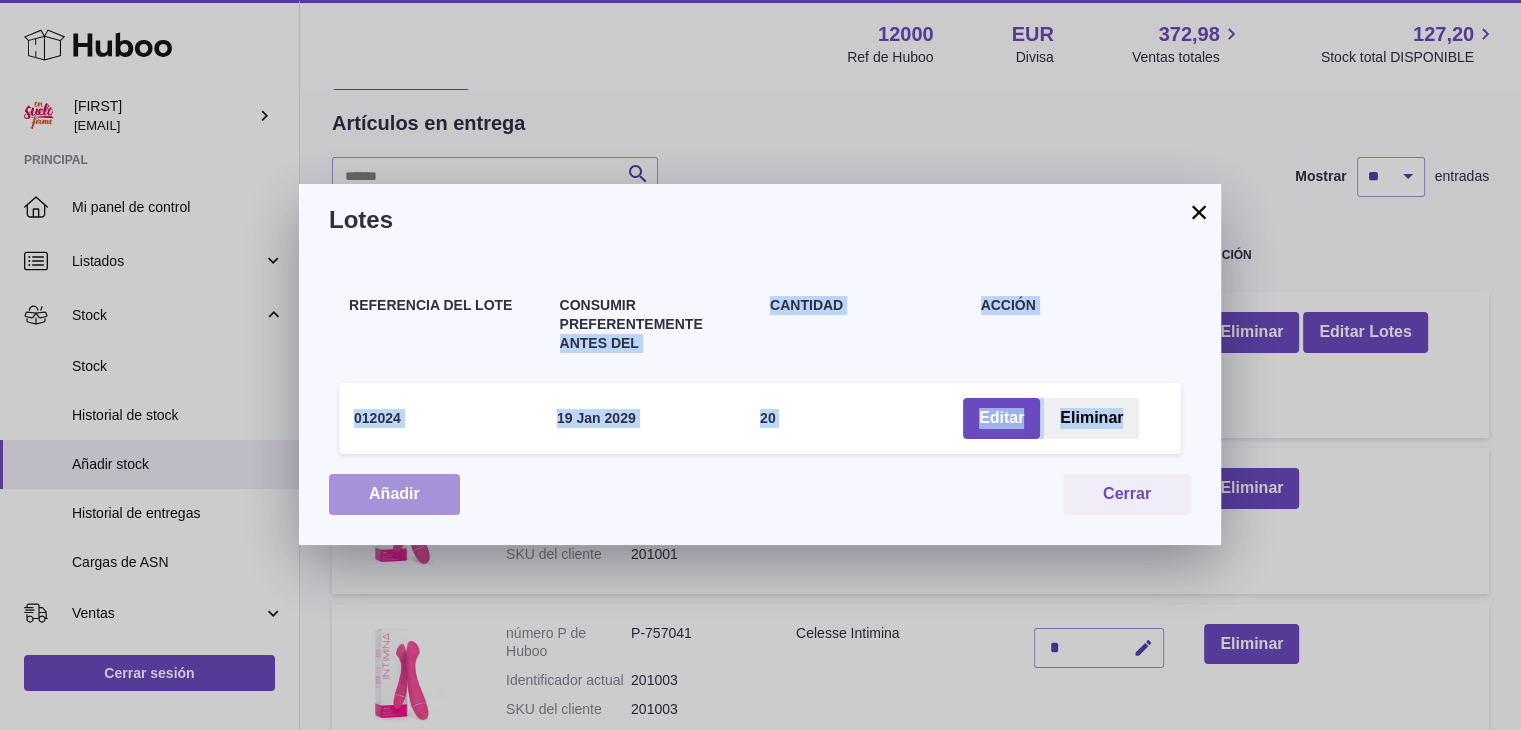 click on "Añadir" at bounding box center [394, 494] 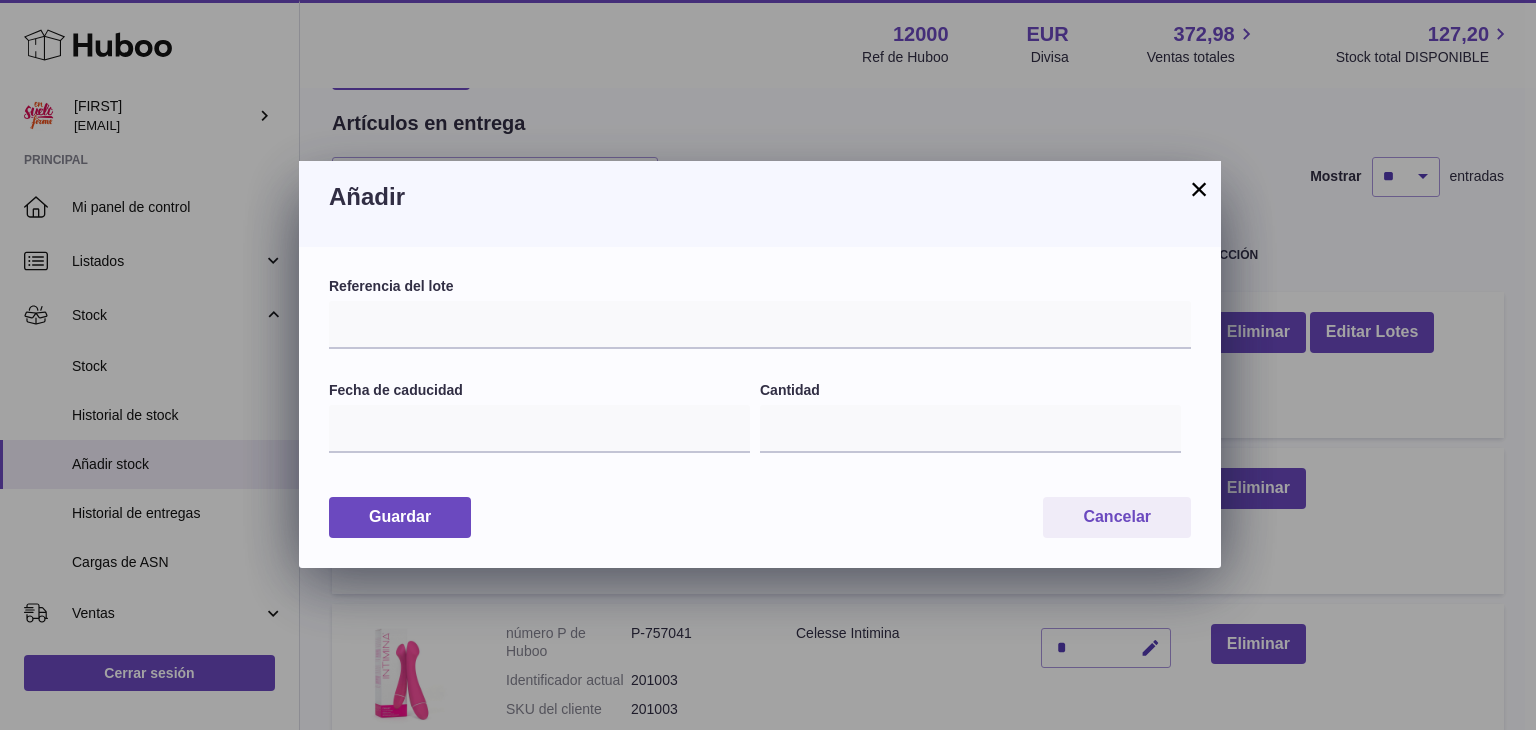 click on "×" at bounding box center [1199, 189] 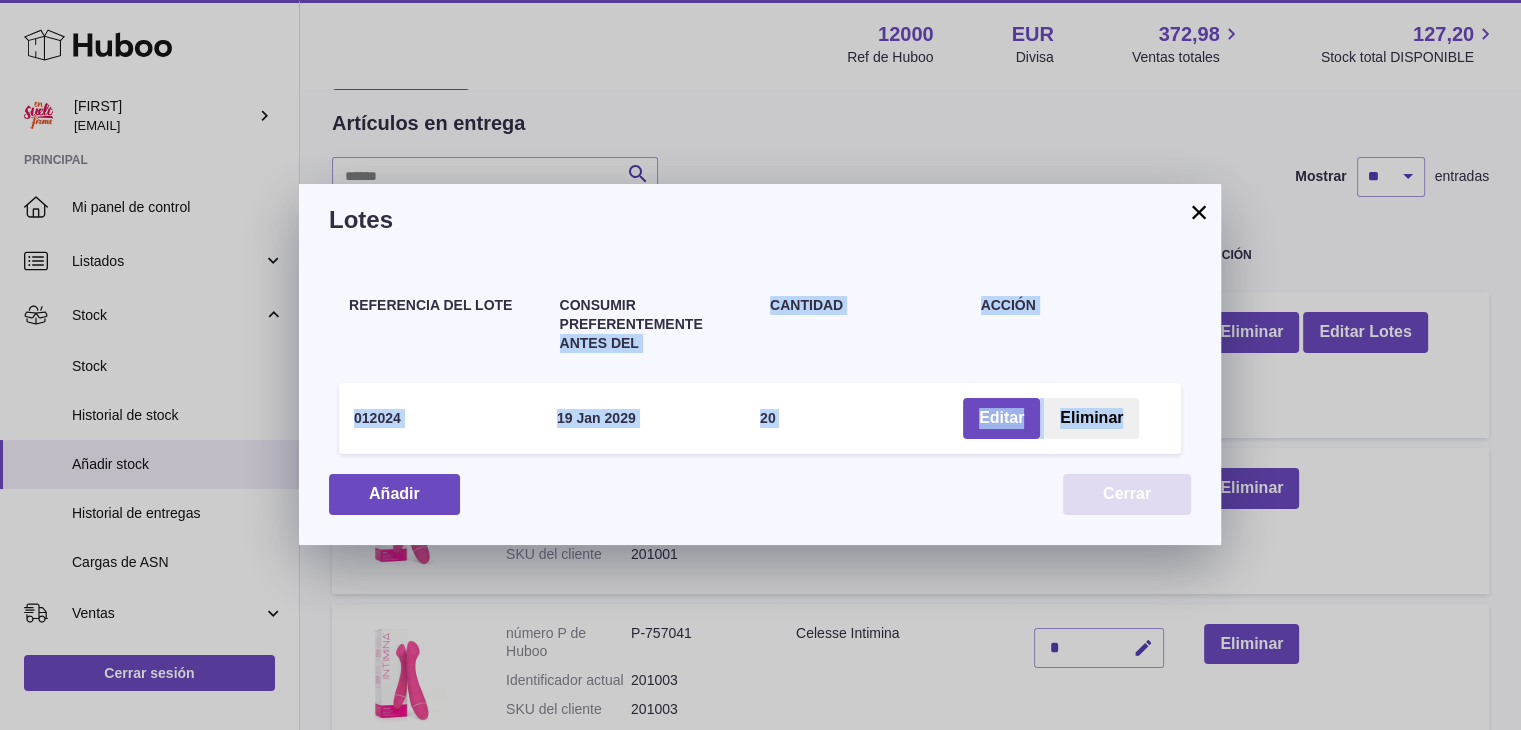 click on "Cerrar" at bounding box center [1127, 494] 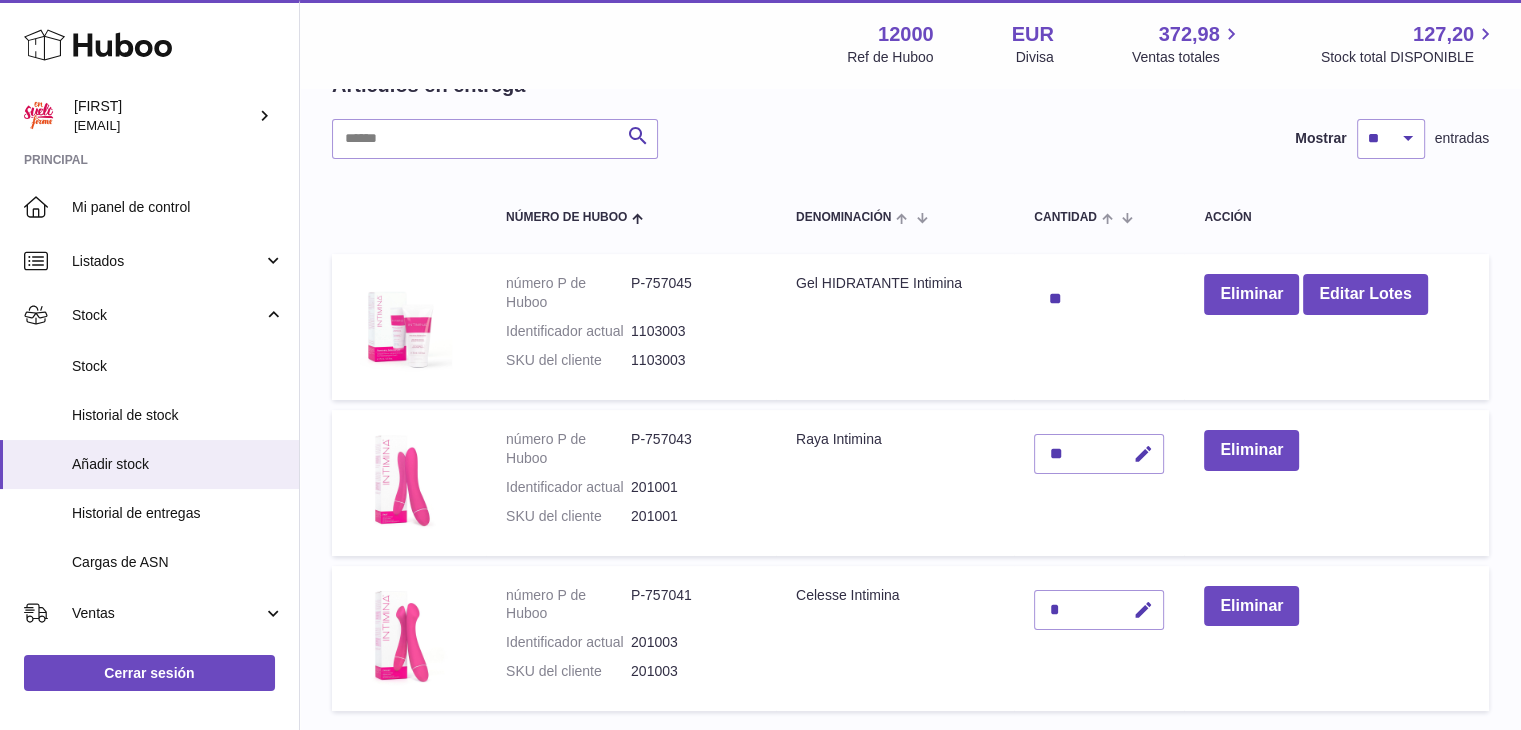 scroll, scrollTop: 362, scrollLeft: 0, axis: vertical 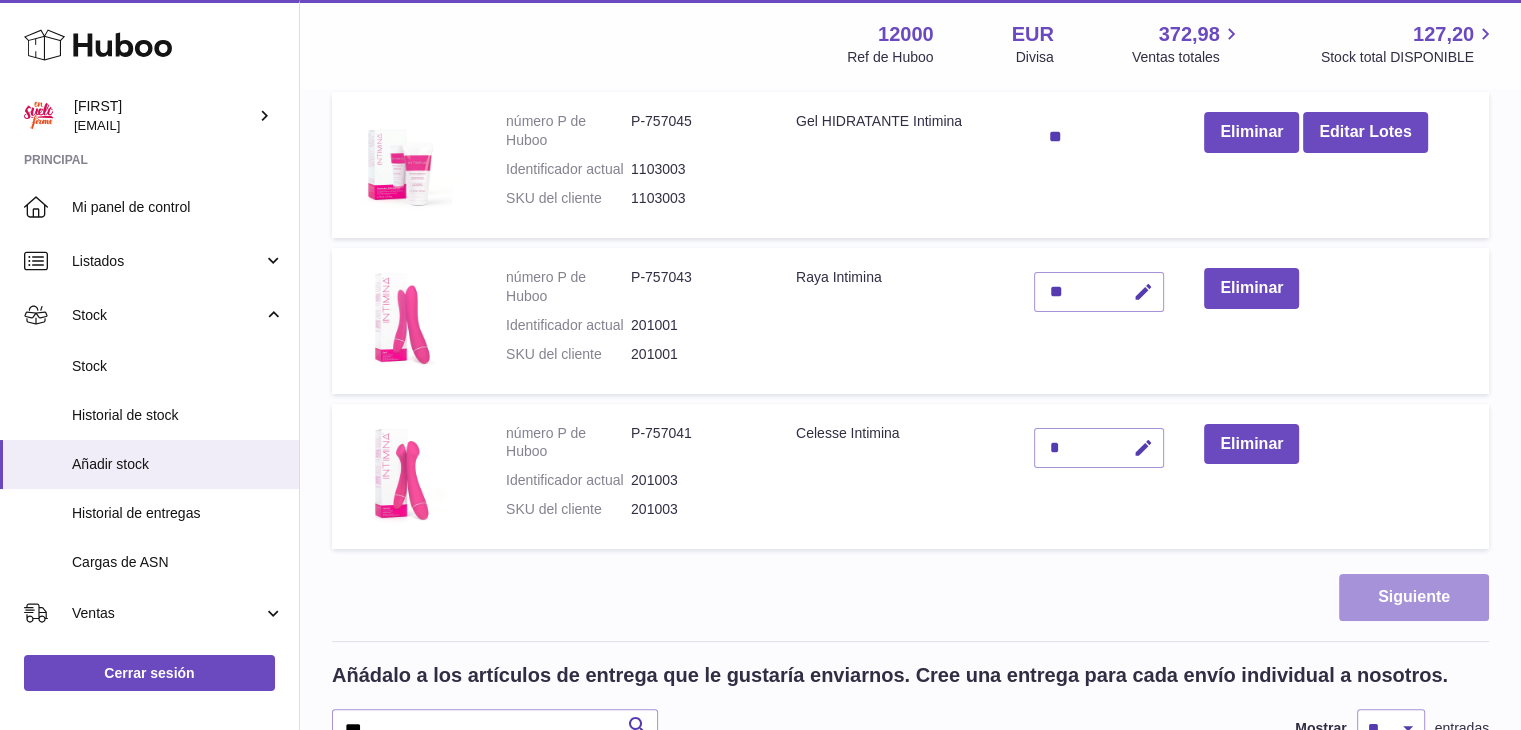 click on "Siguiente" at bounding box center [1414, 597] 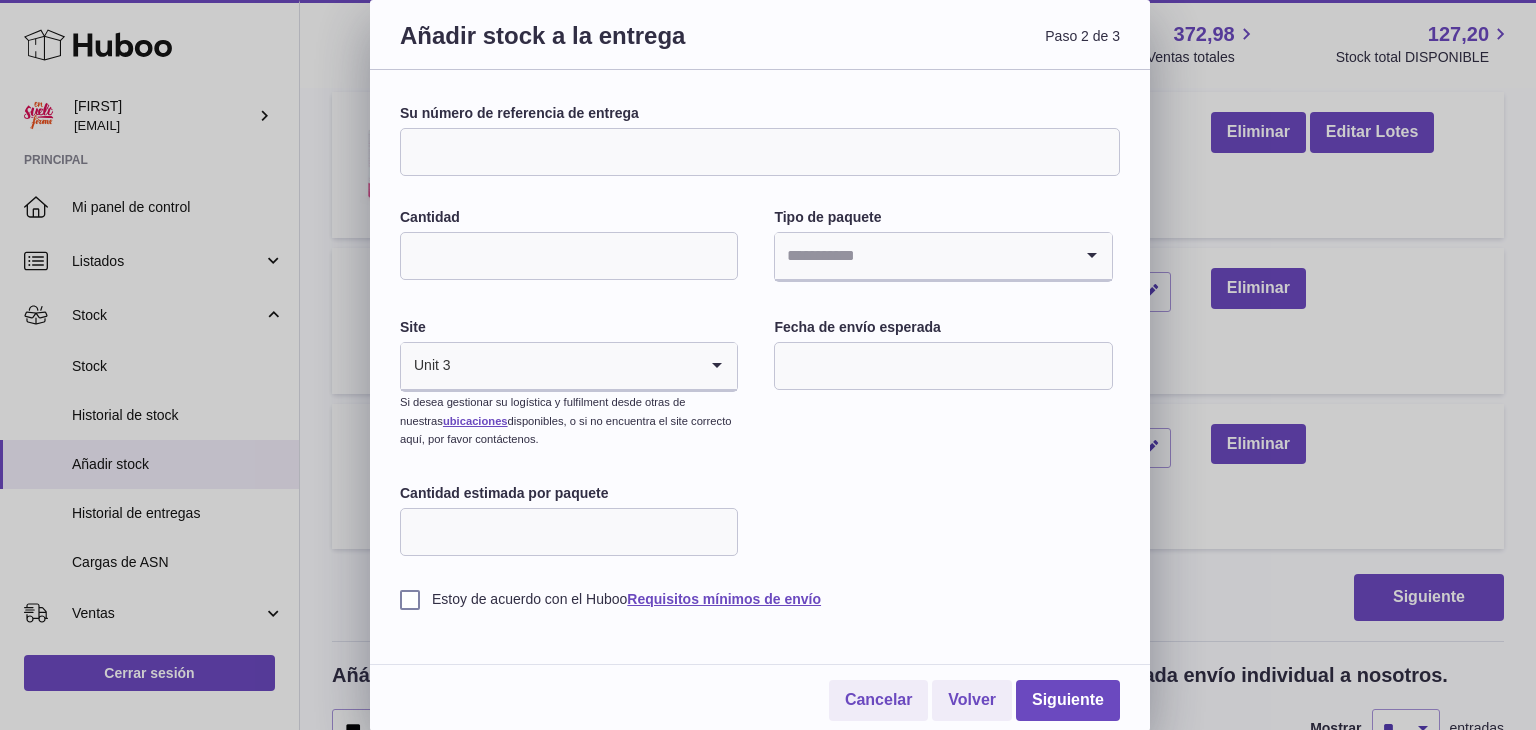 click on "Su número de referencia de entrega" at bounding box center [760, 152] 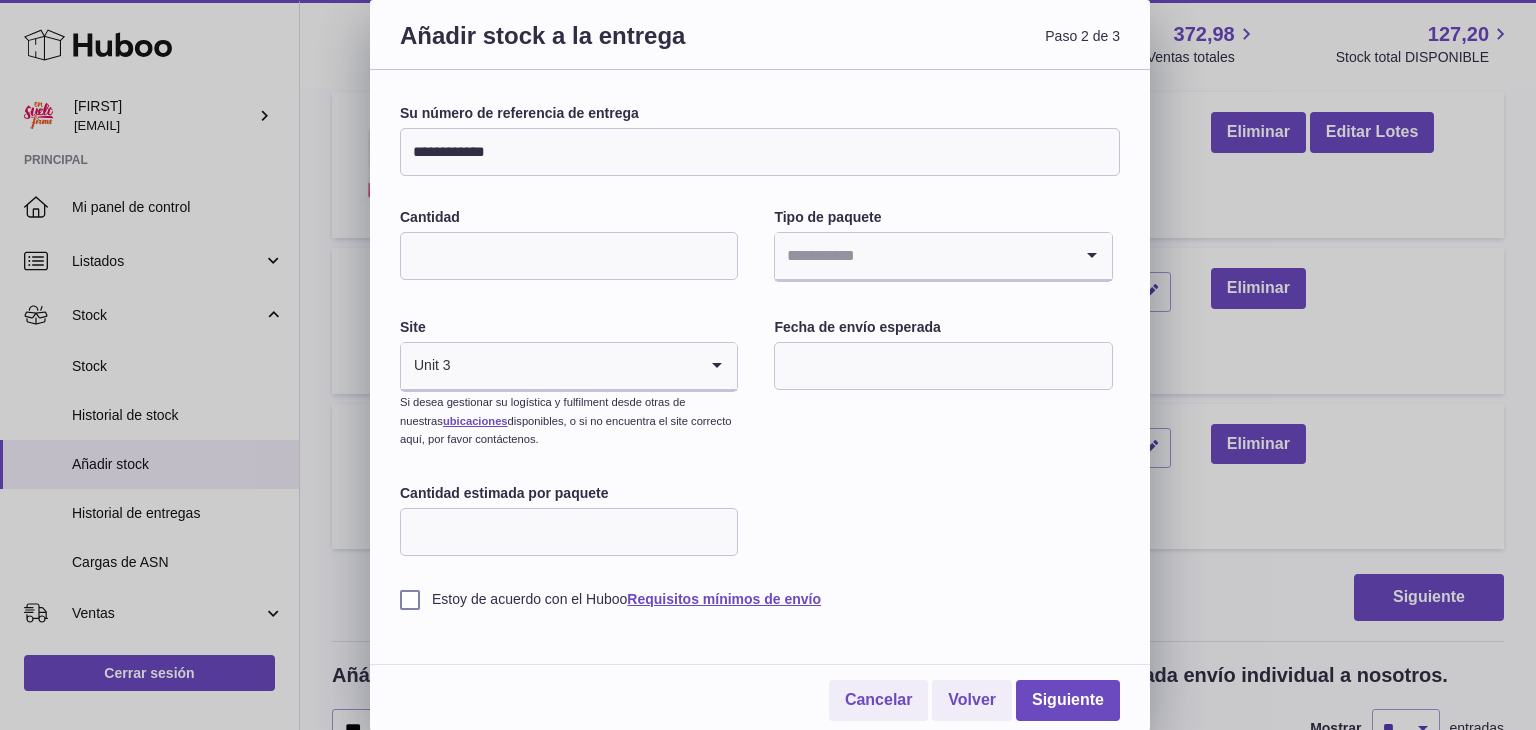 type on "**********" 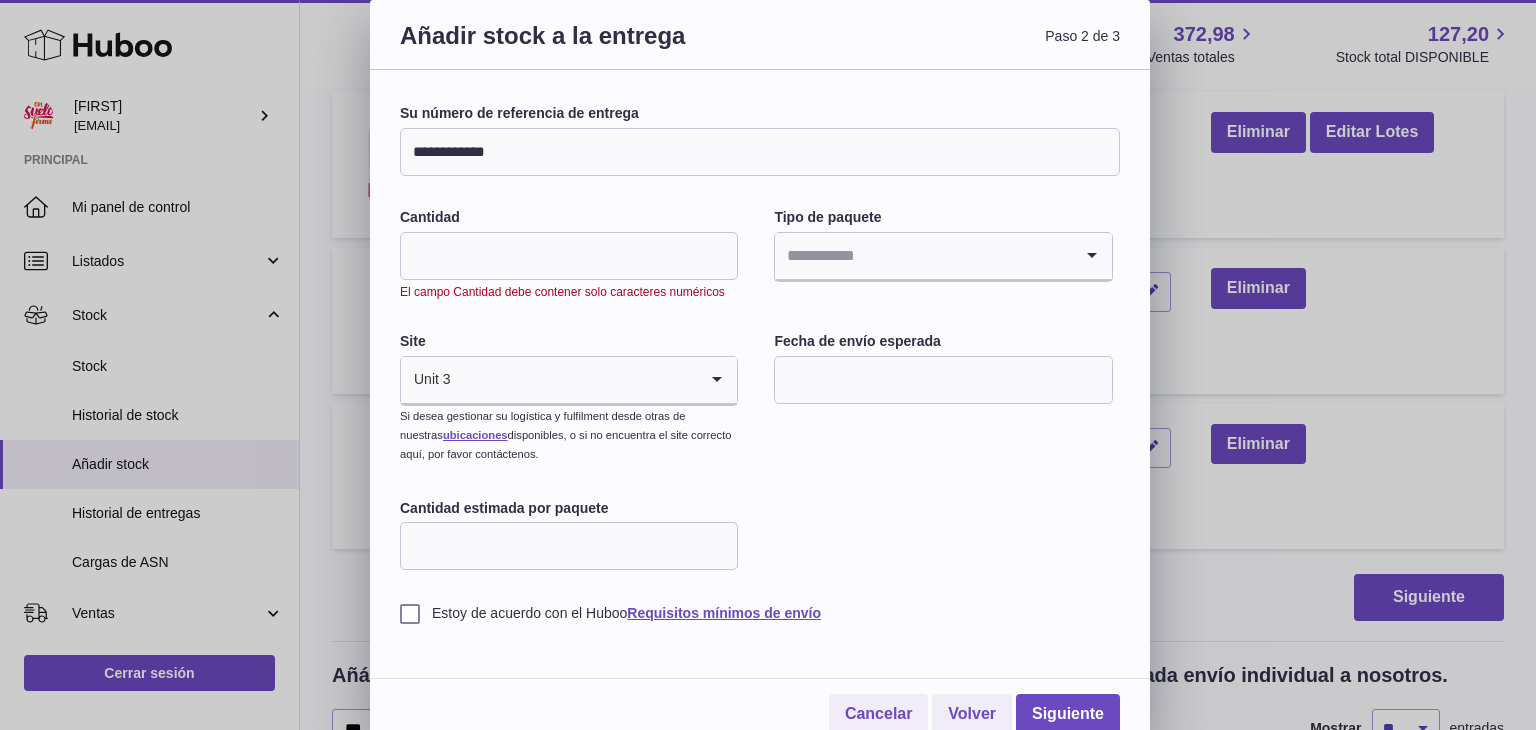 click on "**" at bounding box center (569, 256) 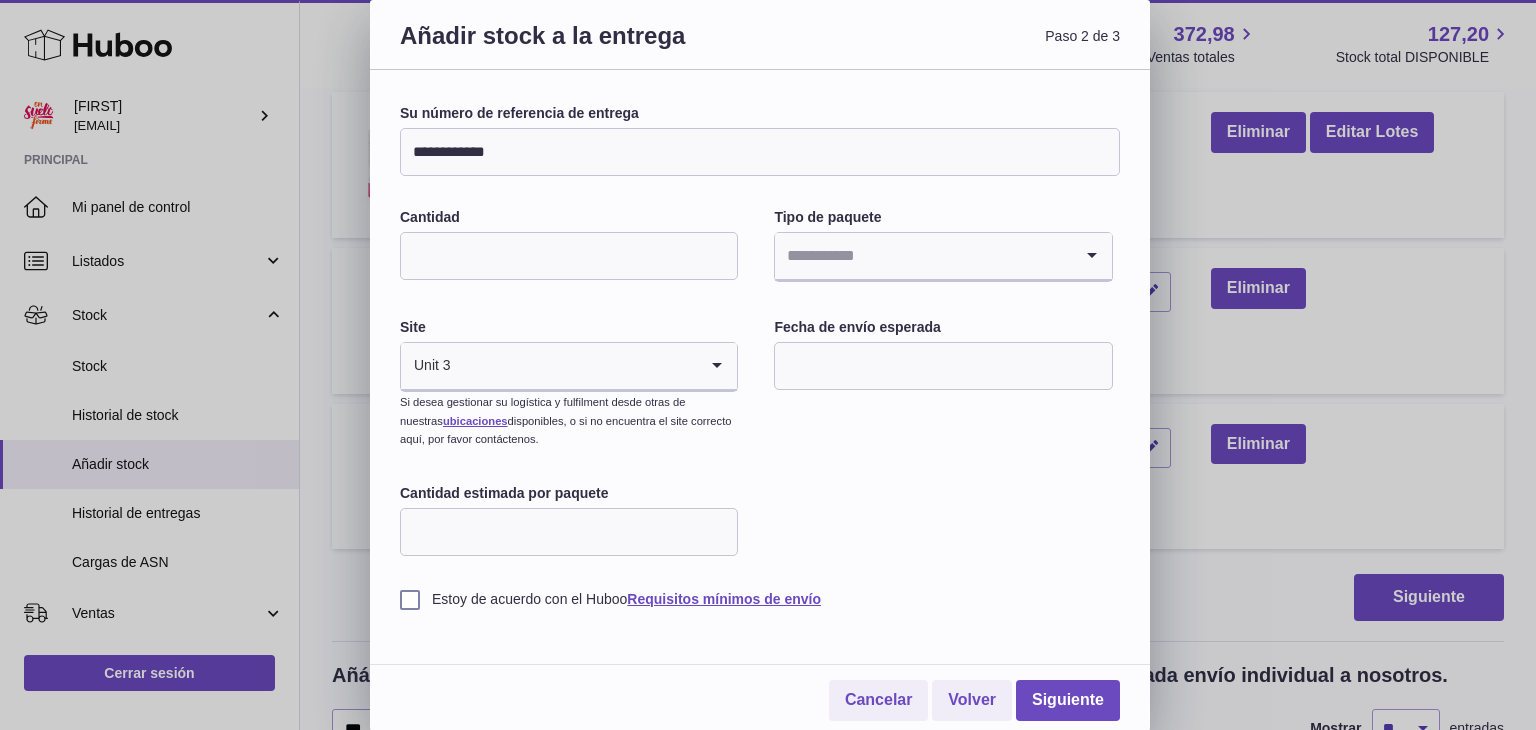 type on "*" 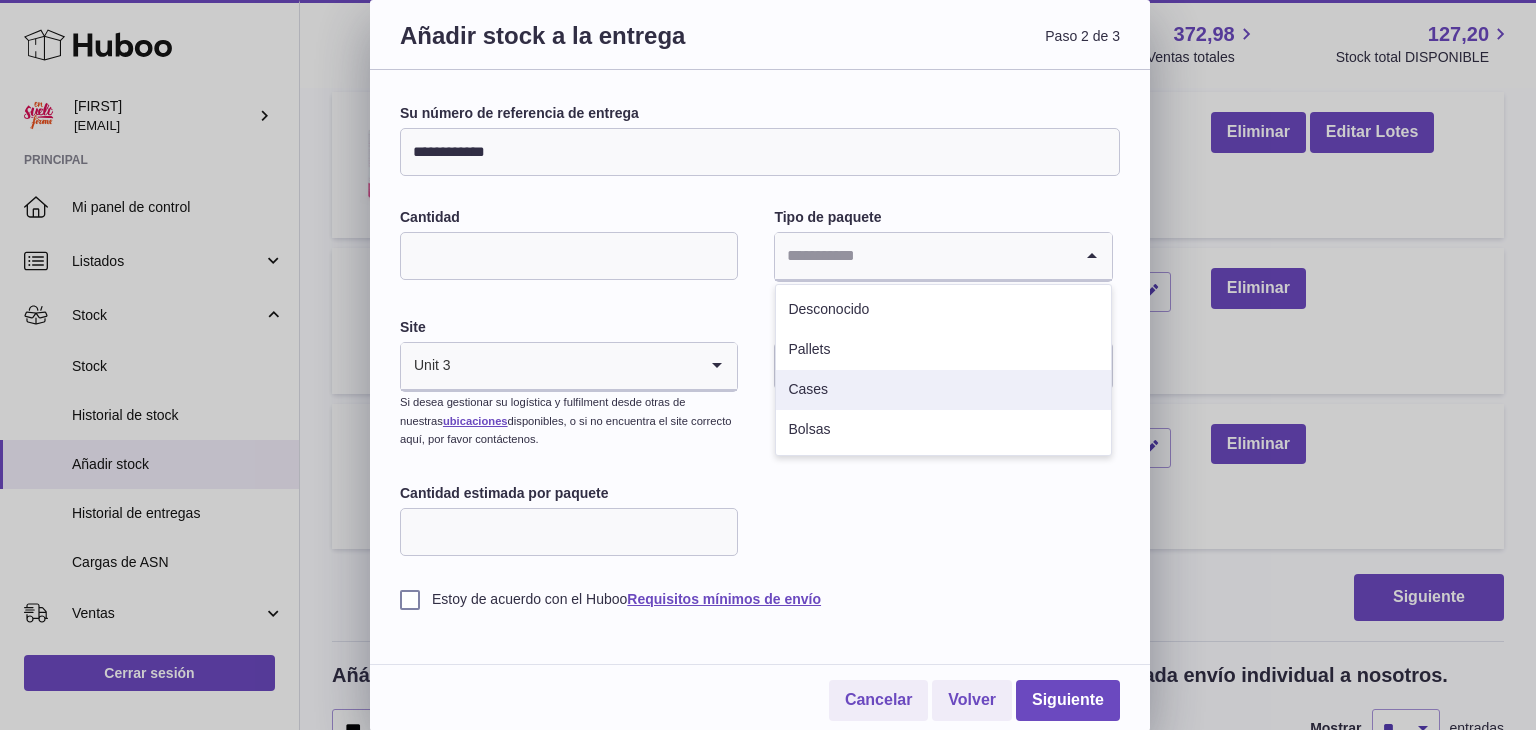 click on "Cases" at bounding box center (943, 390) 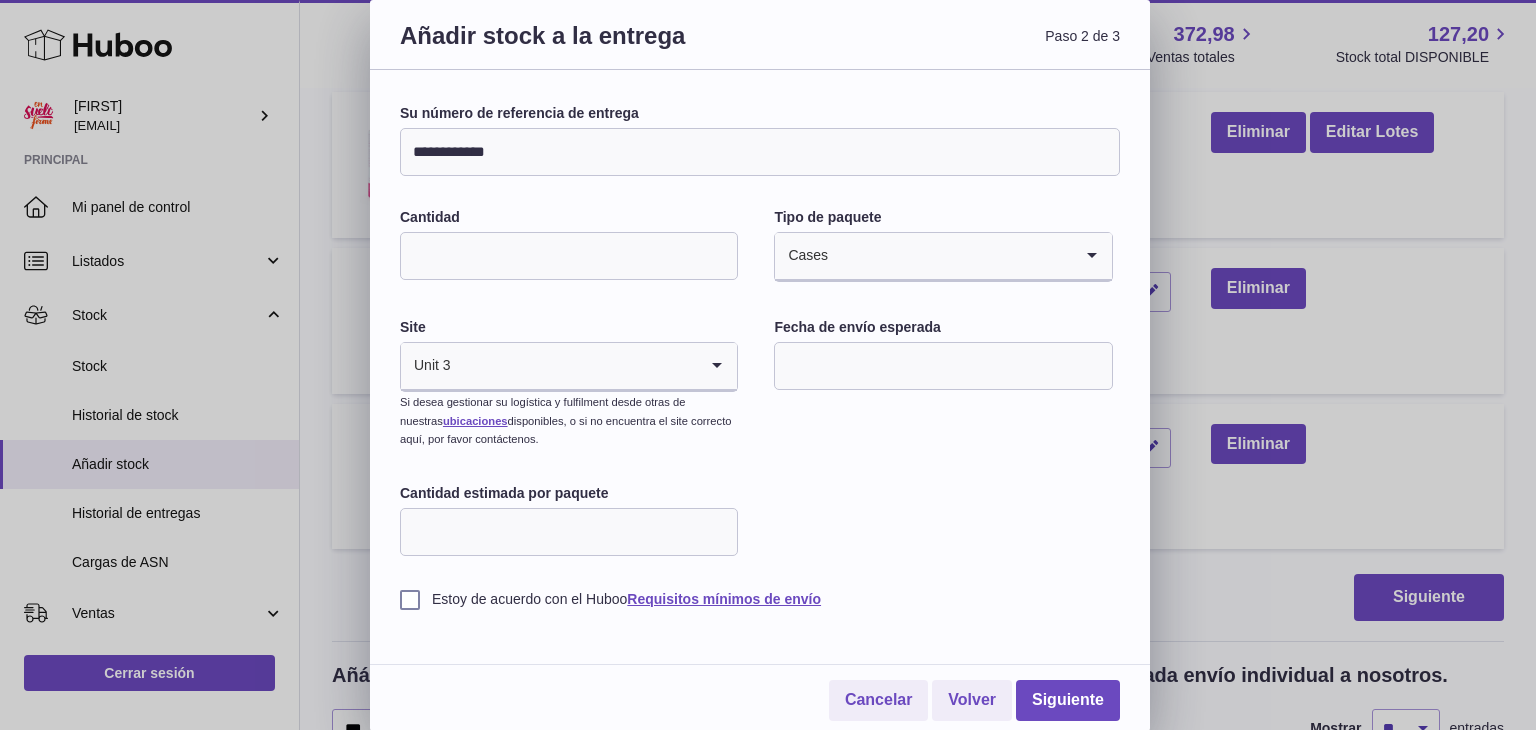 click at bounding box center (943, 366) 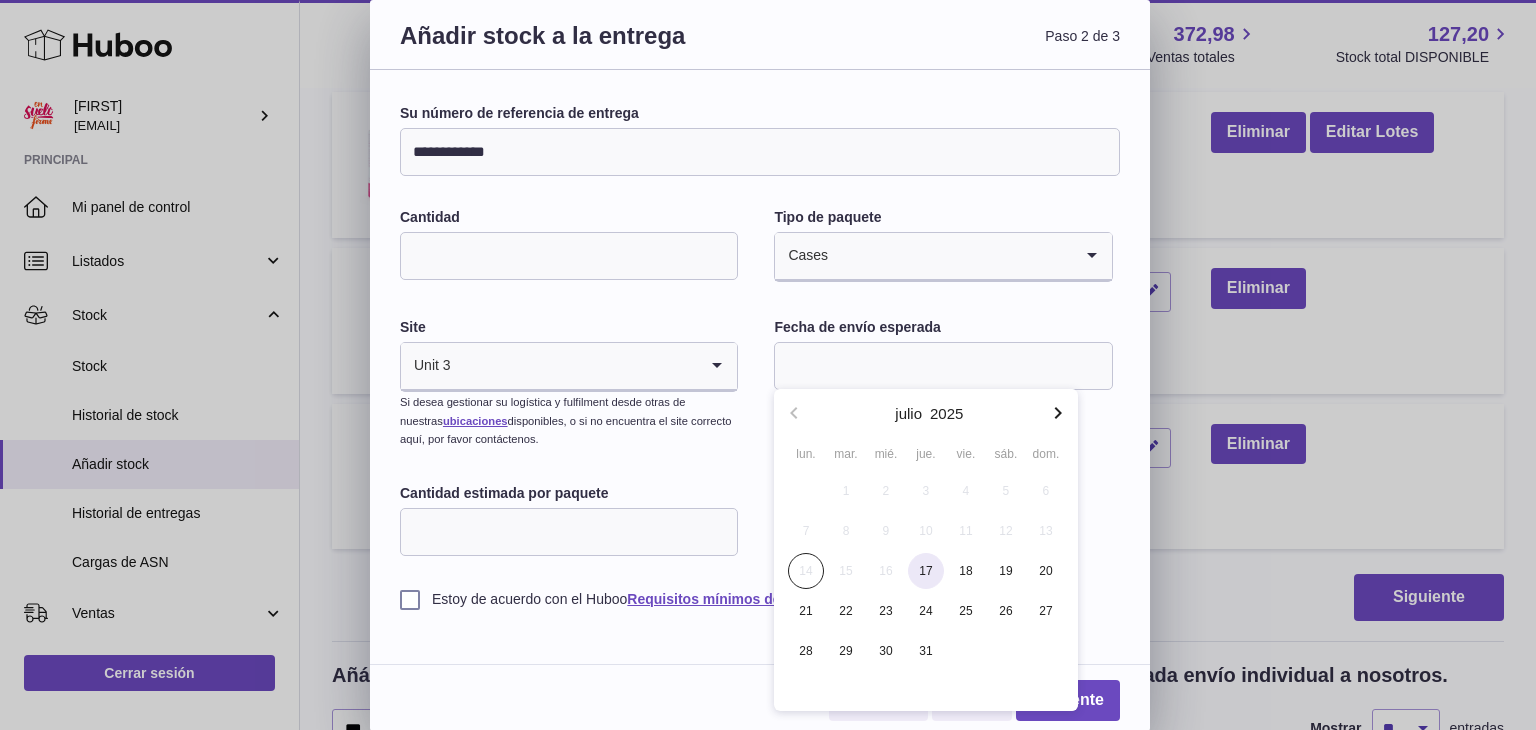 click on "17" at bounding box center [926, 571] 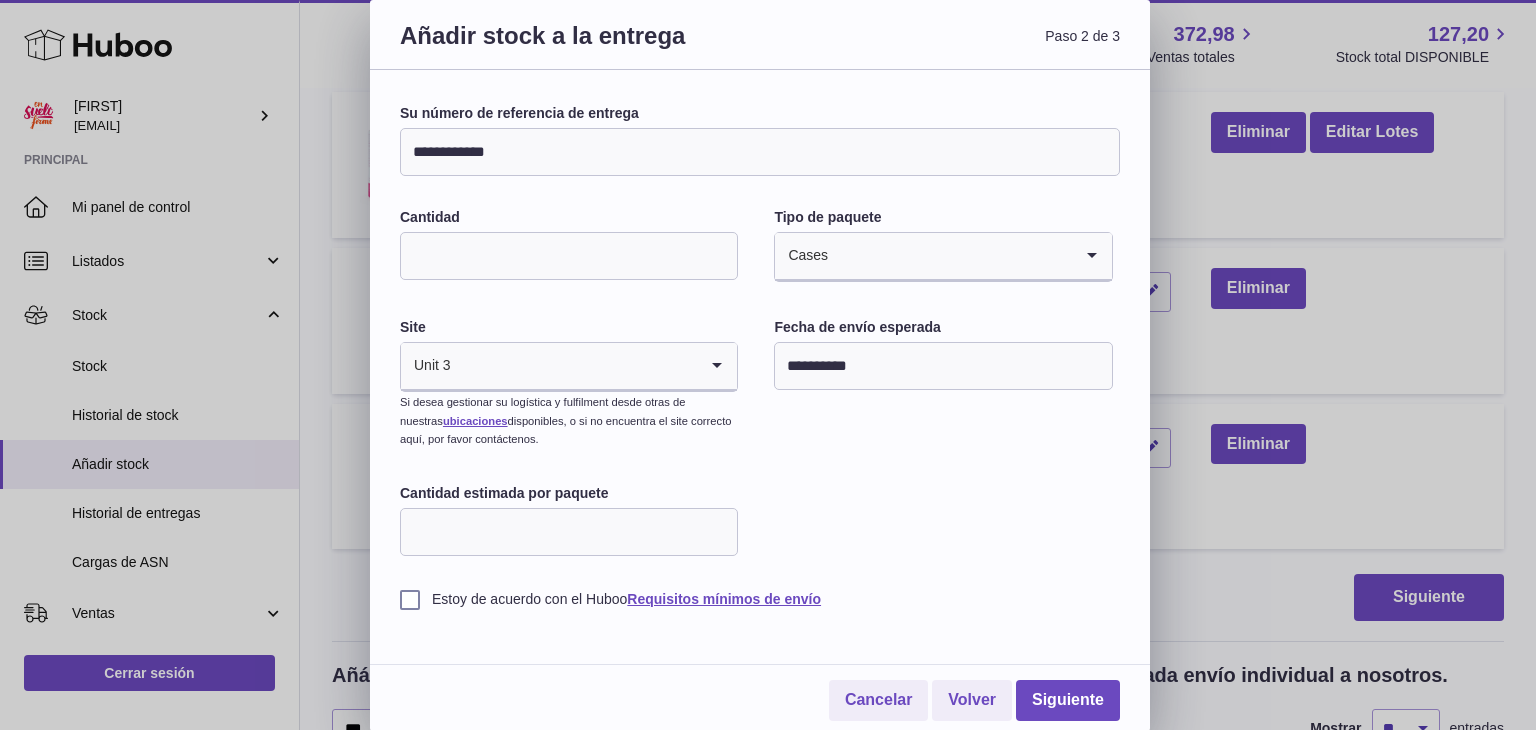 click on "Cantidad estimada por paquete" at bounding box center (569, 532) 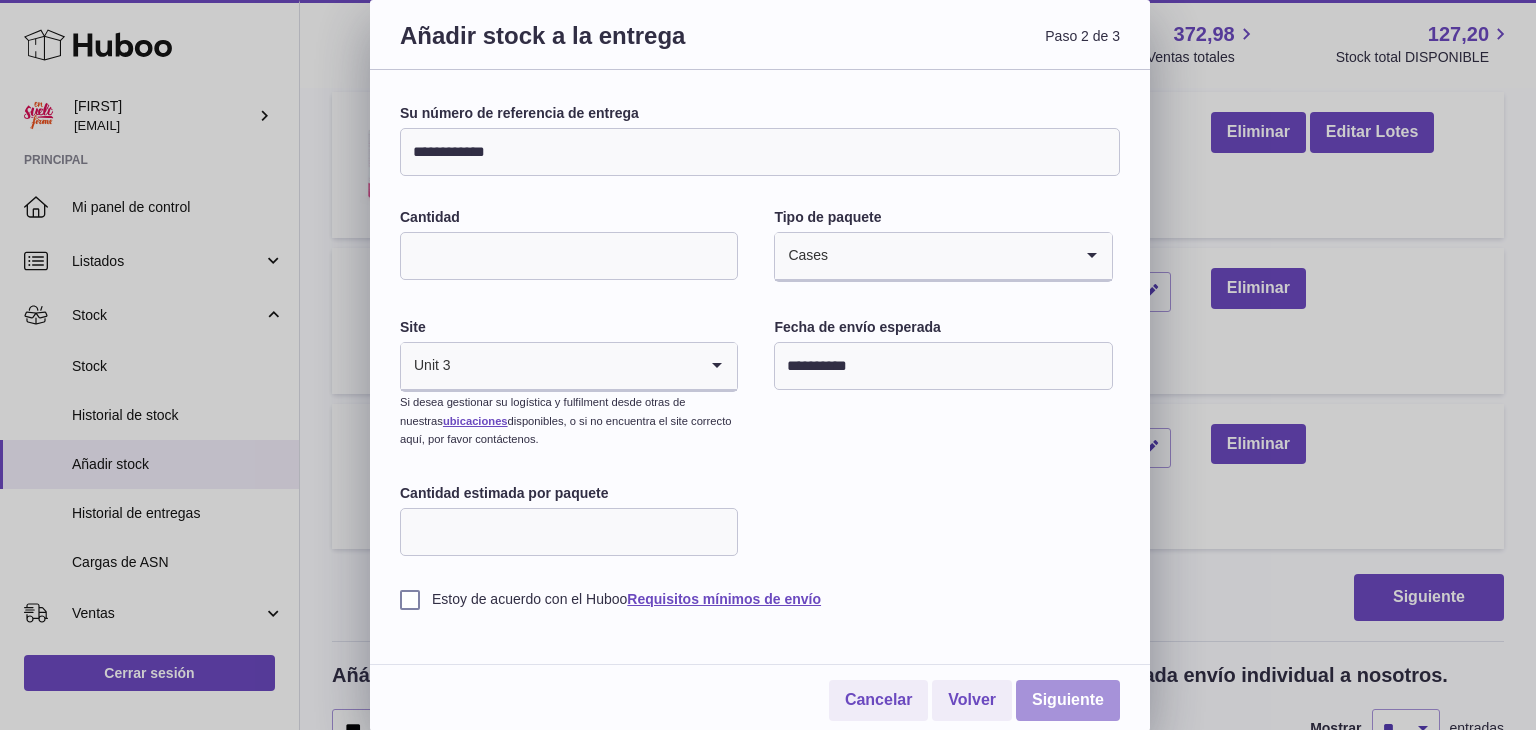 click on "Siguiente" at bounding box center [1068, 700] 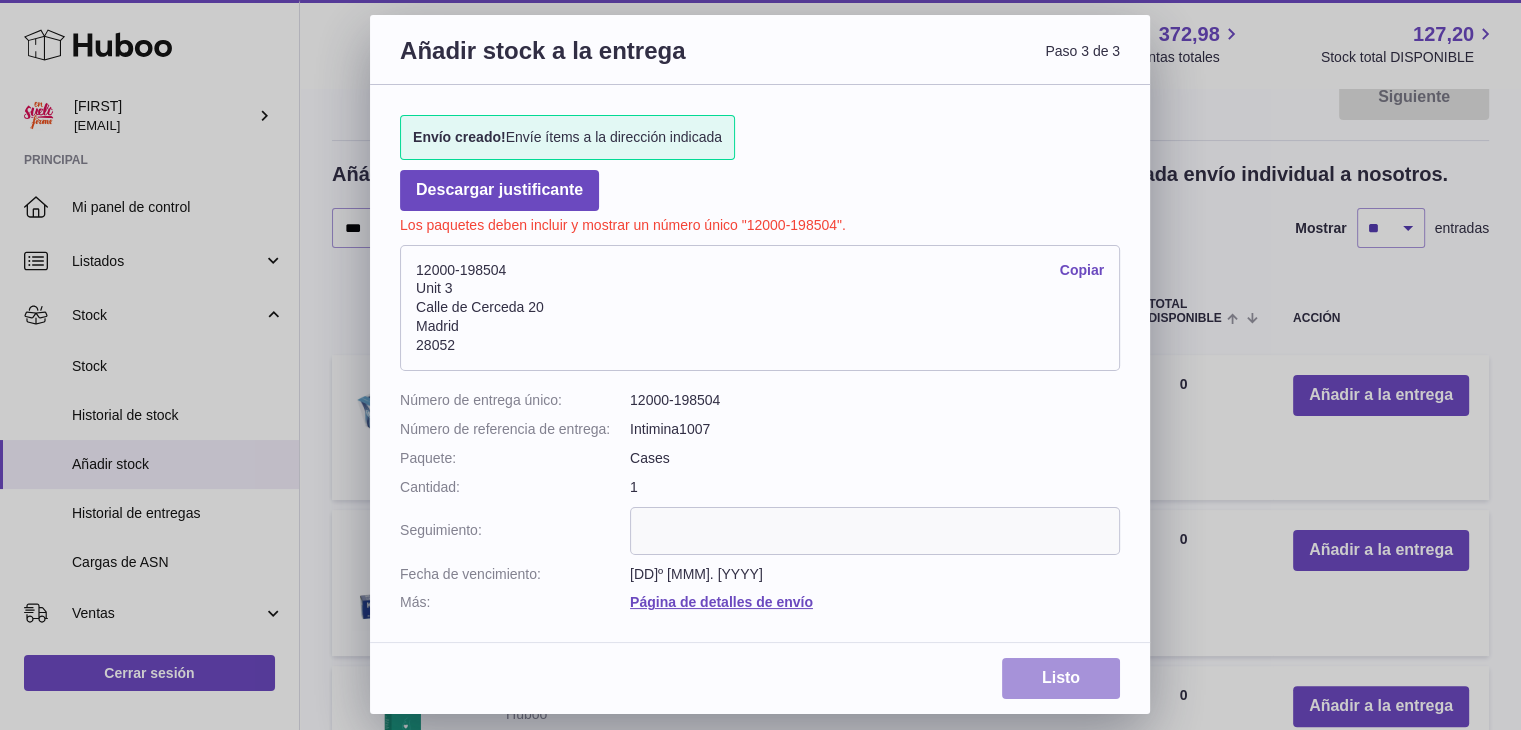 click on "Listo" at bounding box center [1061, 678] 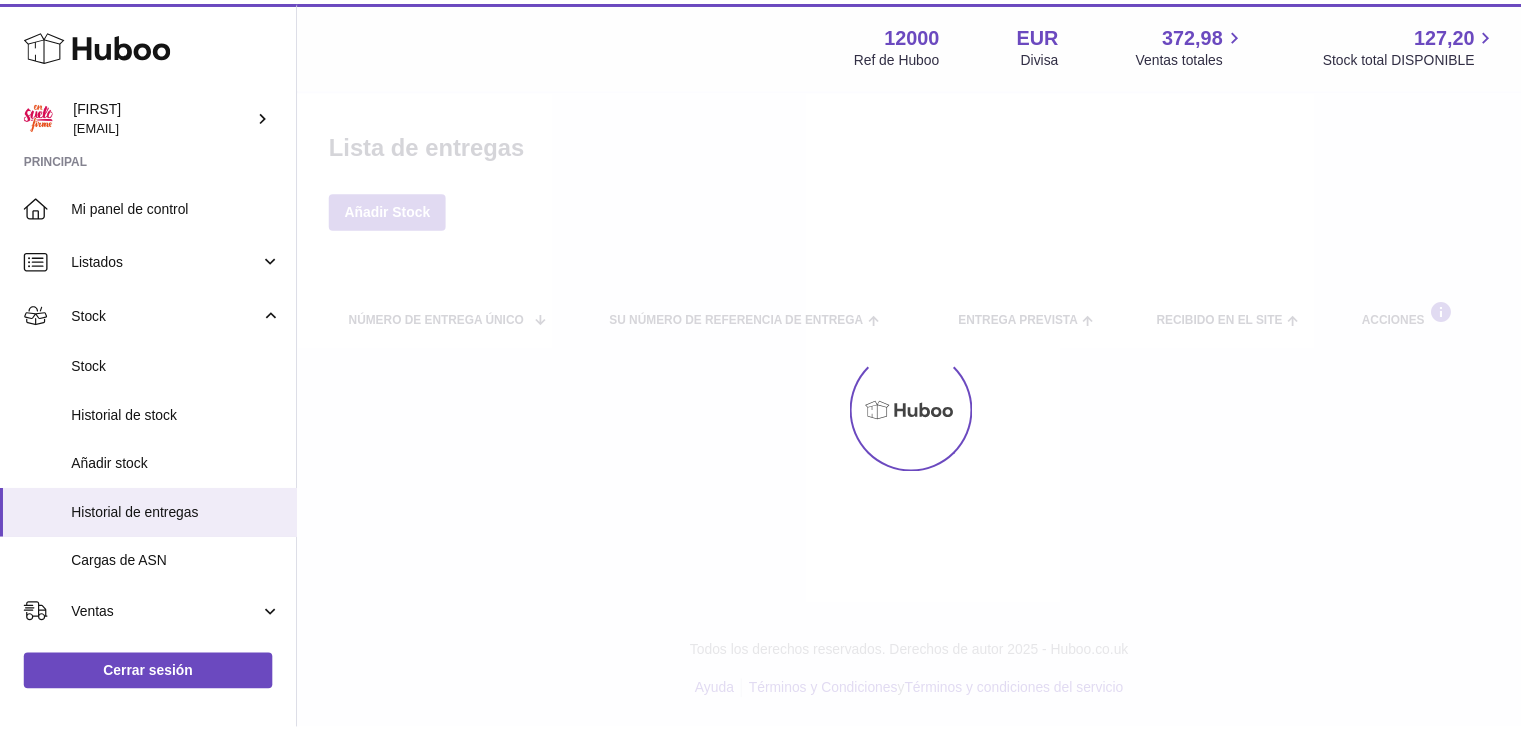 scroll, scrollTop: 0, scrollLeft: 0, axis: both 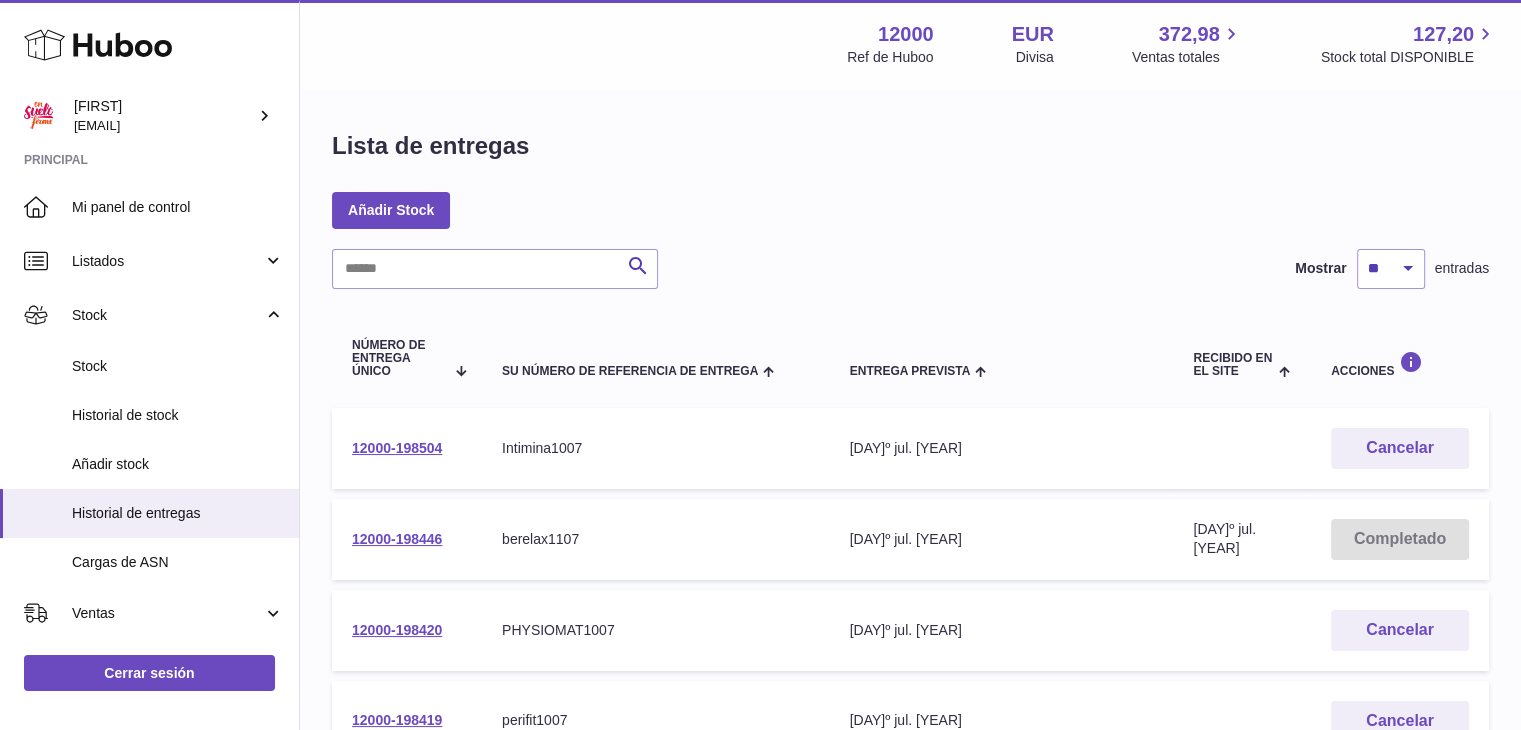 drag, startPoint x: 457, startPoint y: 449, endPoint x: 342, endPoint y: 451, distance: 115.01739 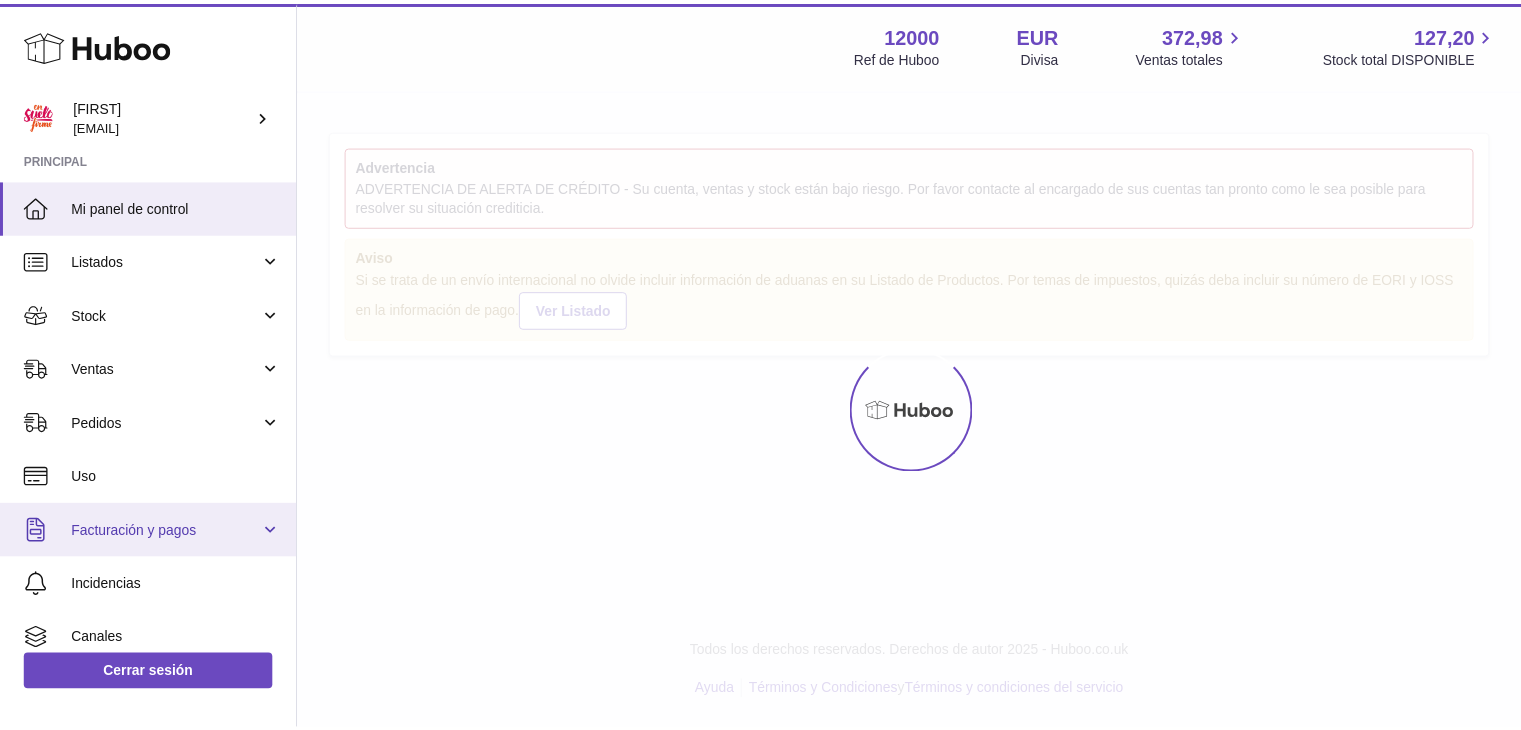 scroll, scrollTop: 0, scrollLeft: 0, axis: both 